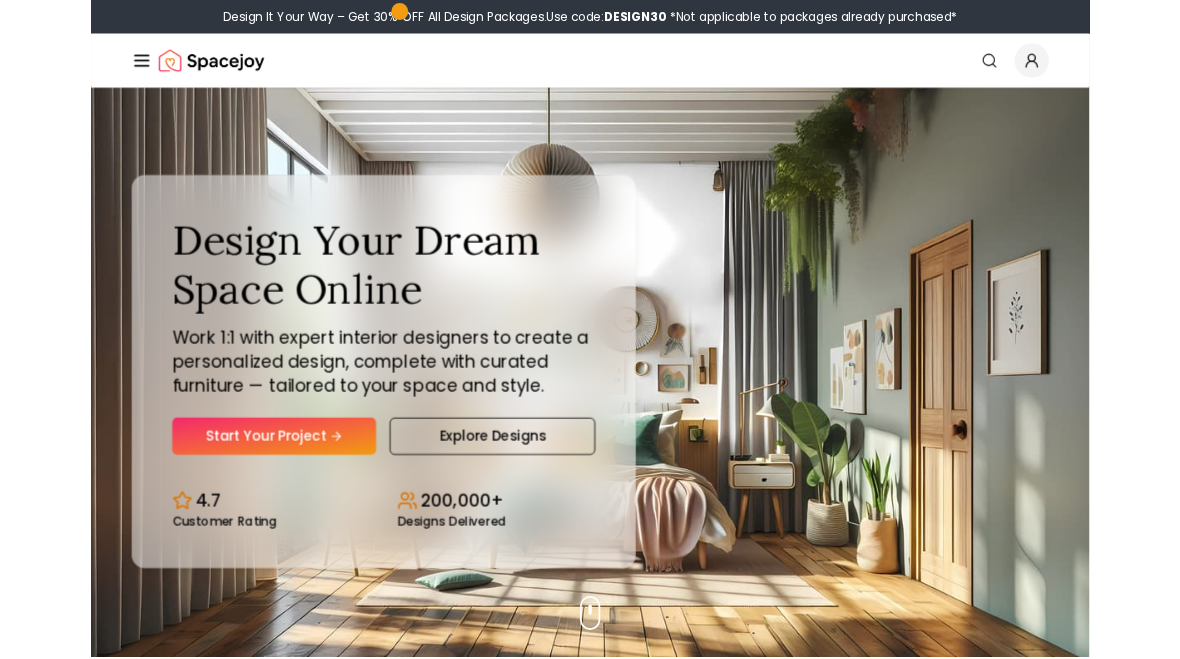 scroll, scrollTop: 0, scrollLeft: 0, axis: both 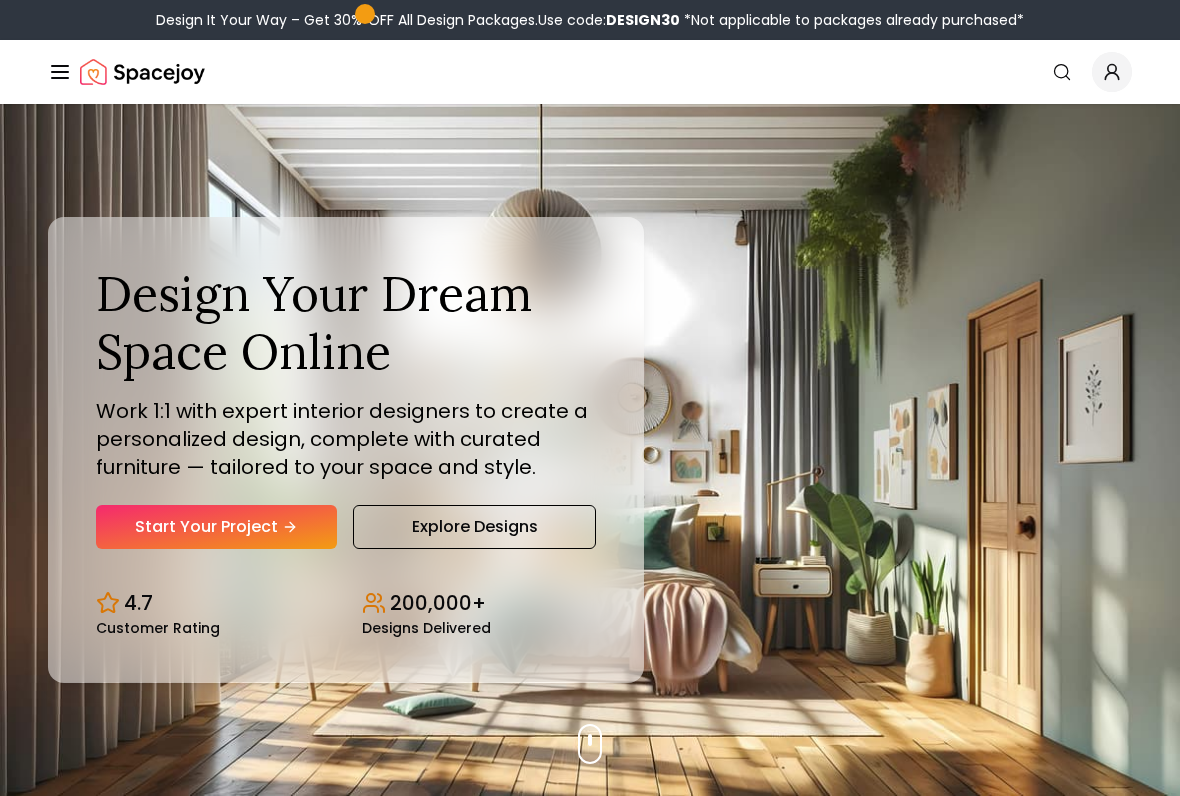click on "Explore Designs" at bounding box center [474, 527] 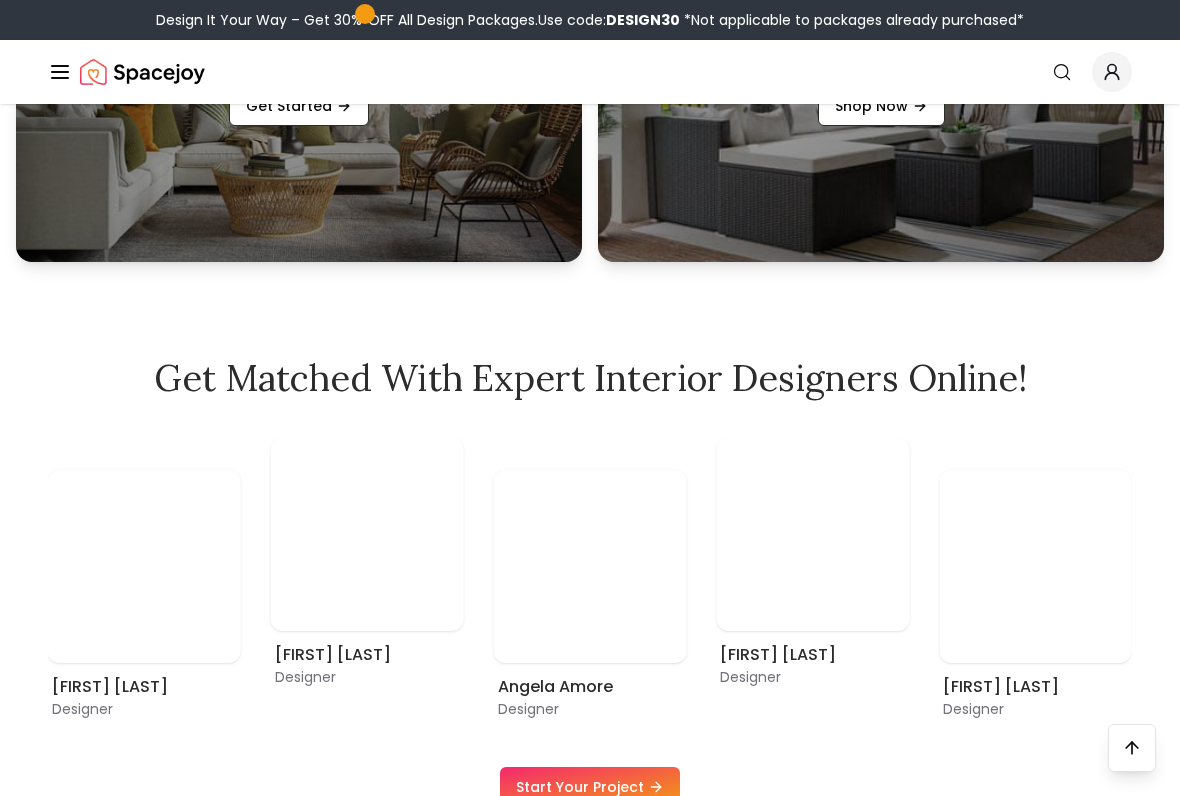 click at bounding box center [1035, 566] 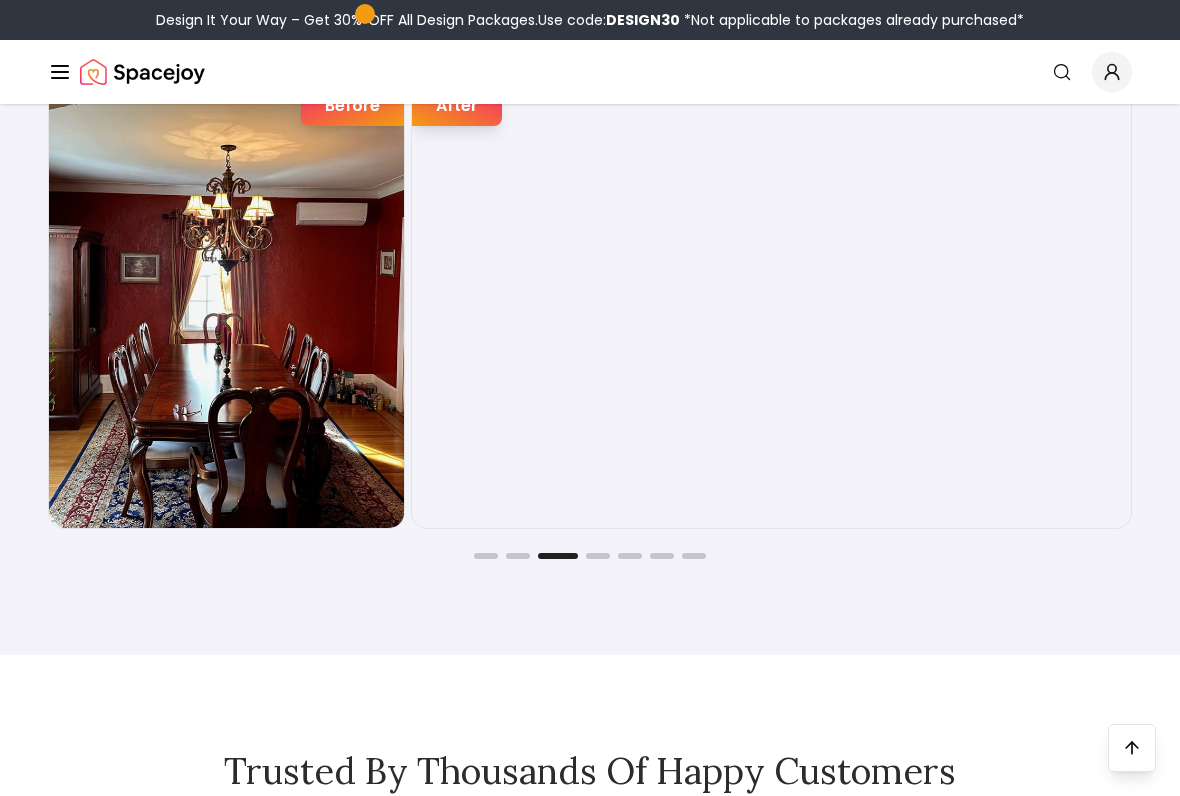 scroll, scrollTop: 3260, scrollLeft: 0, axis: vertical 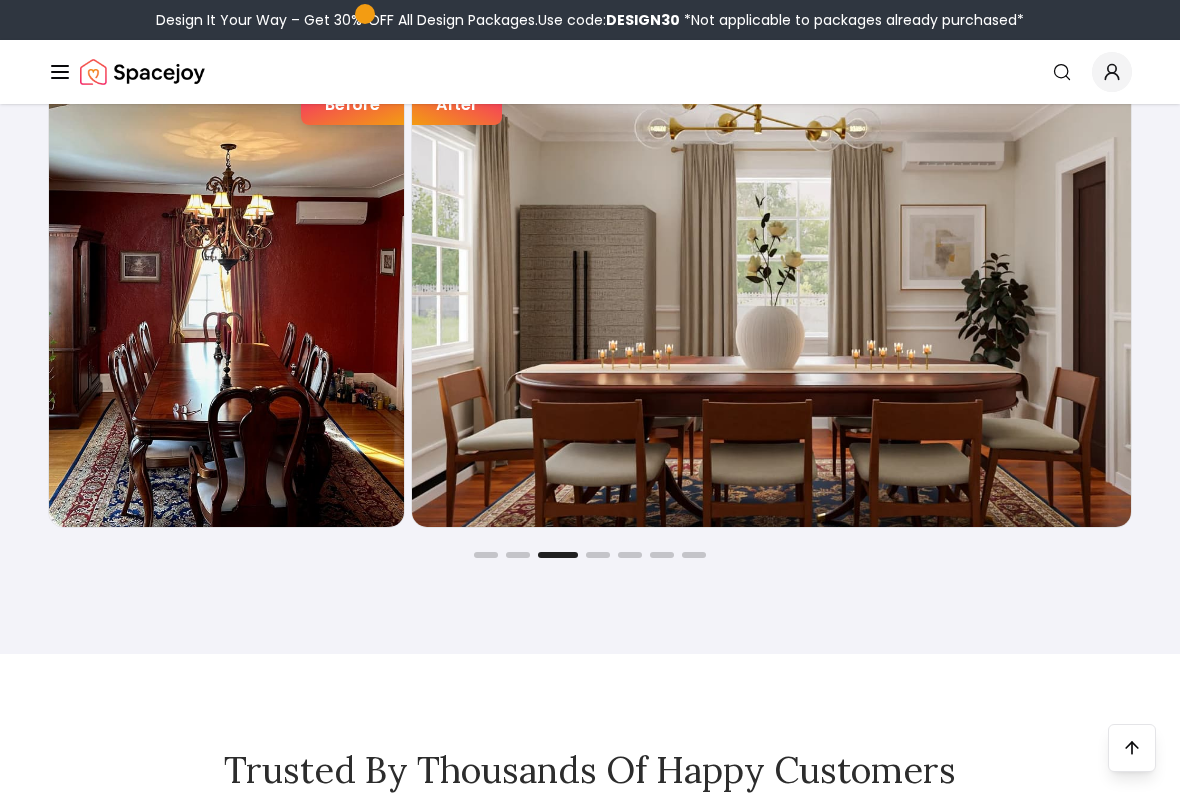 click at bounding box center (771, 290) 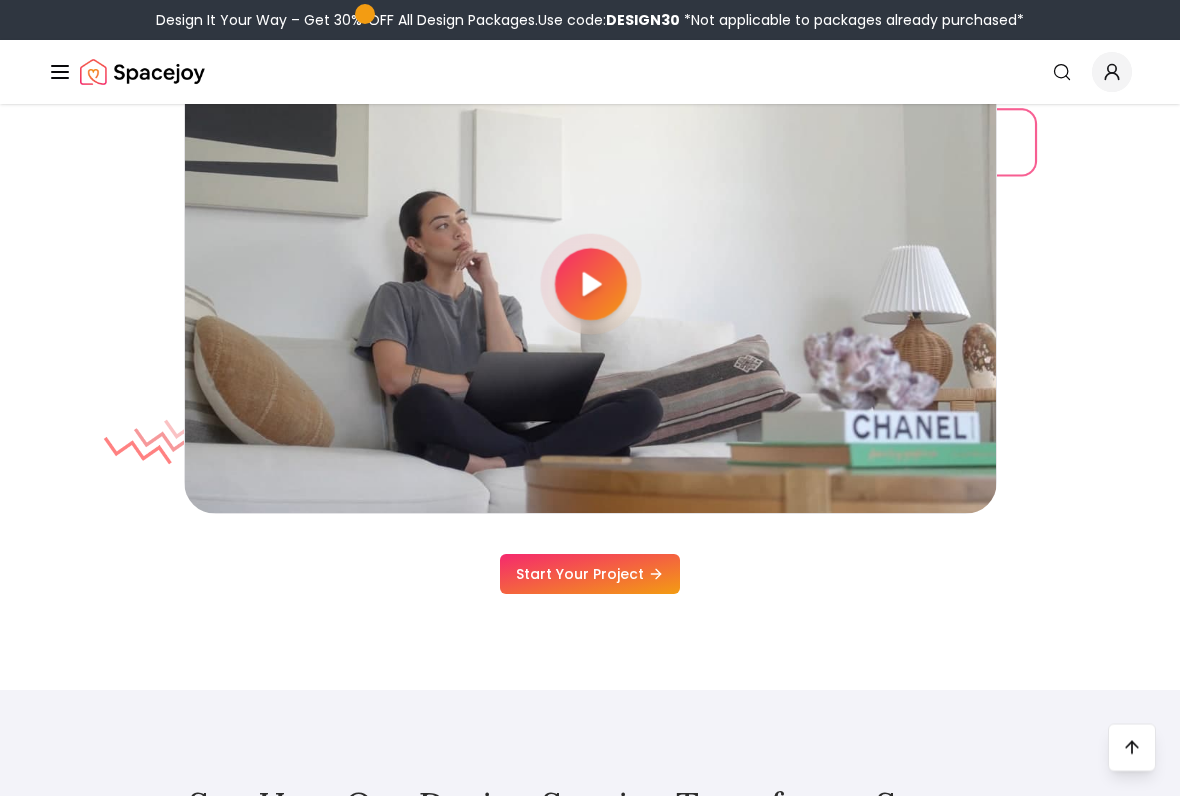 scroll, scrollTop: 5192, scrollLeft: 0, axis: vertical 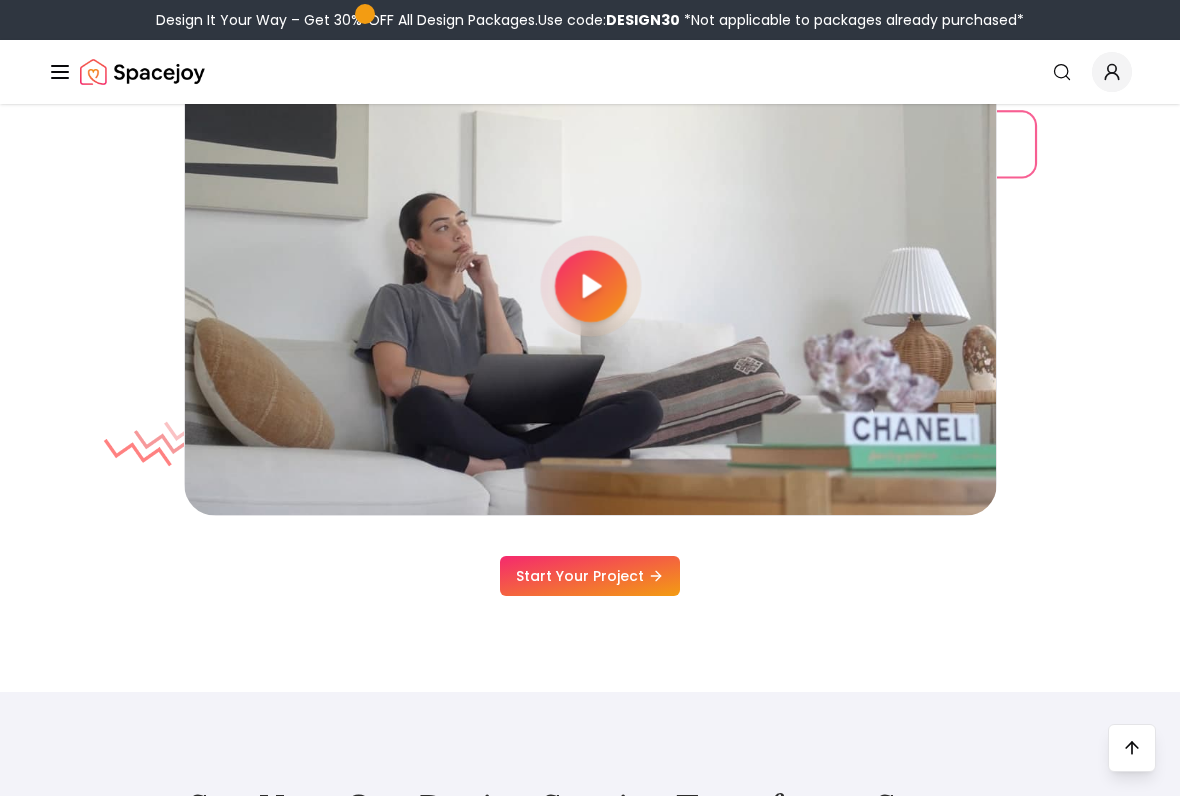 click on "Watch how Spacejoy works Start Your Project" at bounding box center (590, 286) 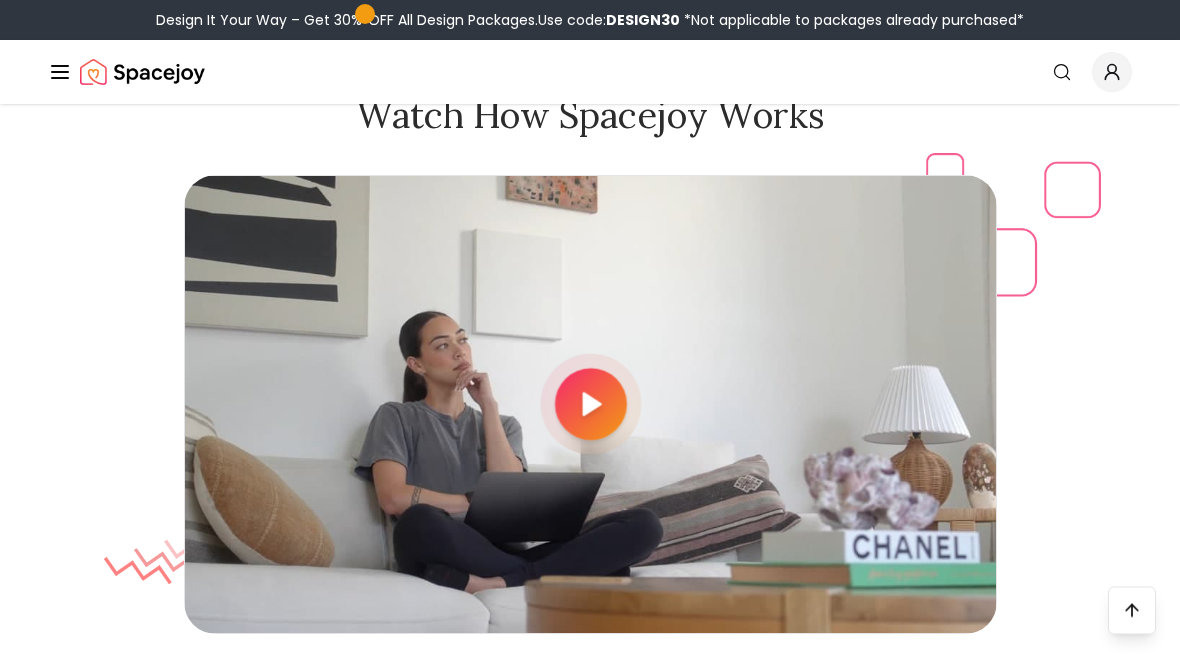 scroll, scrollTop: 4937, scrollLeft: 0, axis: vertical 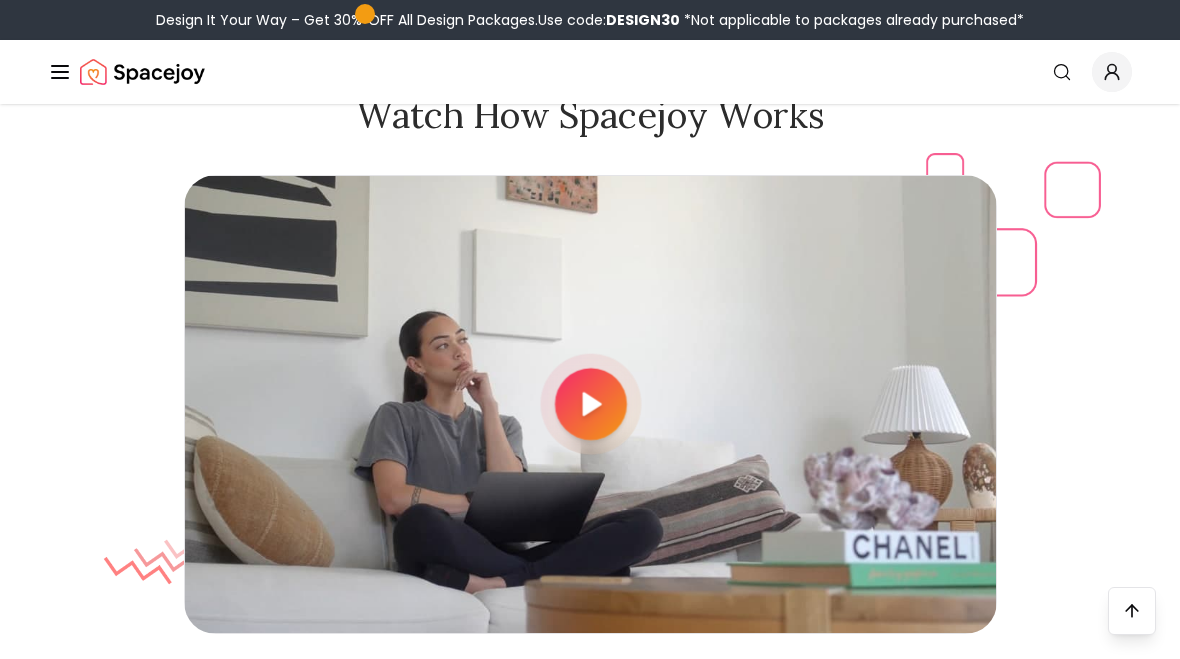 click 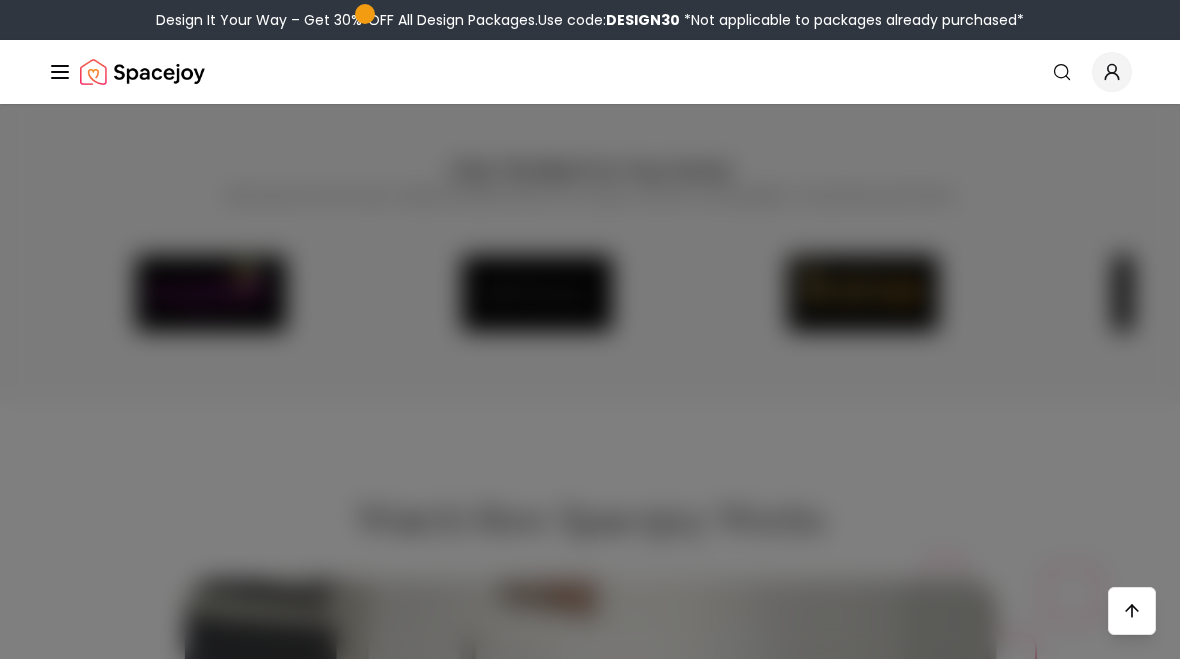 scroll, scrollTop: 4532, scrollLeft: 0, axis: vertical 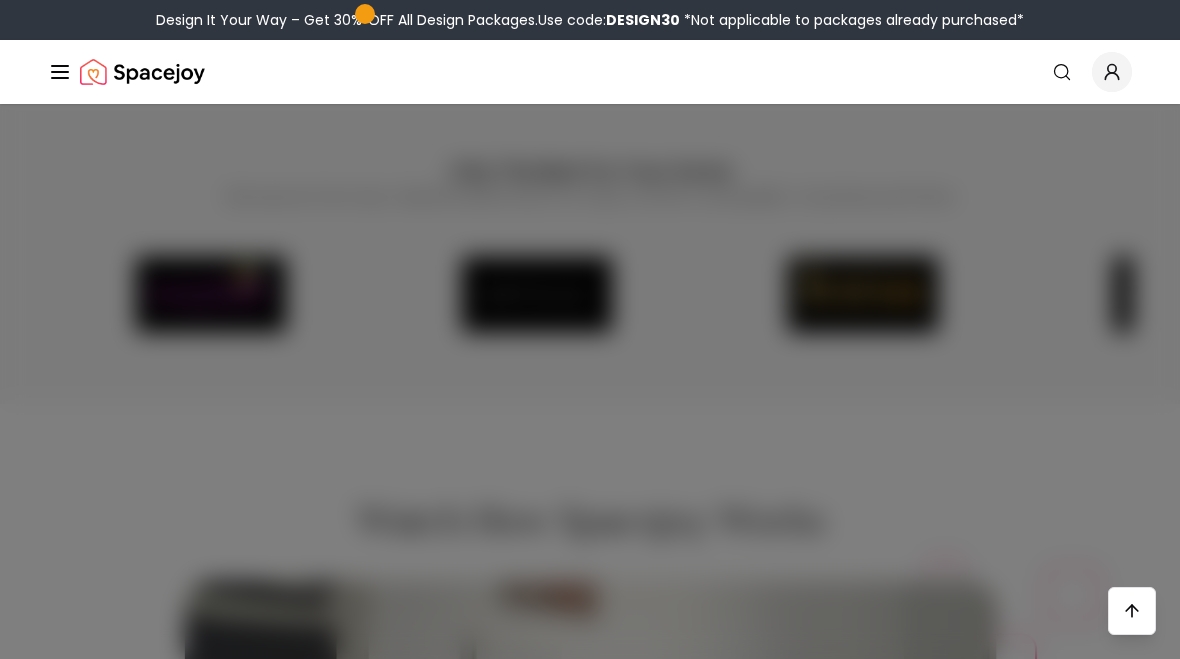 click at bounding box center [590, 329] 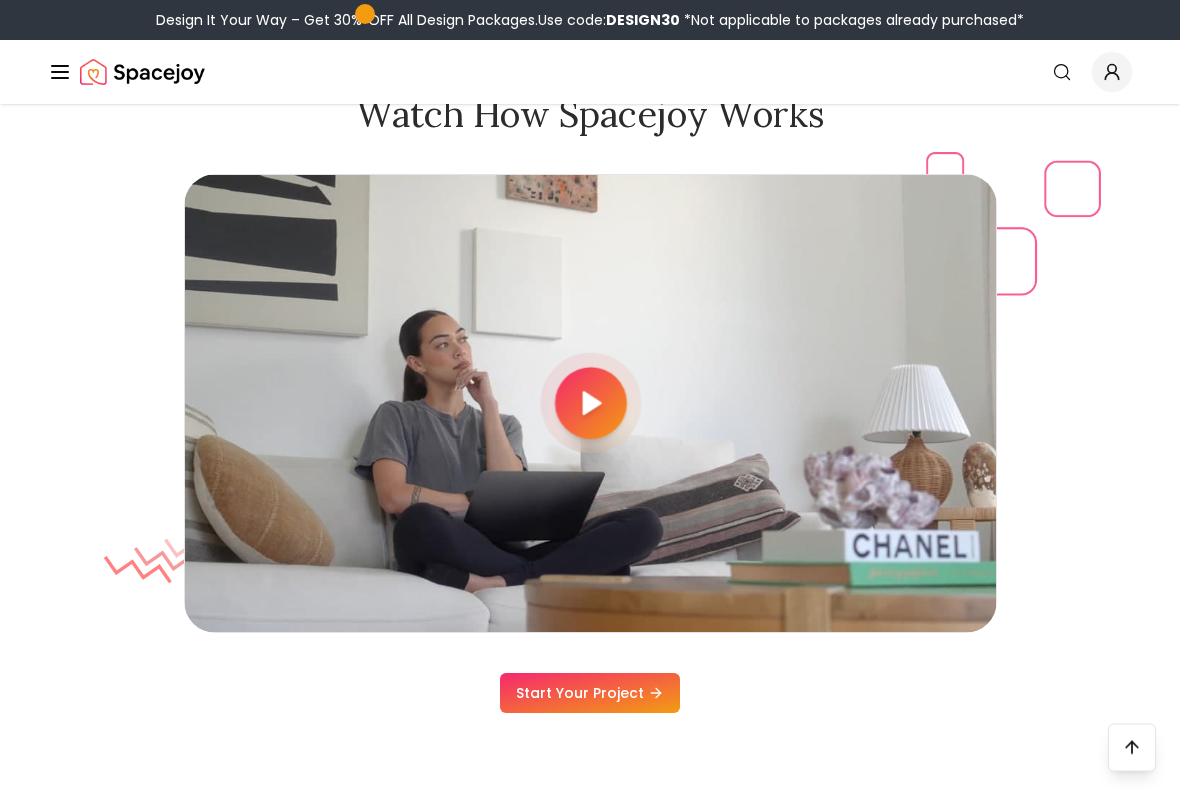 scroll, scrollTop: 5074, scrollLeft: 0, axis: vertical 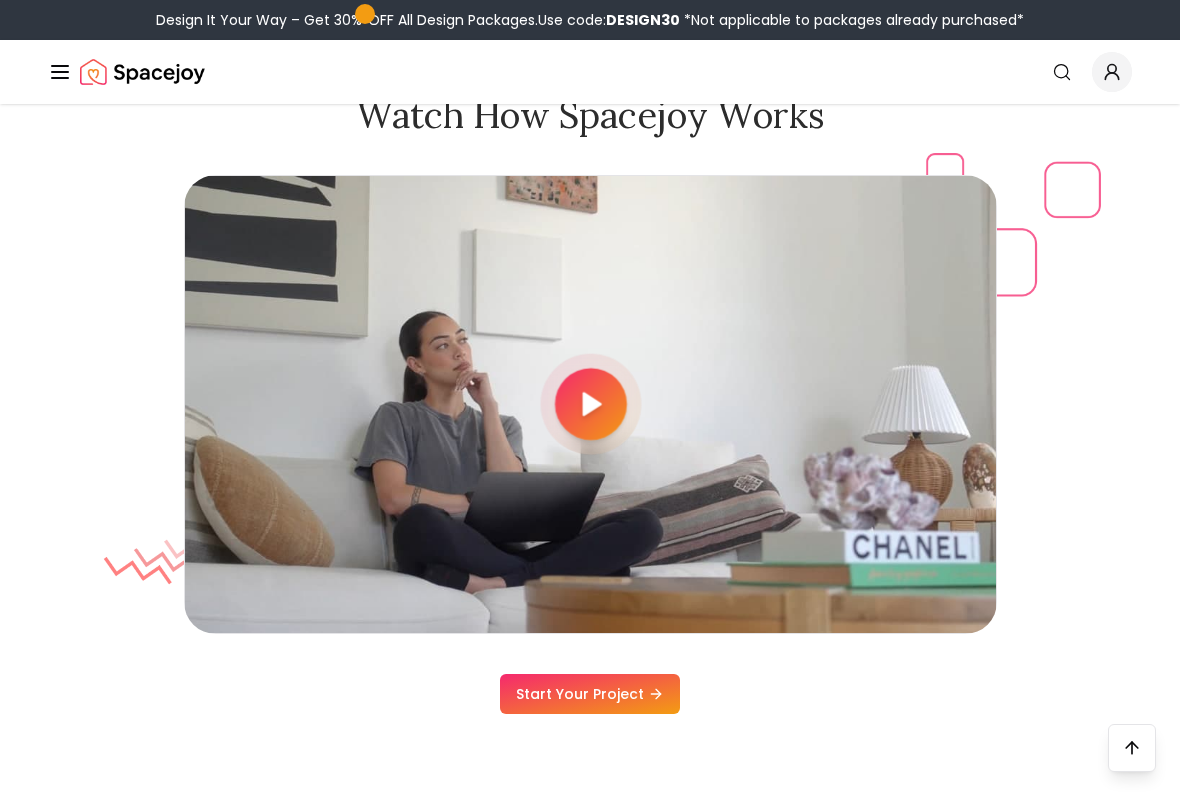click 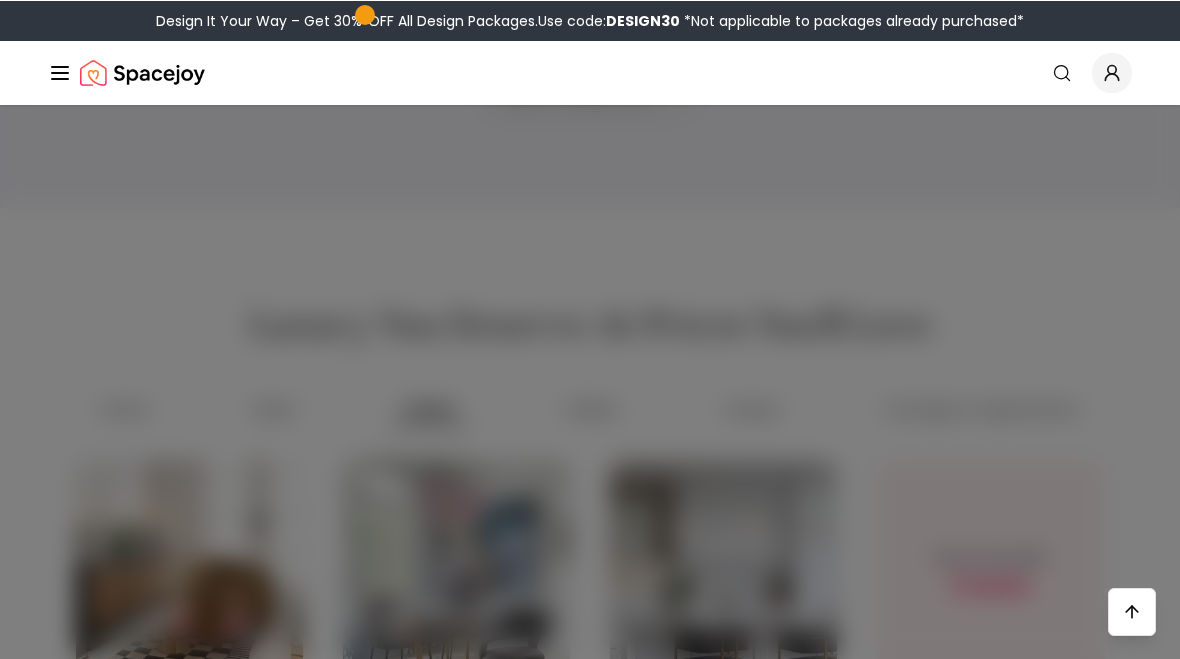 scroll, scrollTop: 6499, scrollLeft: 0, axis: vertical 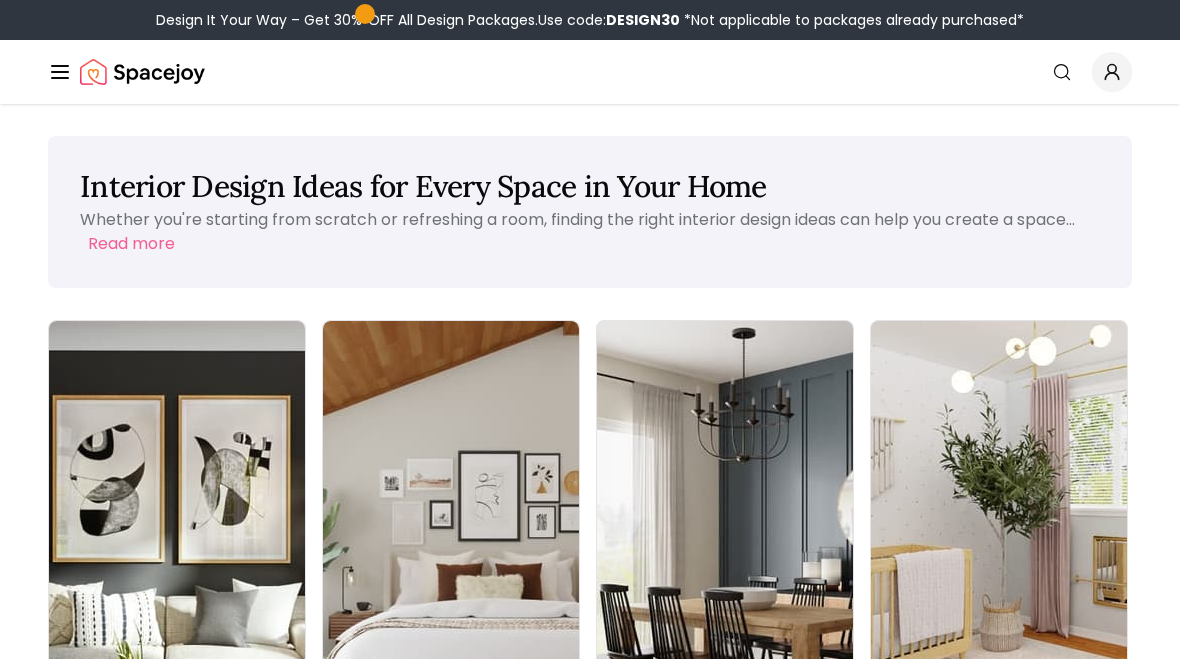 click at bounding box center [451, 547] 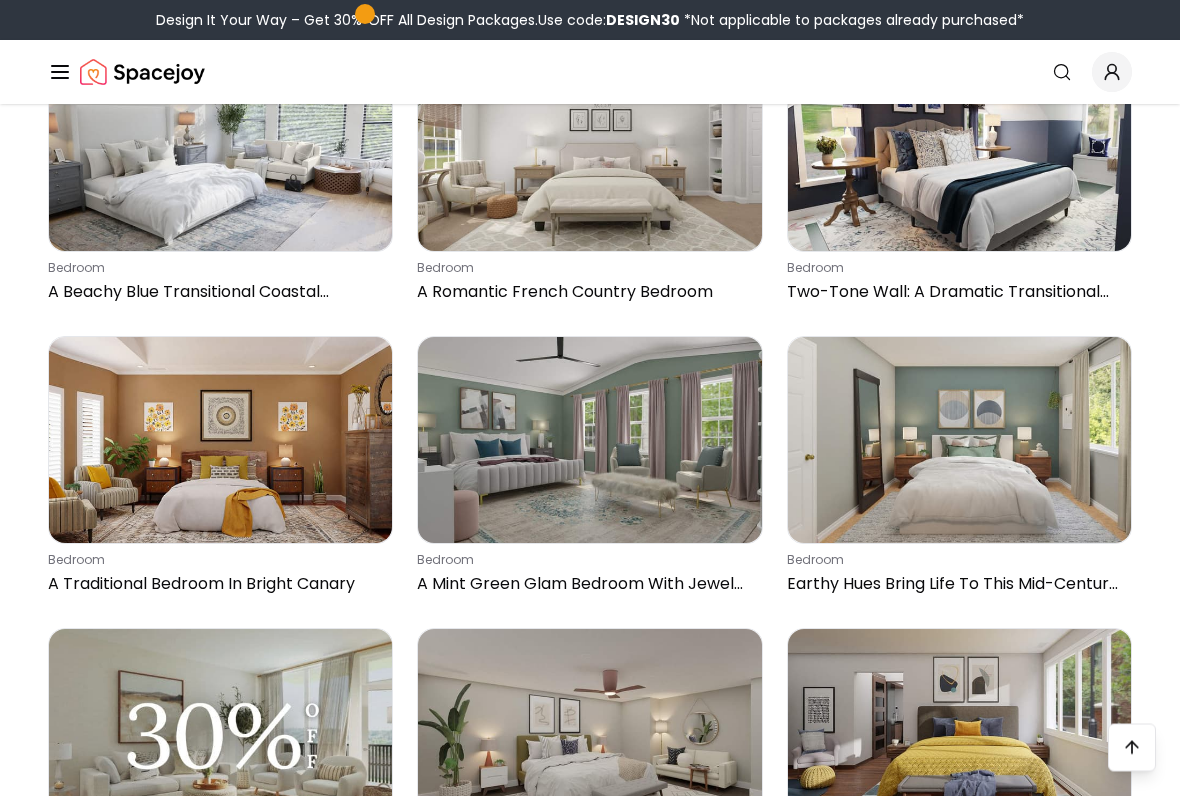 scroll, scrollTop: 30350, scrollLeft: 0, axis: vertical 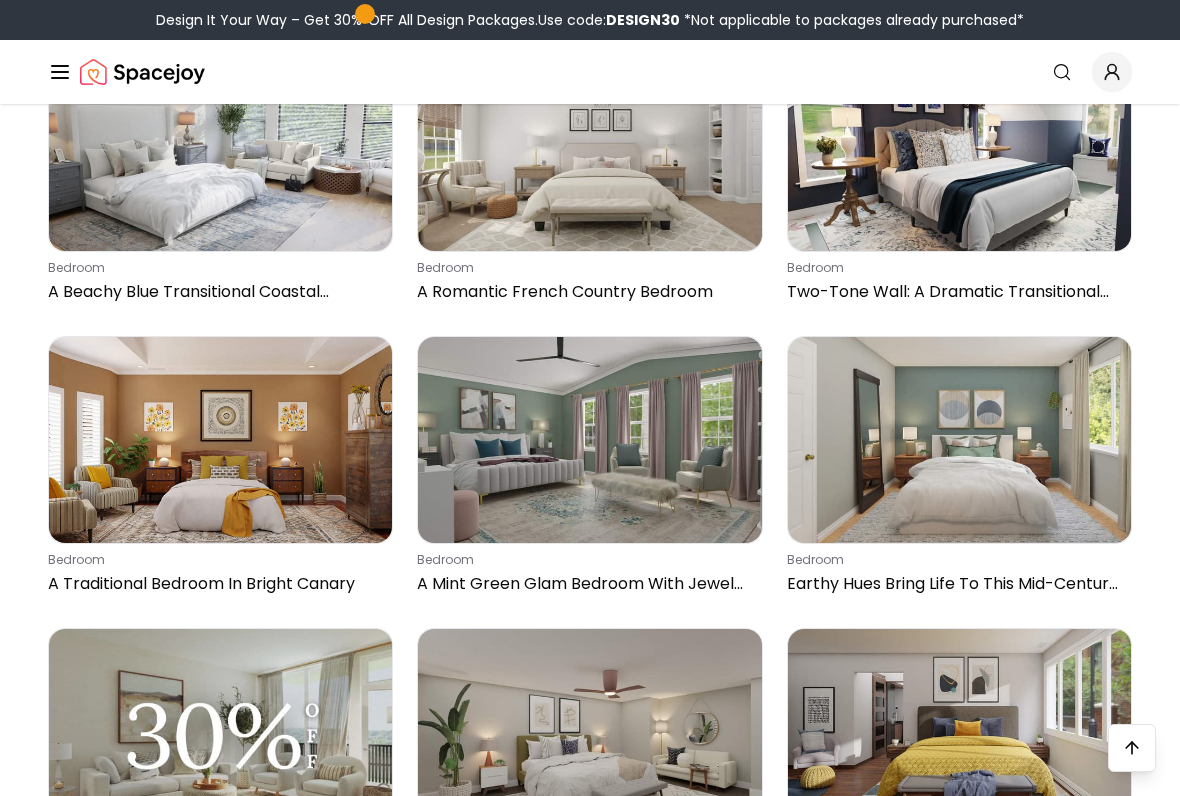 click at bounding box center (220, 440) 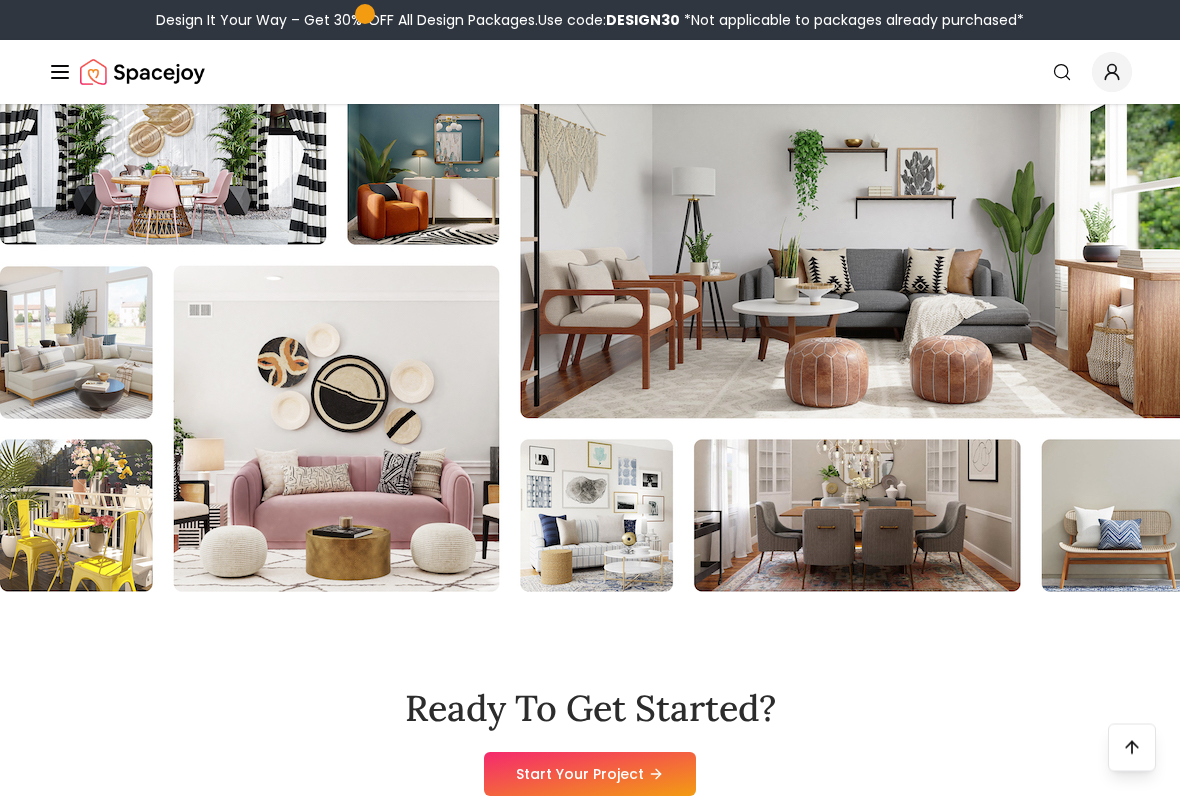 scroll, scrollTop: 50772, scrollLeft: 0, axis: vertical 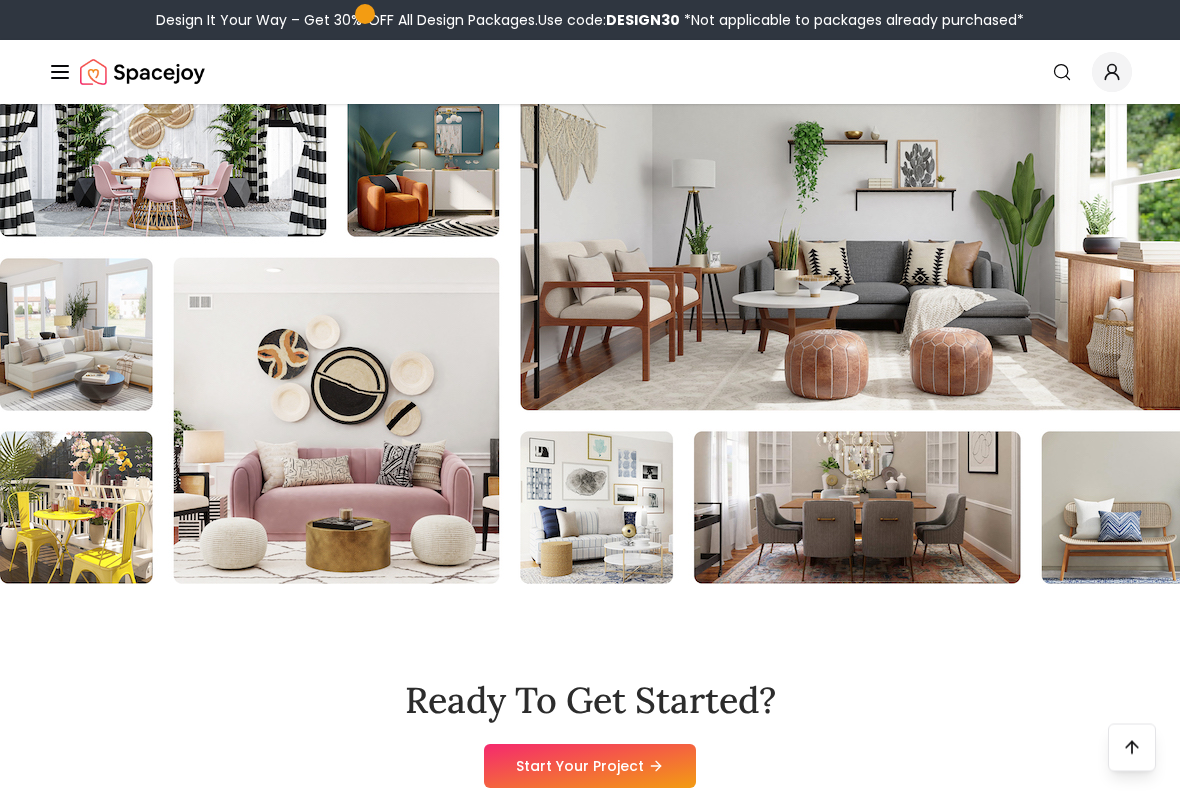 click on "Ready To Get Started? Start Your Project" at bounding box center (590, 735) 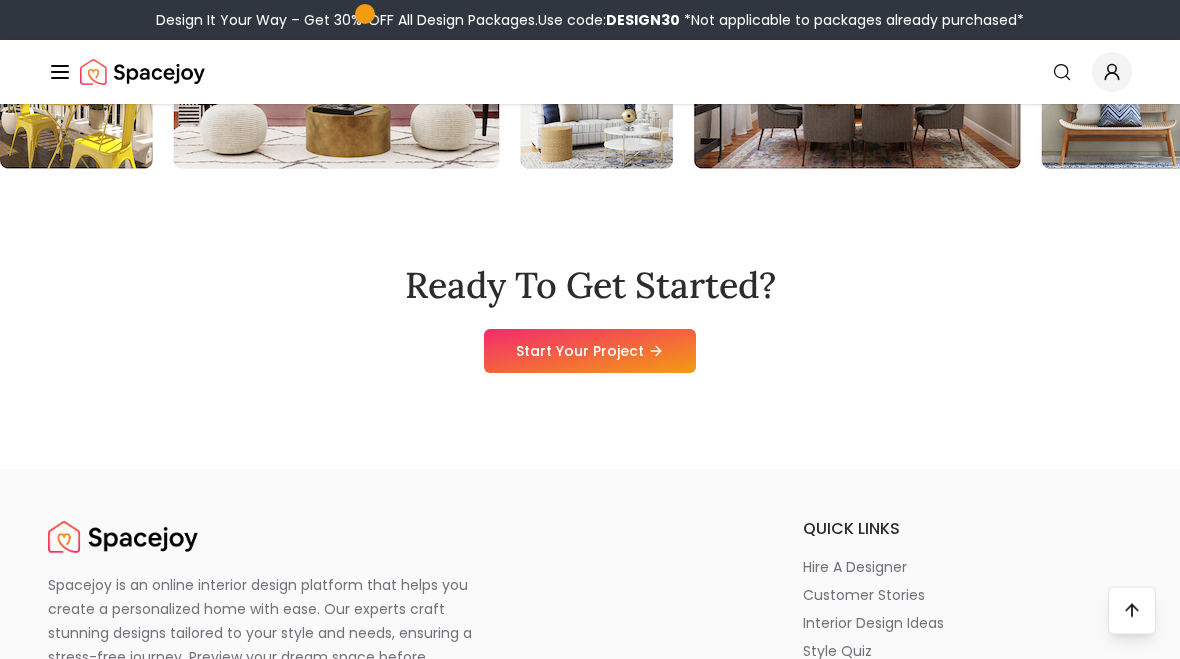 scroll, scrollTop: 51188, scrollLeft: 0, axis: vertical 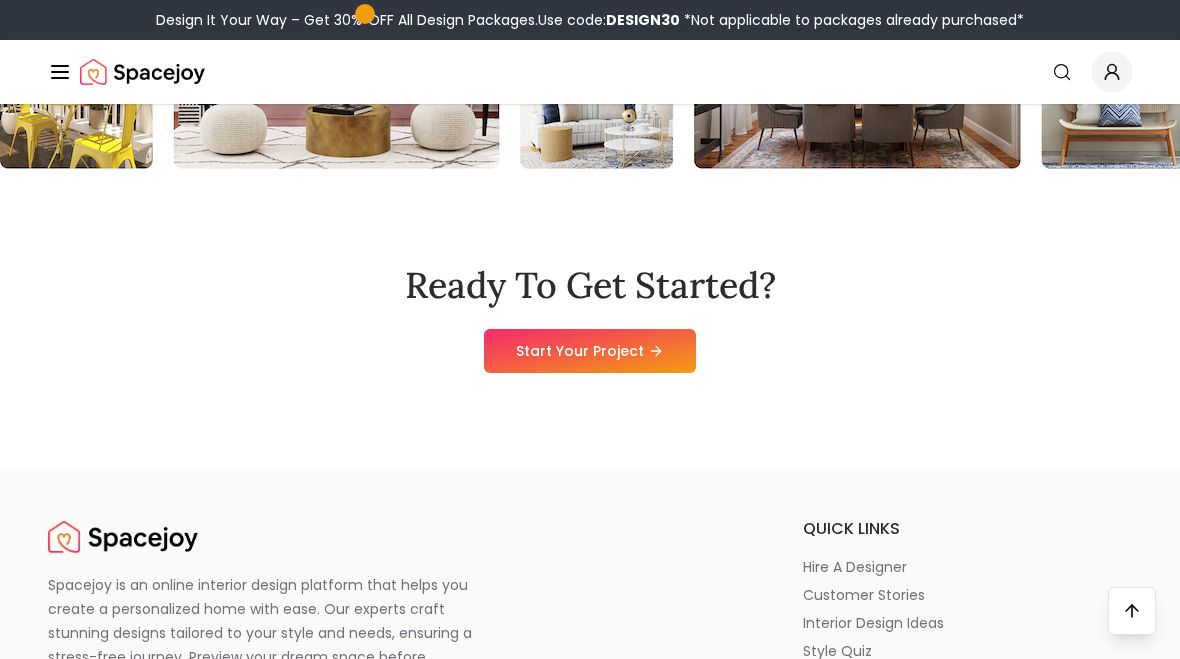 click on "Start Your Project" at bounding box center (590, 351) 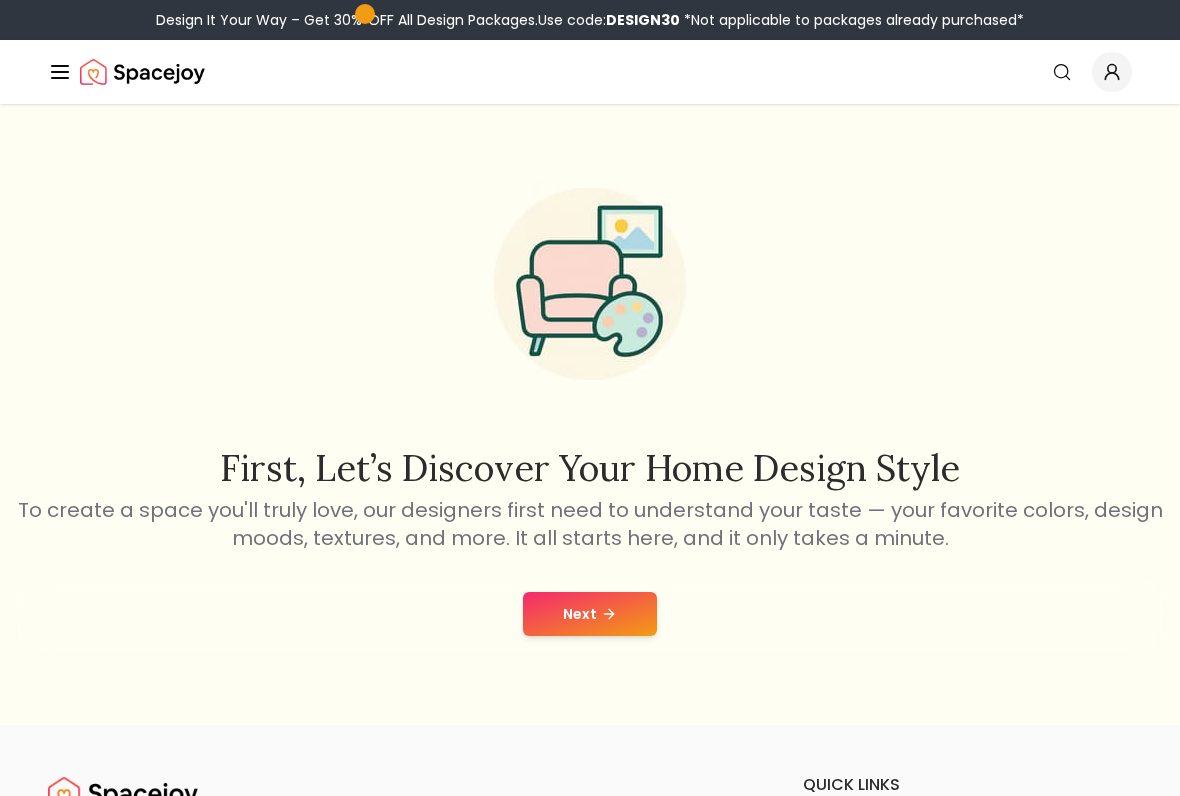 scroll, scrollTop: 50, scrollLeft: 0, axis: vertical 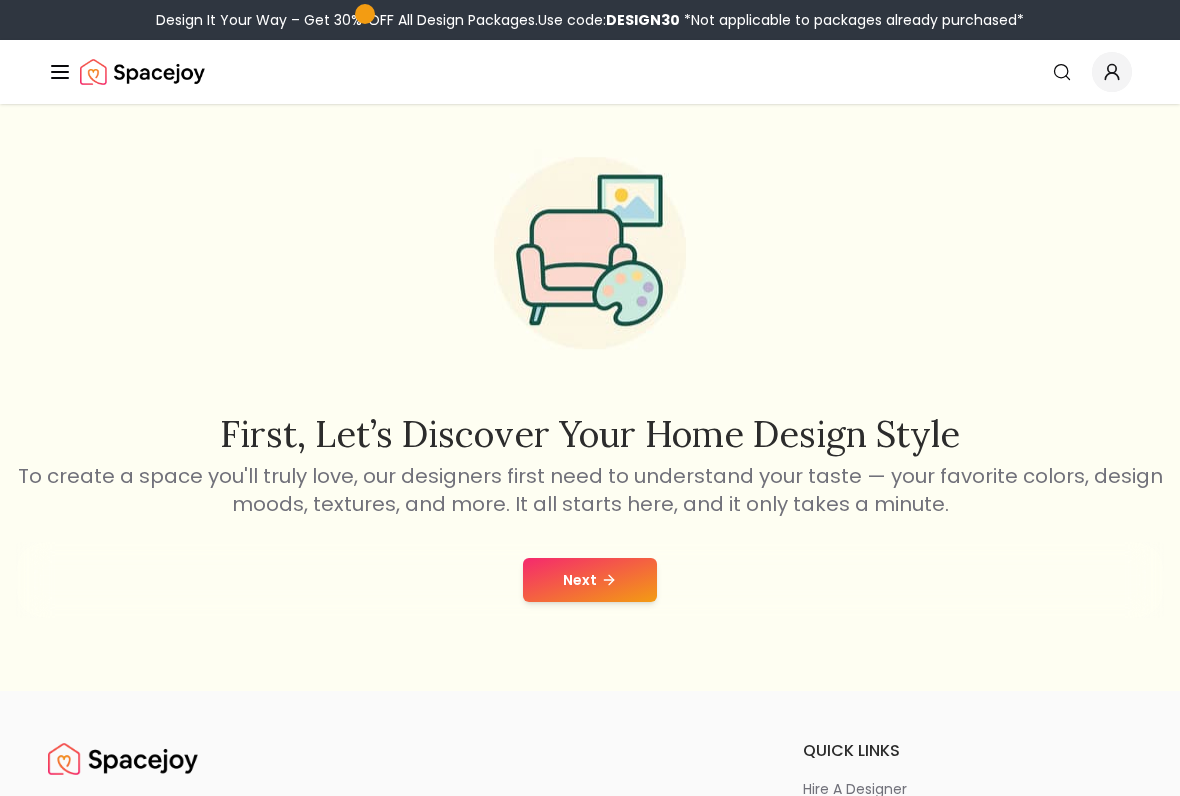 click on "Next" at bounding box center (590, 580) 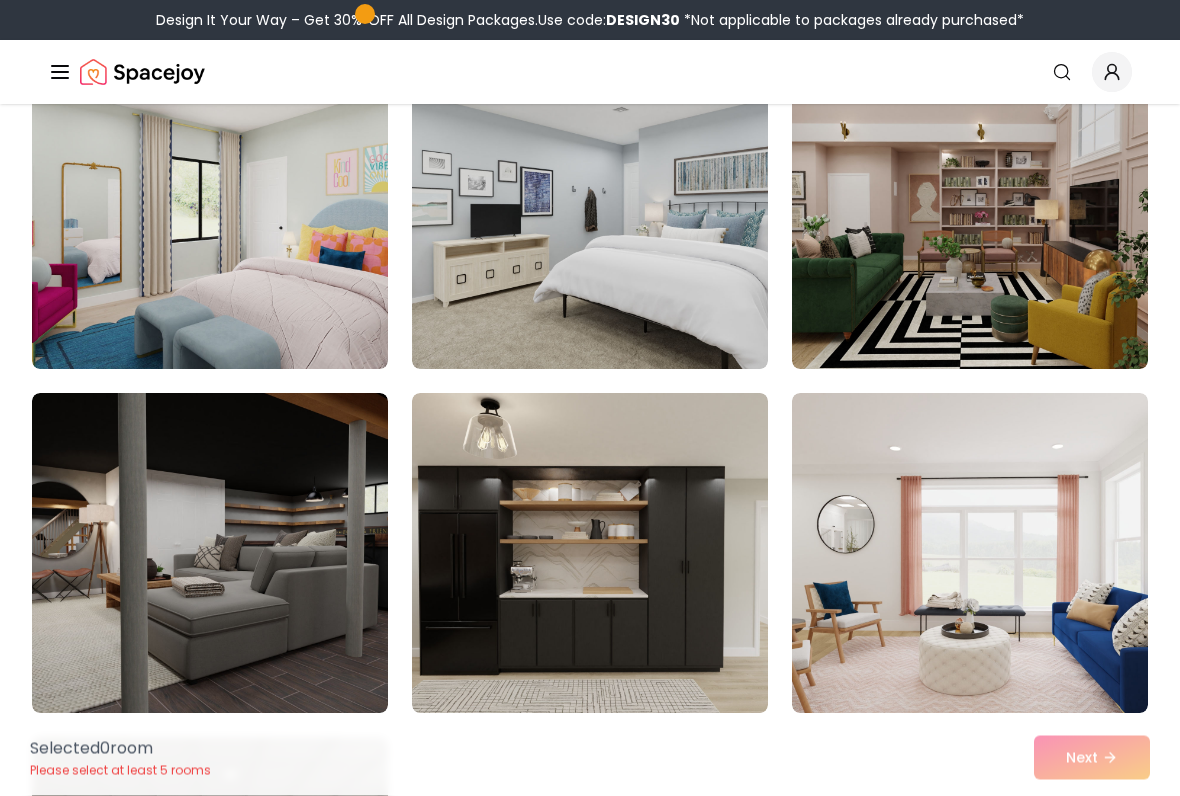 scroll, scrollTop: 10896, scrollLeft: 0, axis: vertical 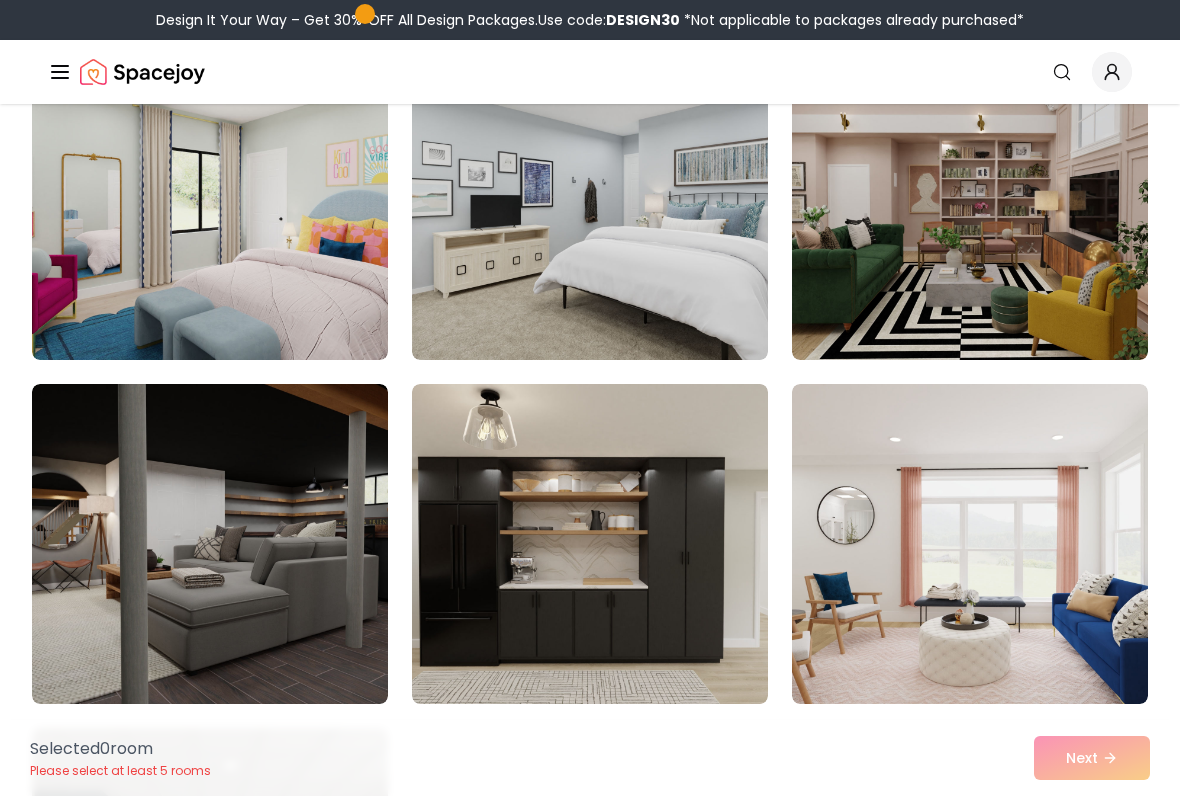 click at bounding box center (970, 544) 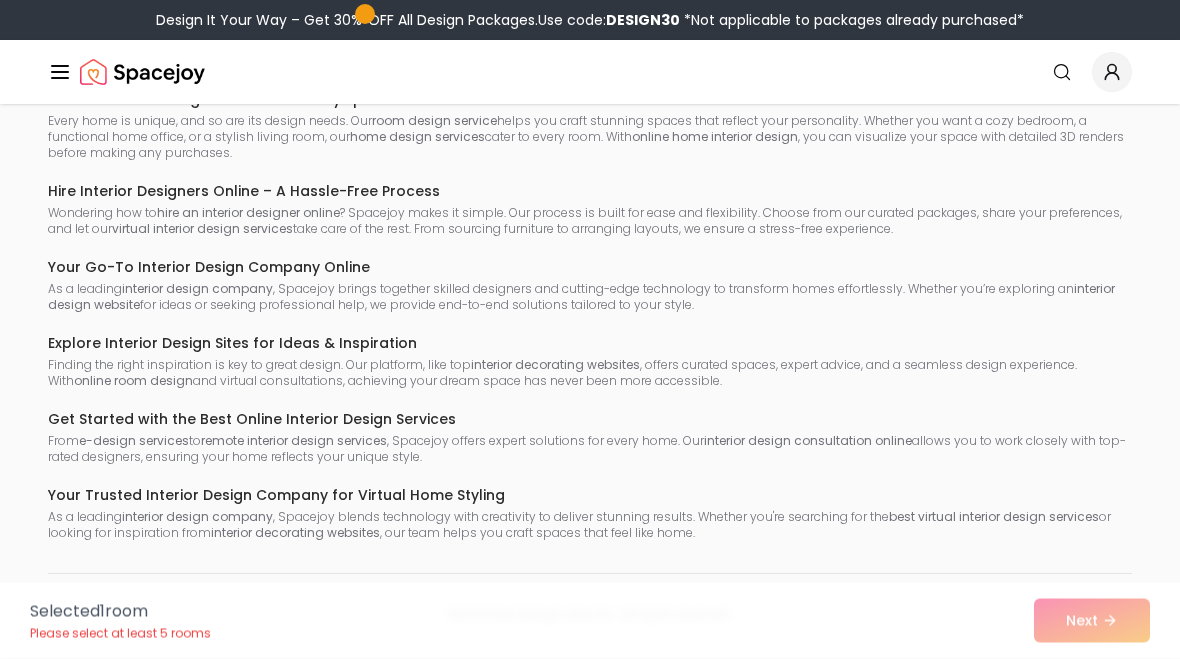 scroll, scrollTop: 13087, scrollLeft: 0, axis: vertical 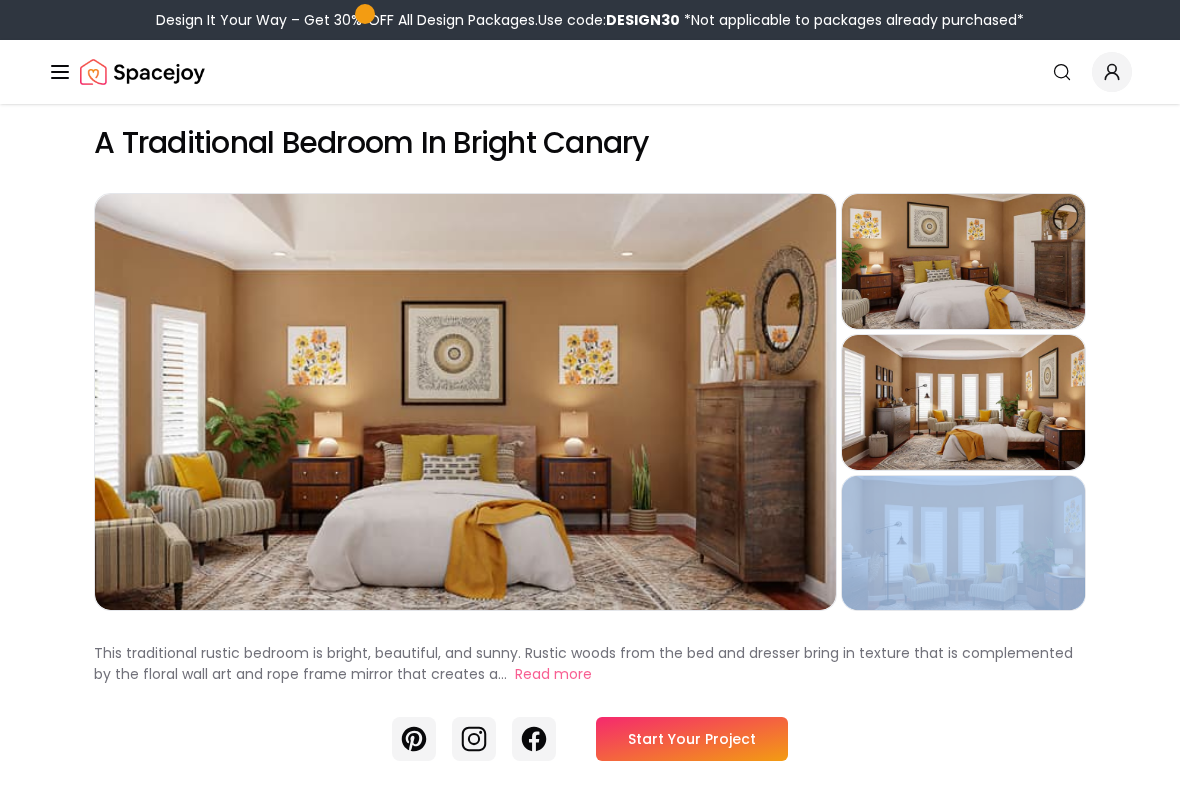 click on "Preview" at bounding box center [963, 402] 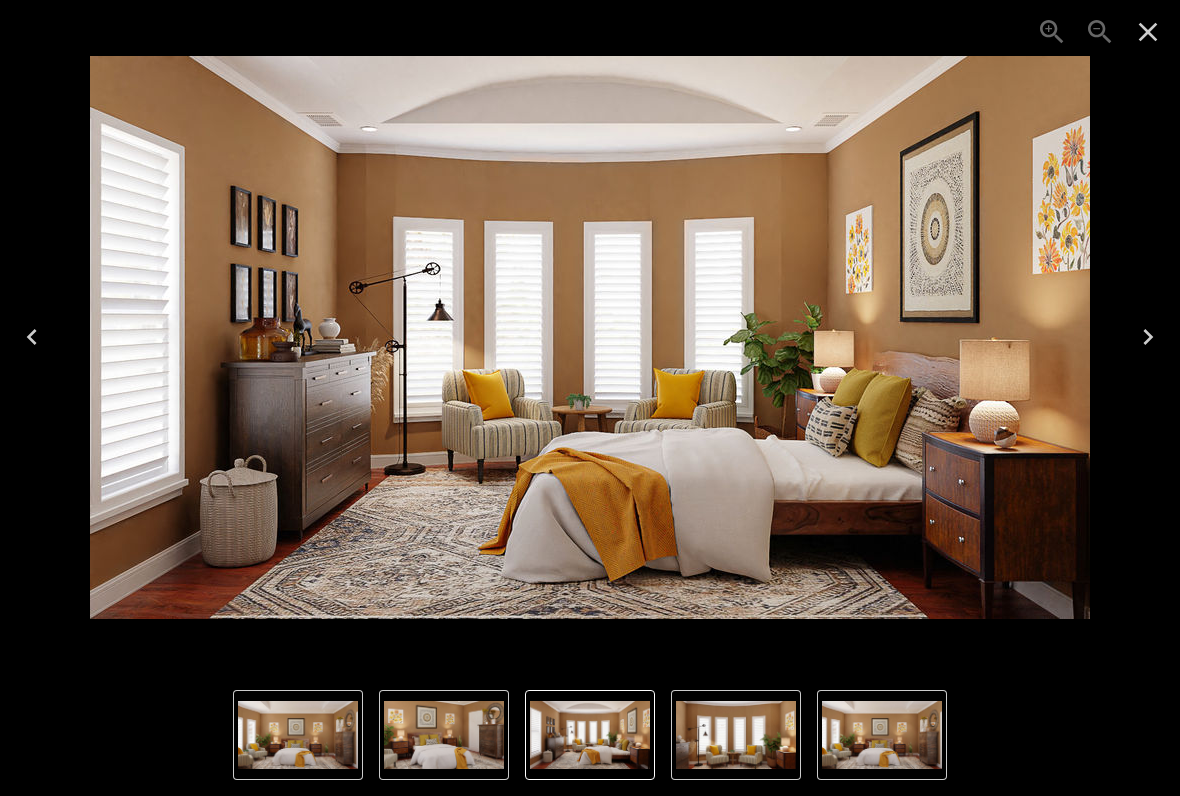 click 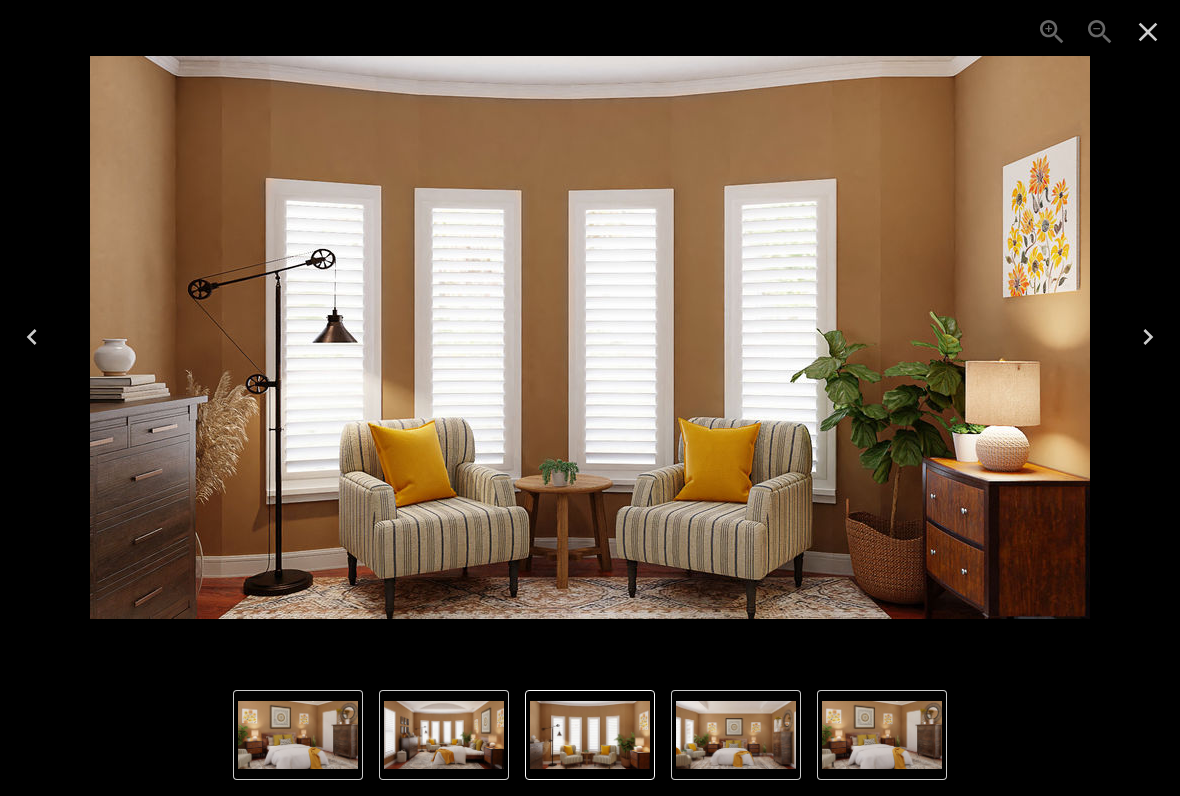 click 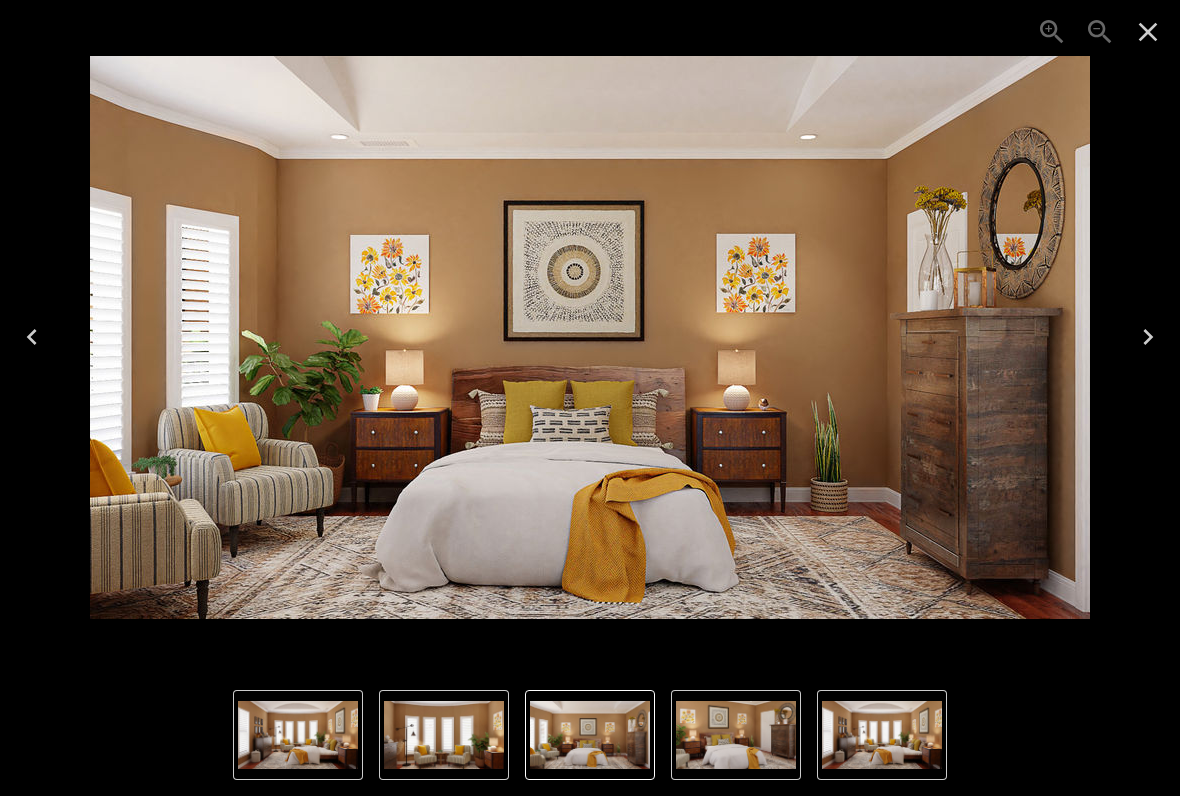 click 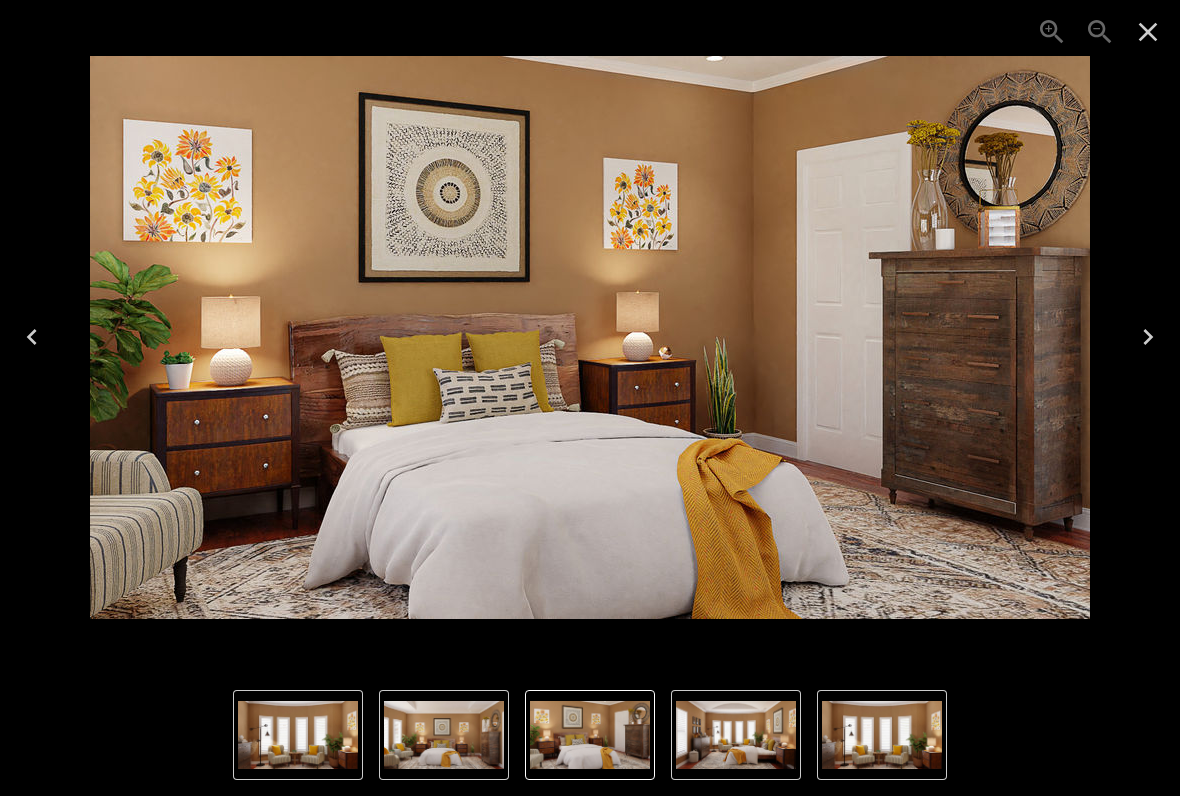 click 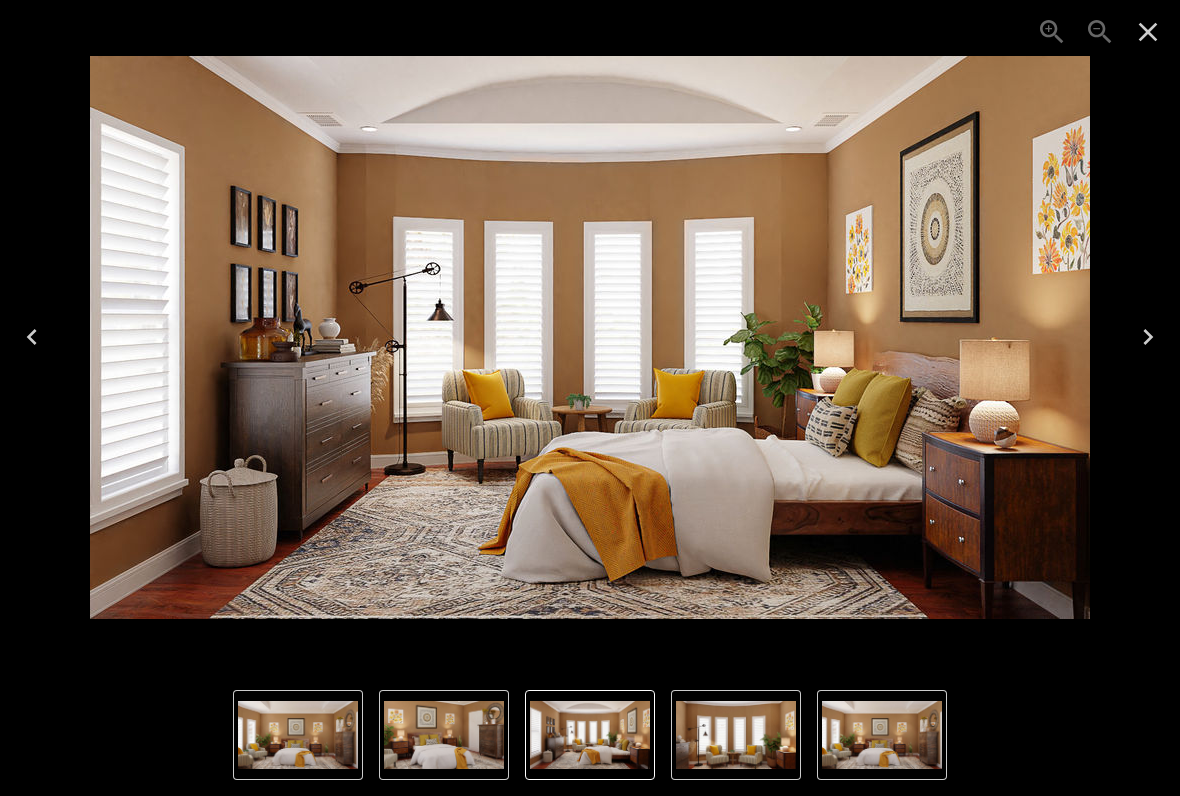 click 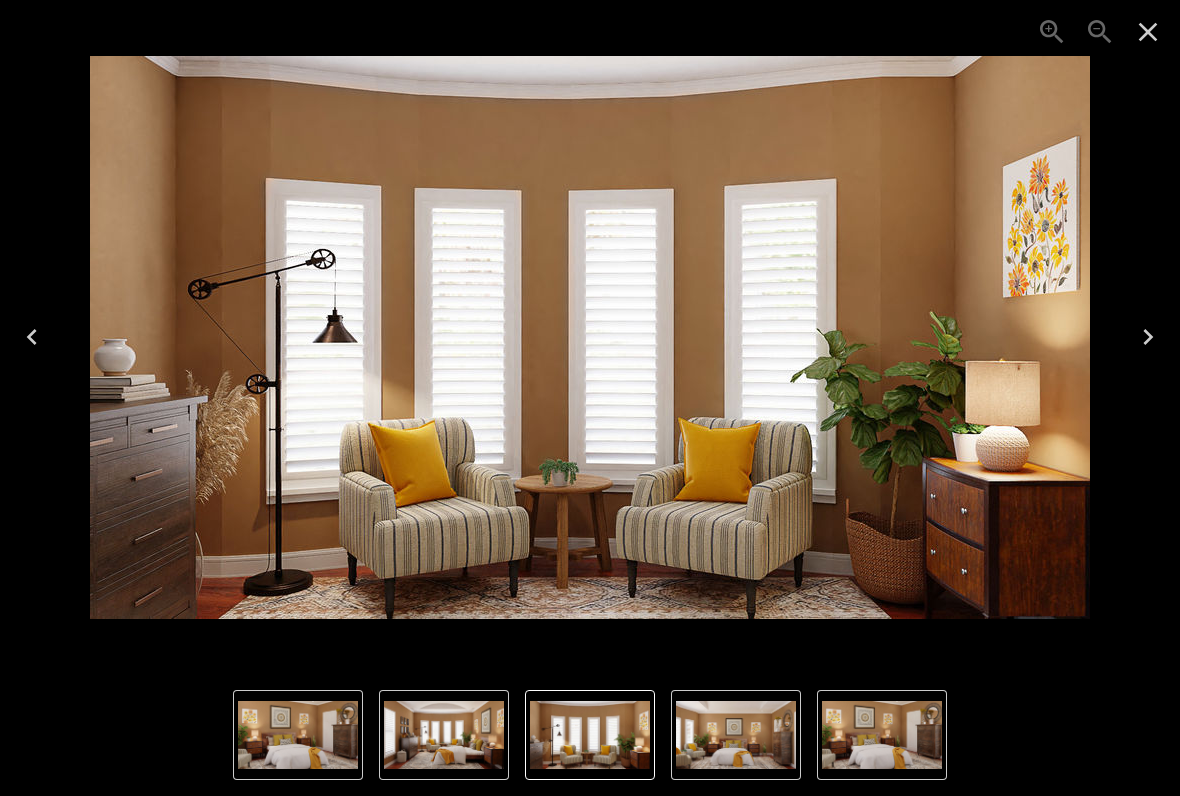 click 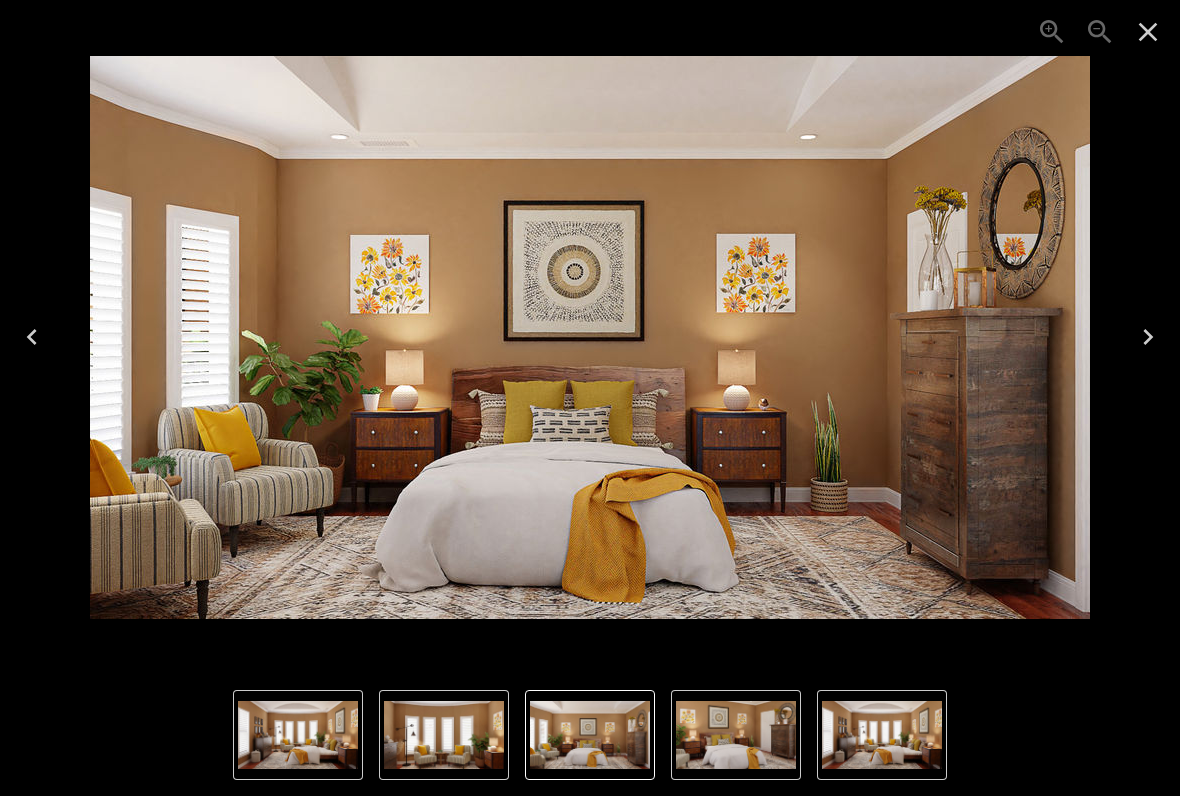 click 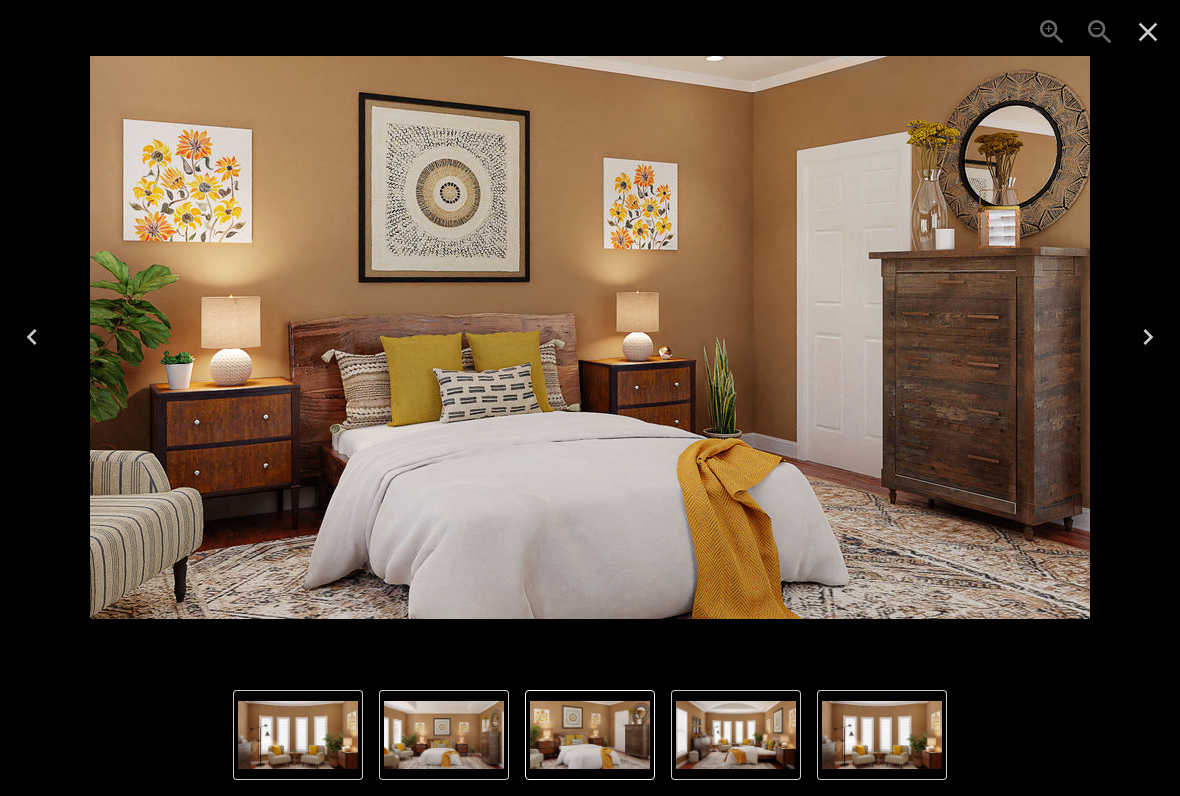 click 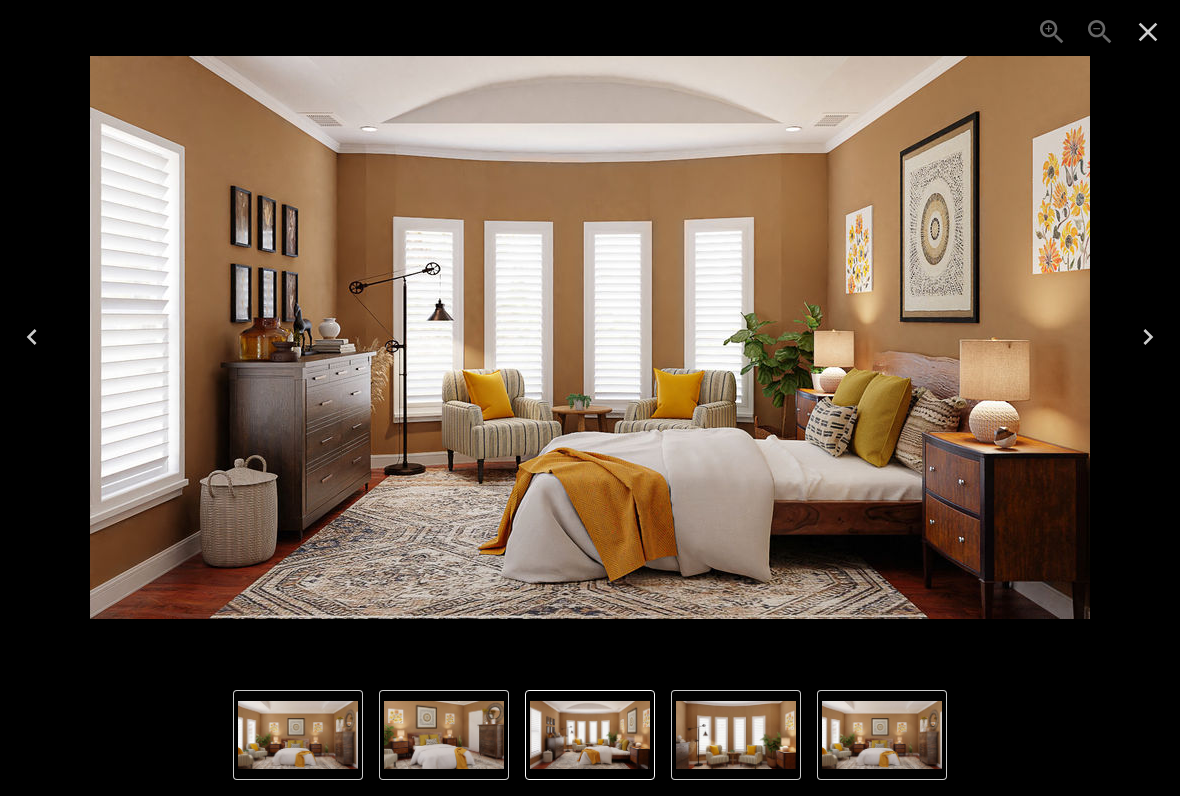 click at bounding box center (1148, 337) 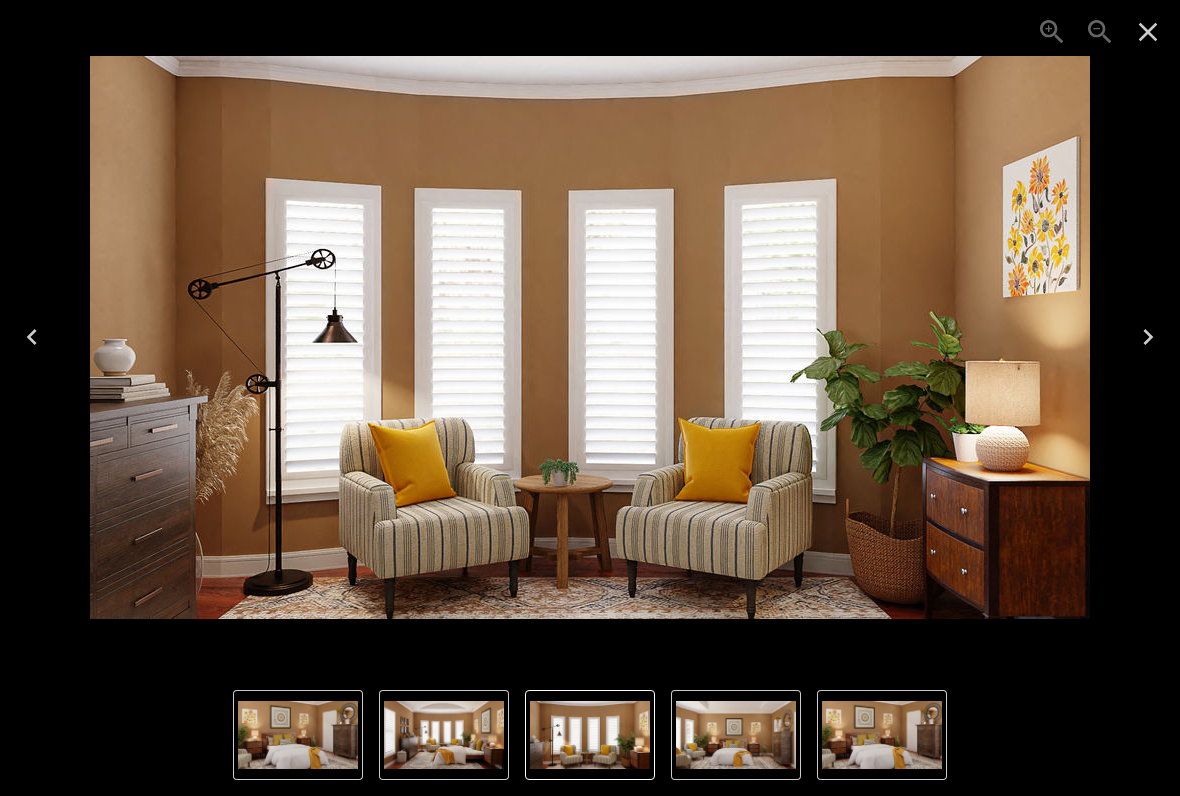 click 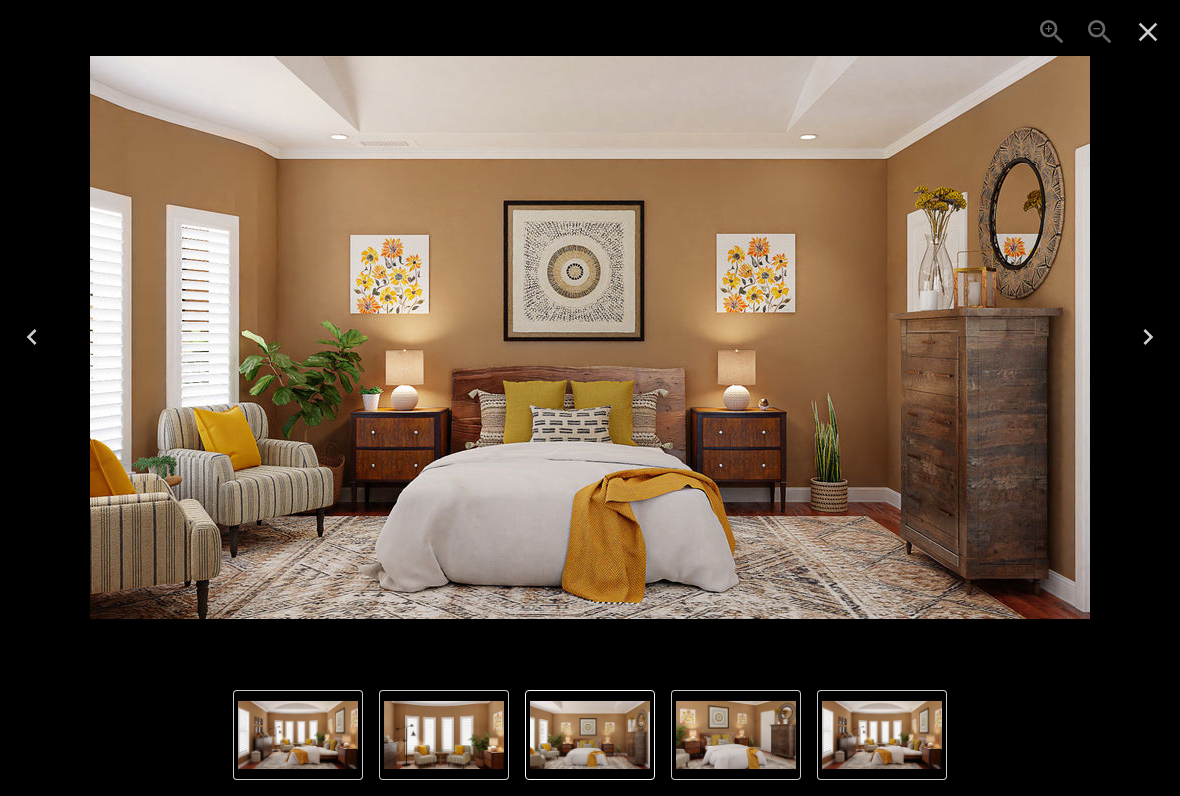 click at bounding box center [590, 337] 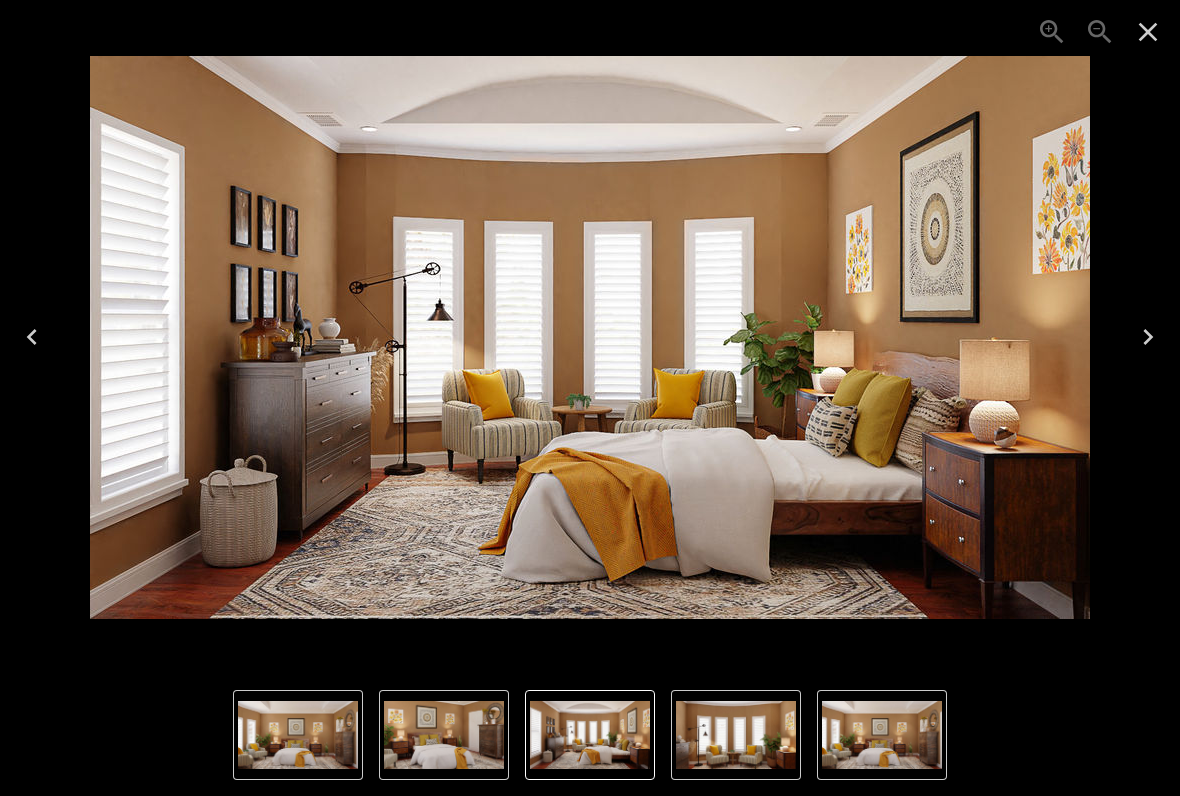 click 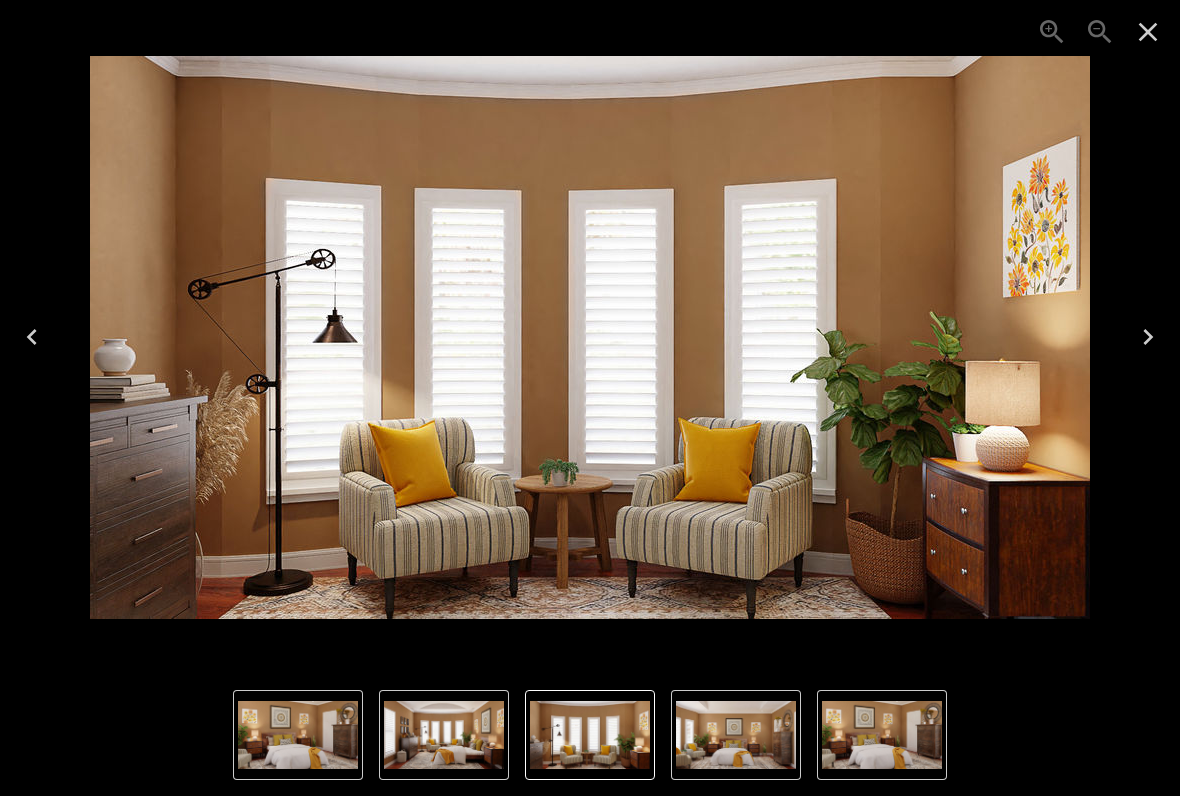 click 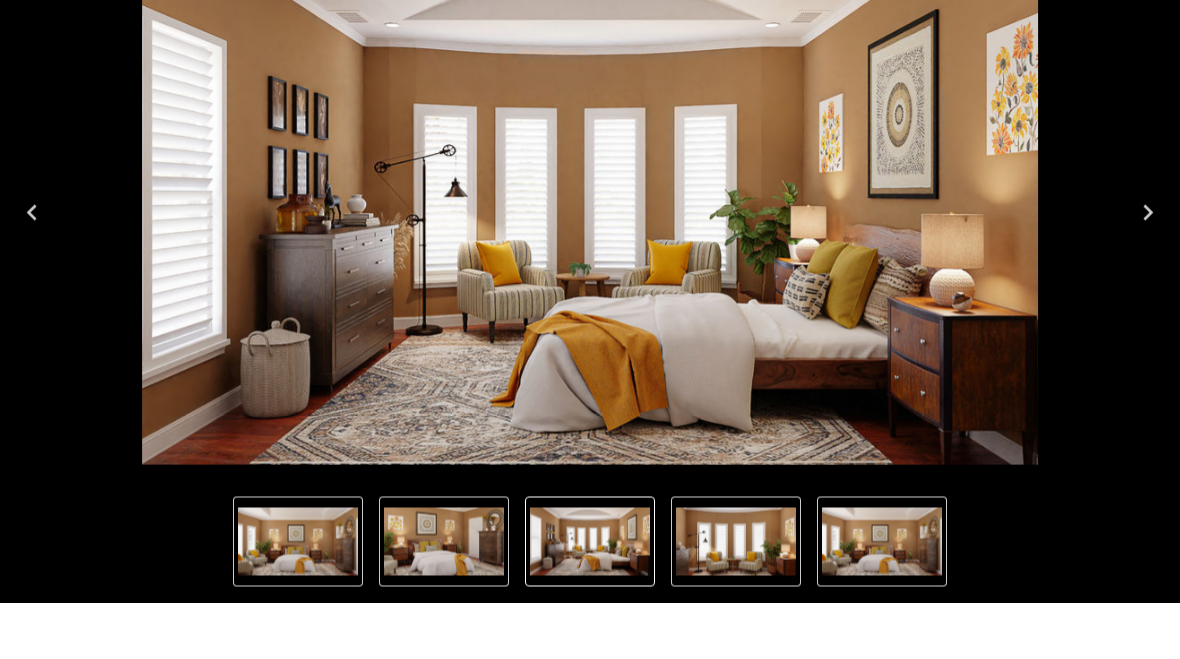scroll, scrollTop: 67, scrollLeft: 0, axis: vertical 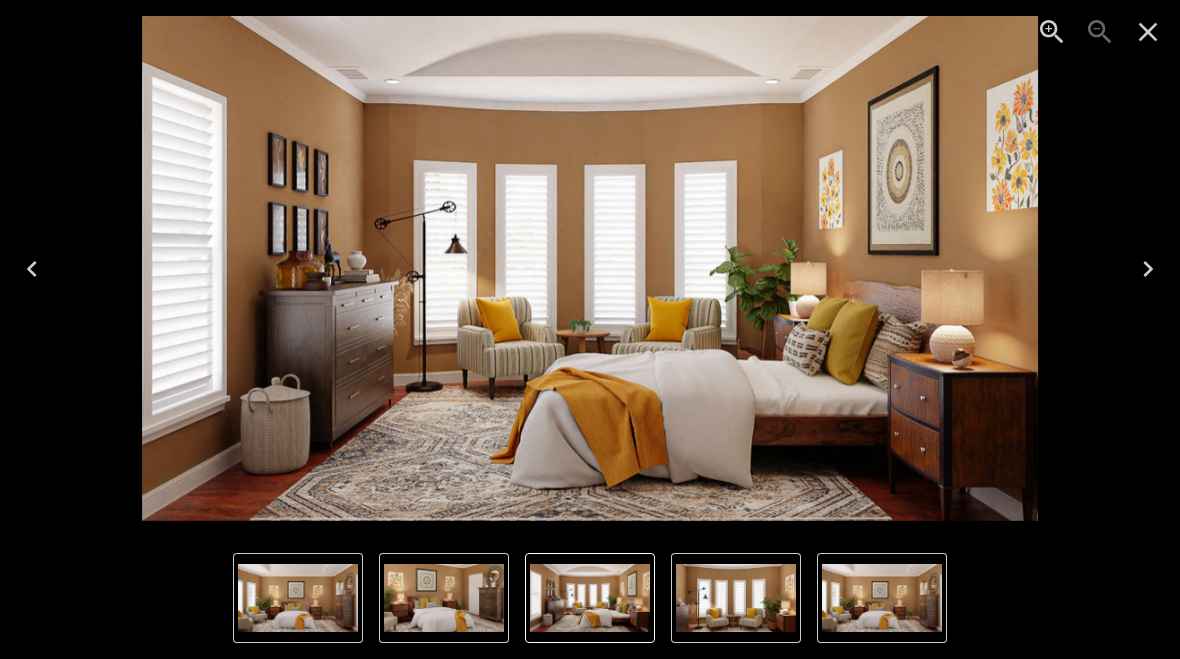 click 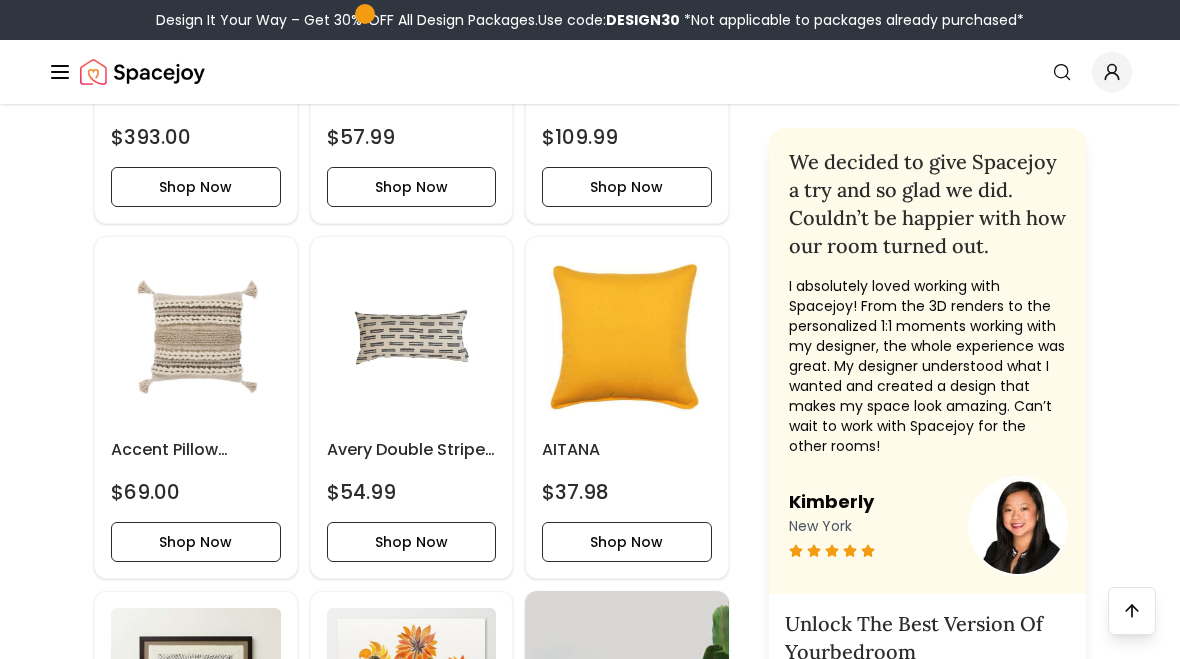 scroll, scrollTop: 5300, scrollLeft: 0, axis: vertical 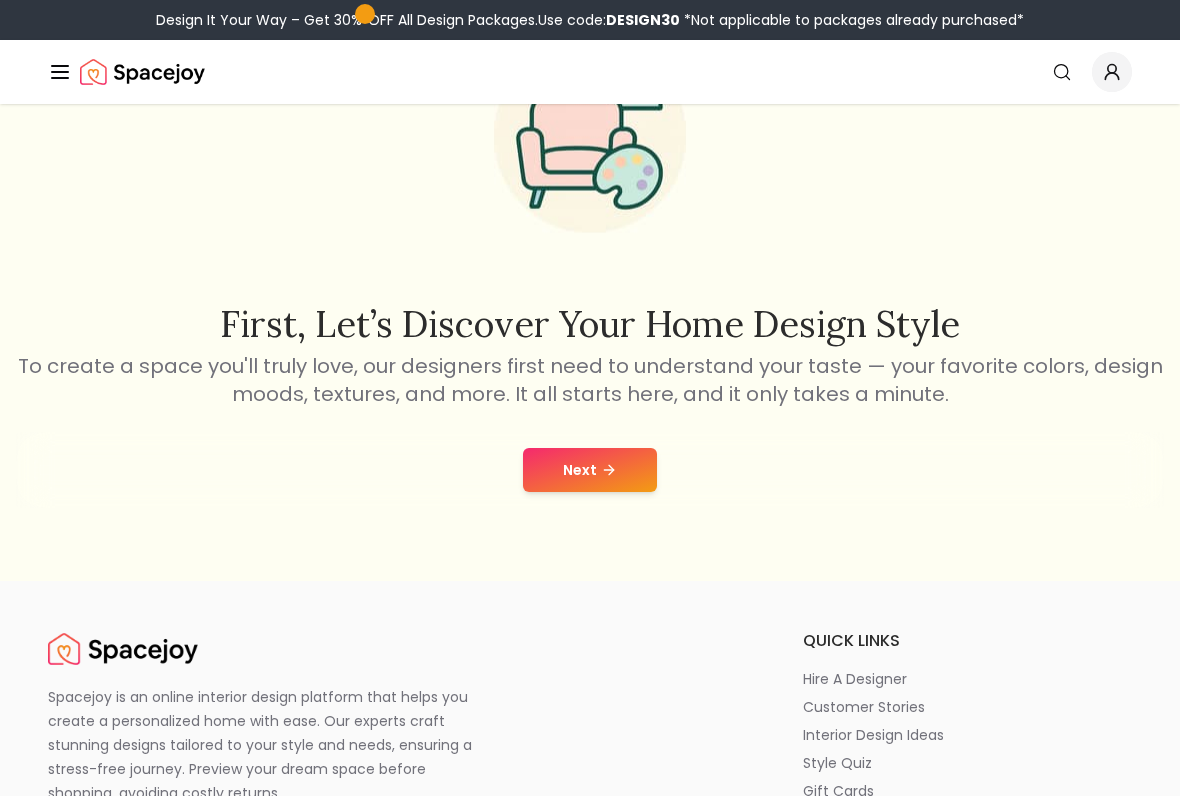 click 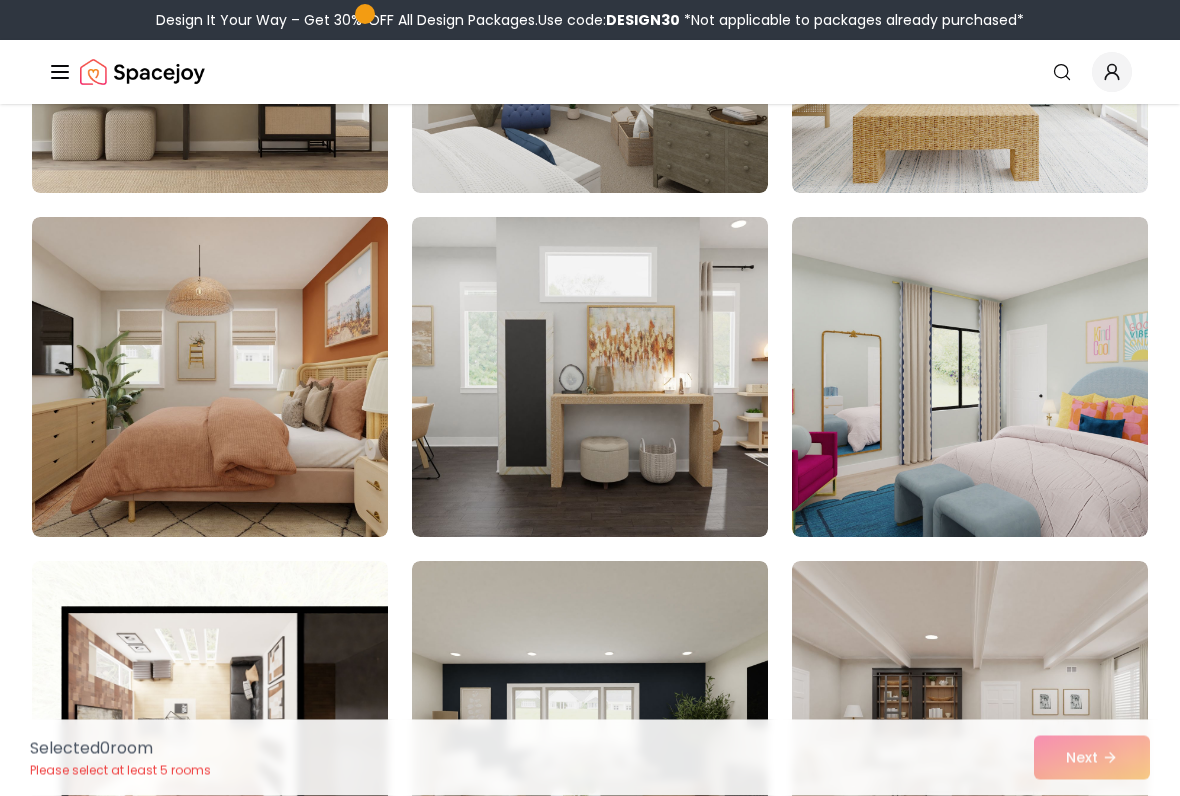 scroll, scrollTop: 6247, scrollLeft: 0, axis: vertical 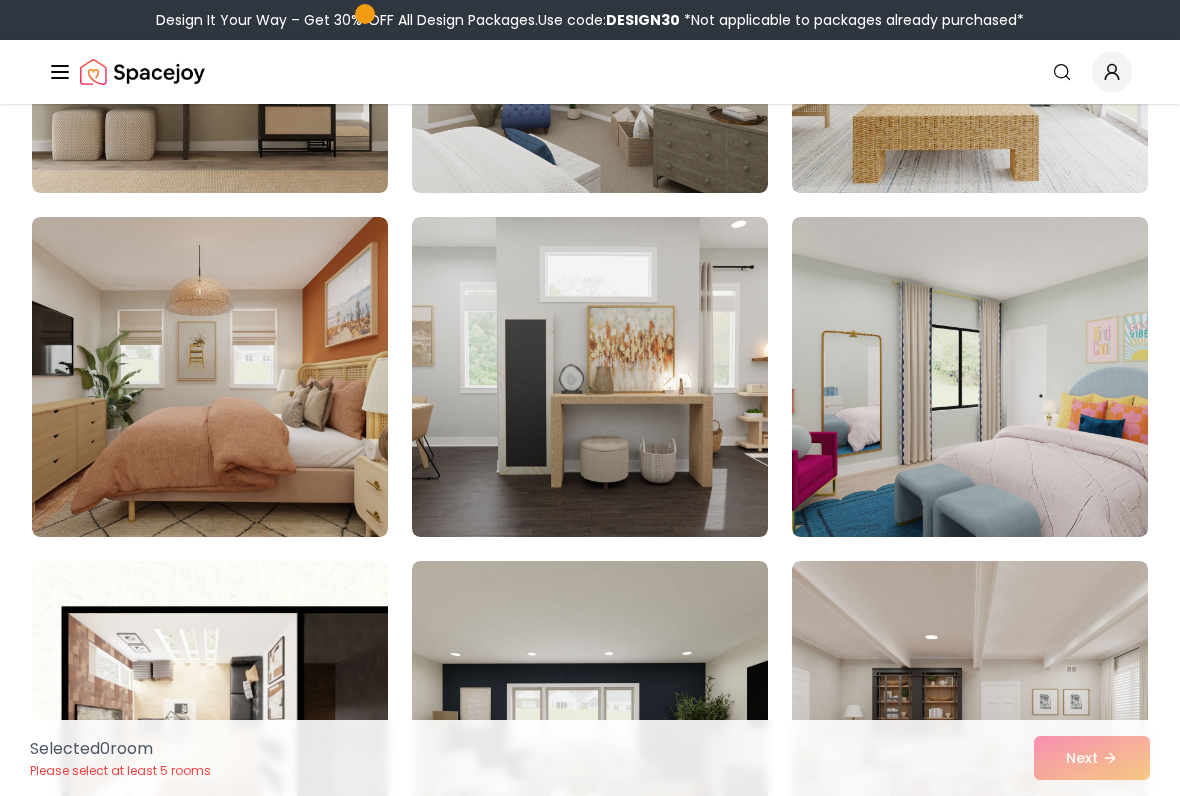 click at bounding box center (210, 377) 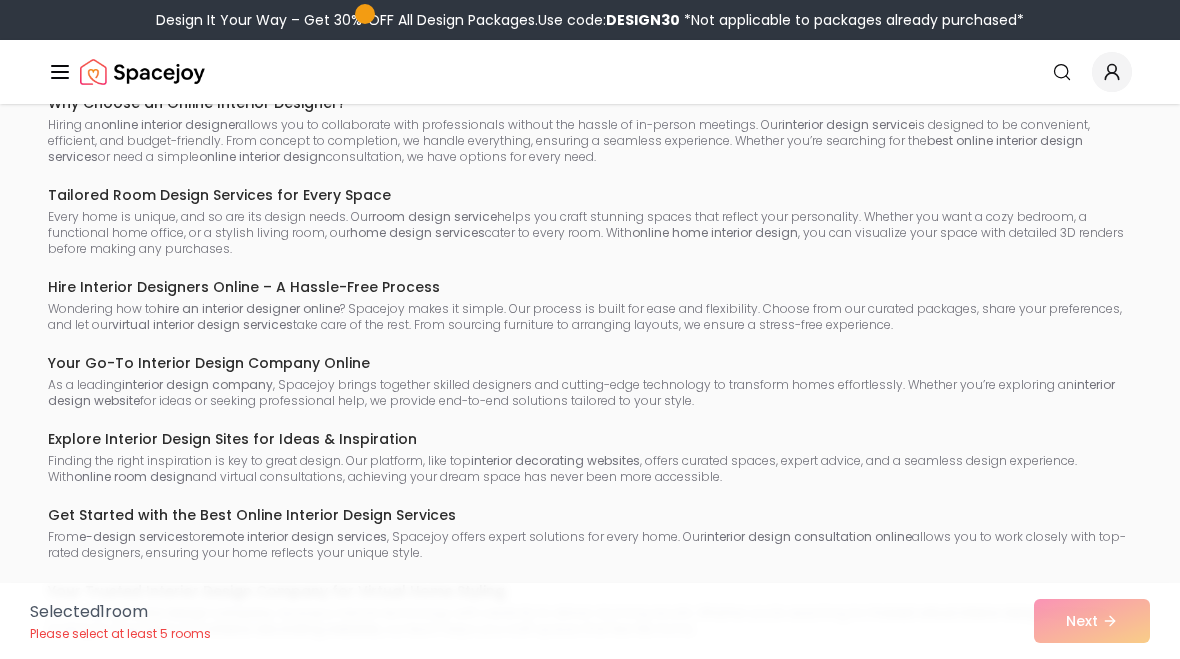 scroll, scrollTop: 13087, scrollLeft: 0, axis: vertical 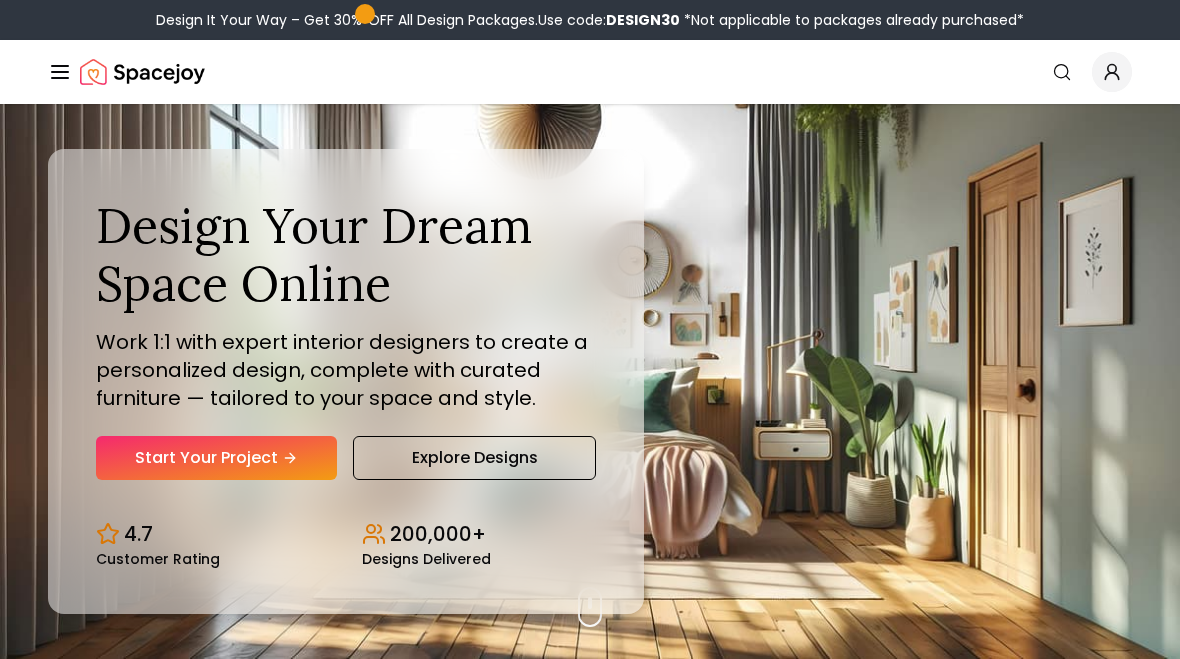 click on "Explore Designs" at bounding box center [474, 458] 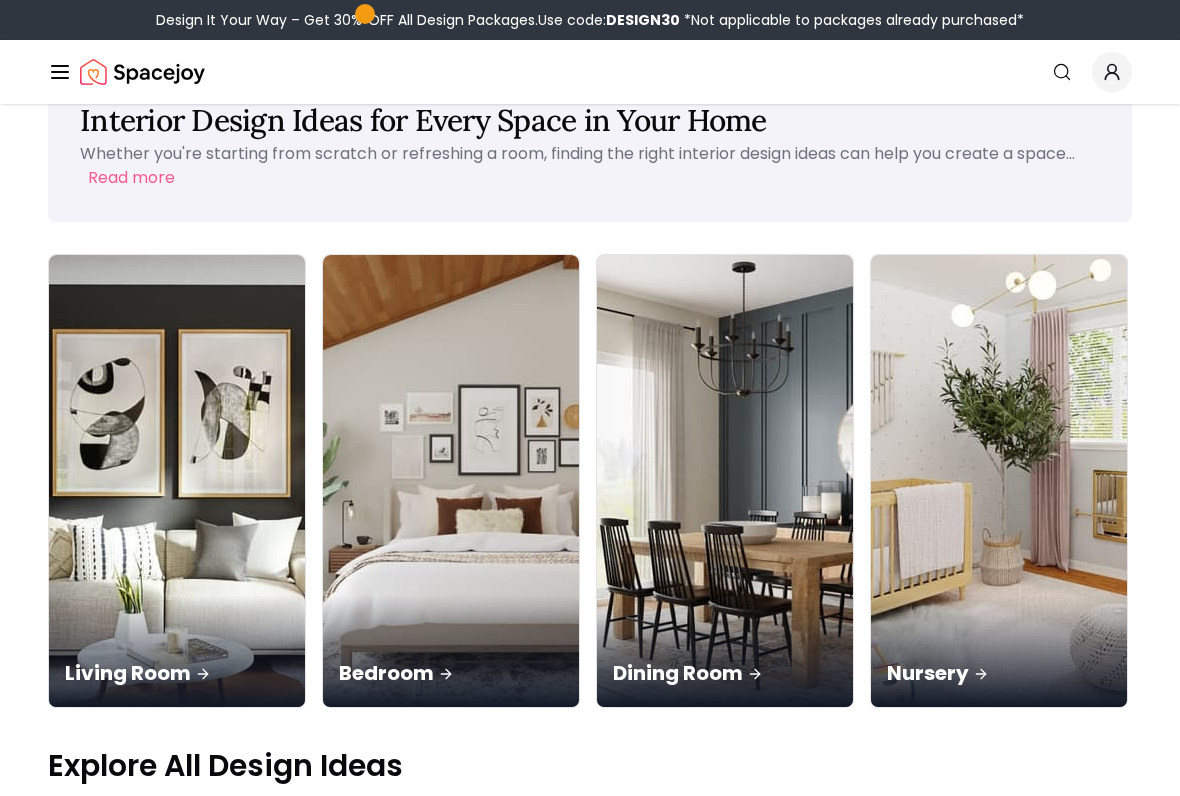 scroll, scrollTop: 66, scrollLeft: 0, axis: vertical 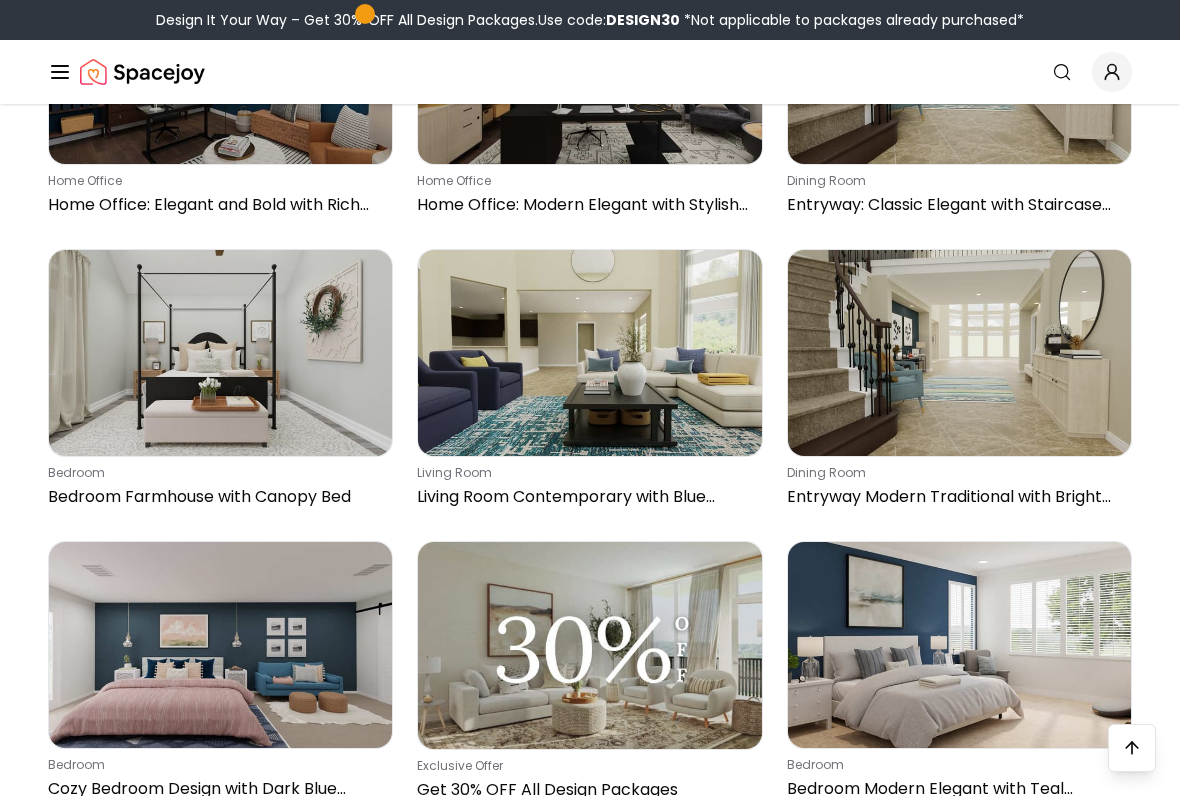 click at bounding box center (959, 645) 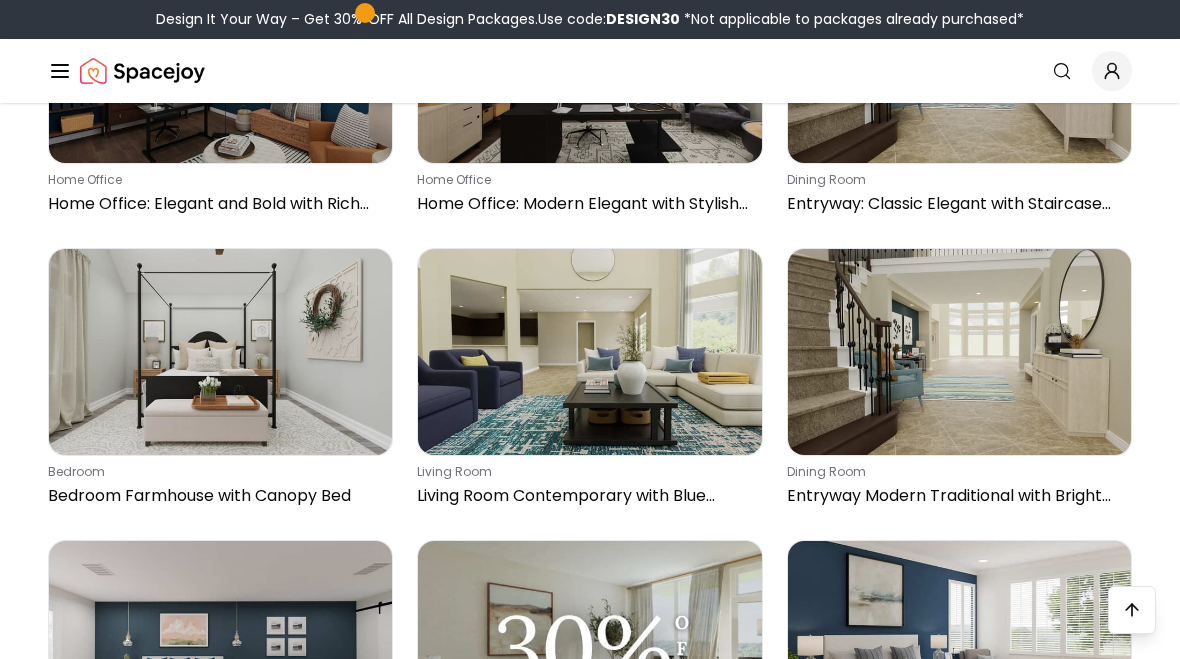 scroll, scrollTop: 1858, scrollLeft: 0, axis: vertical 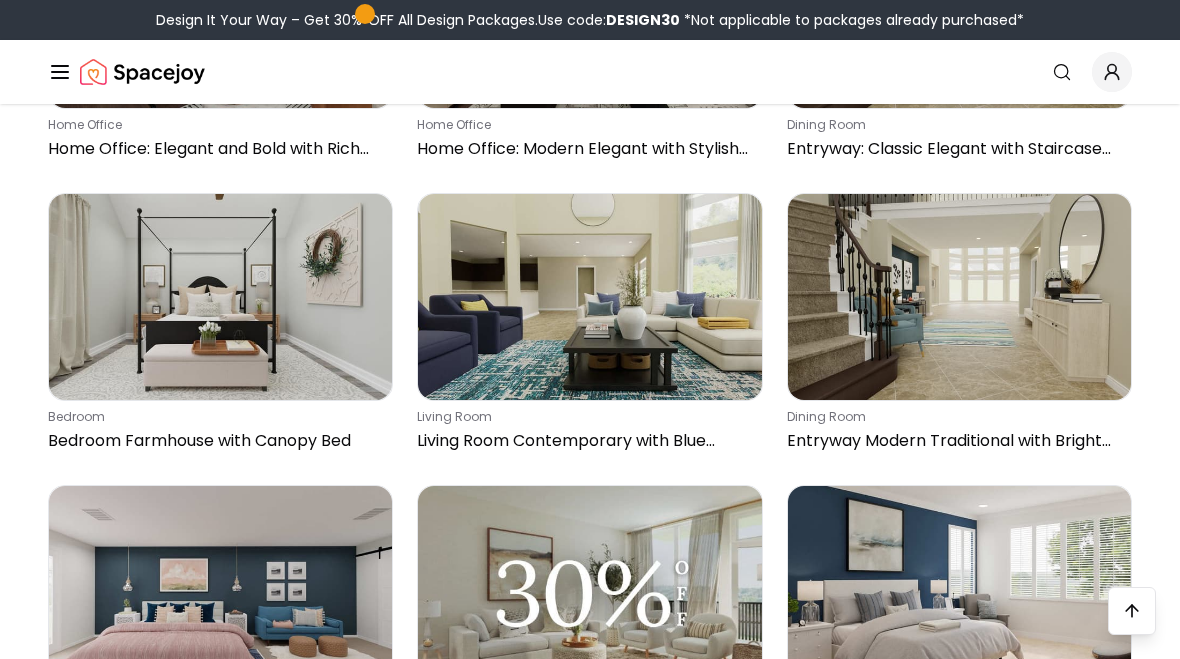 click at bounding box center (220, 589) 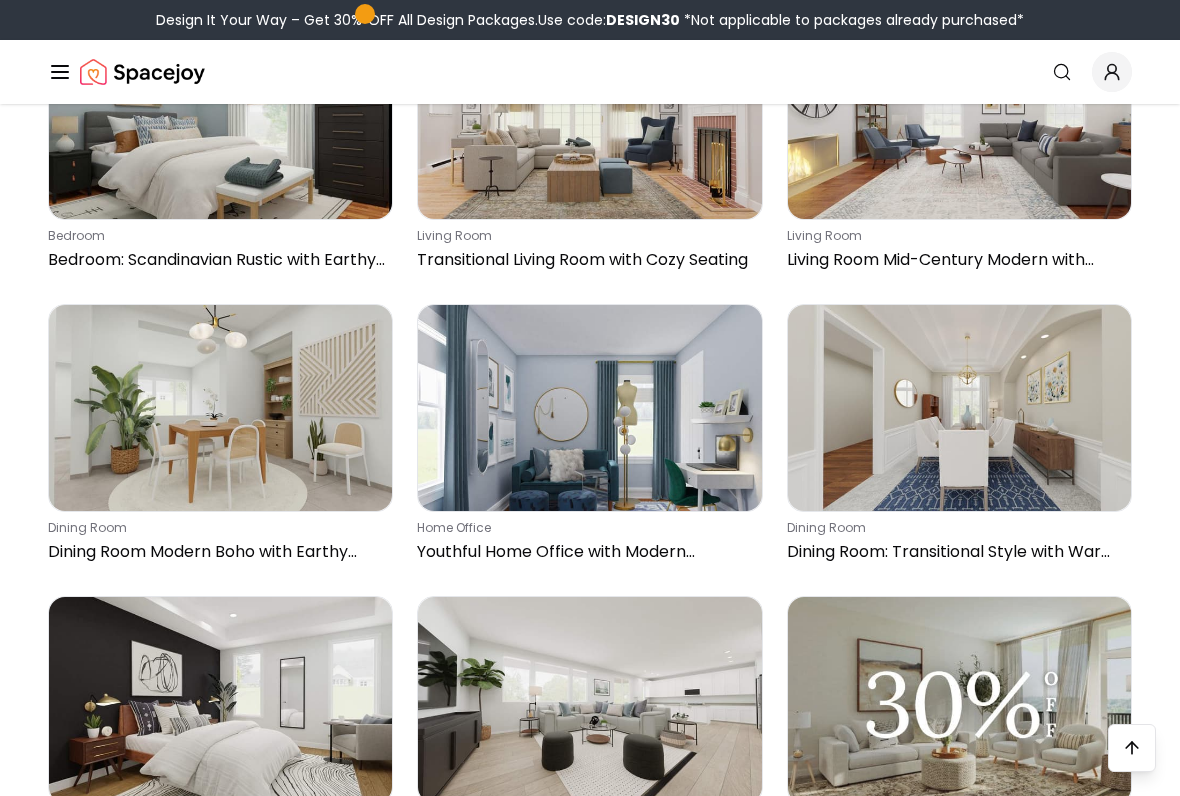 scroll, scrollTop: 14339, scrollLeft: 0, axis: vertical 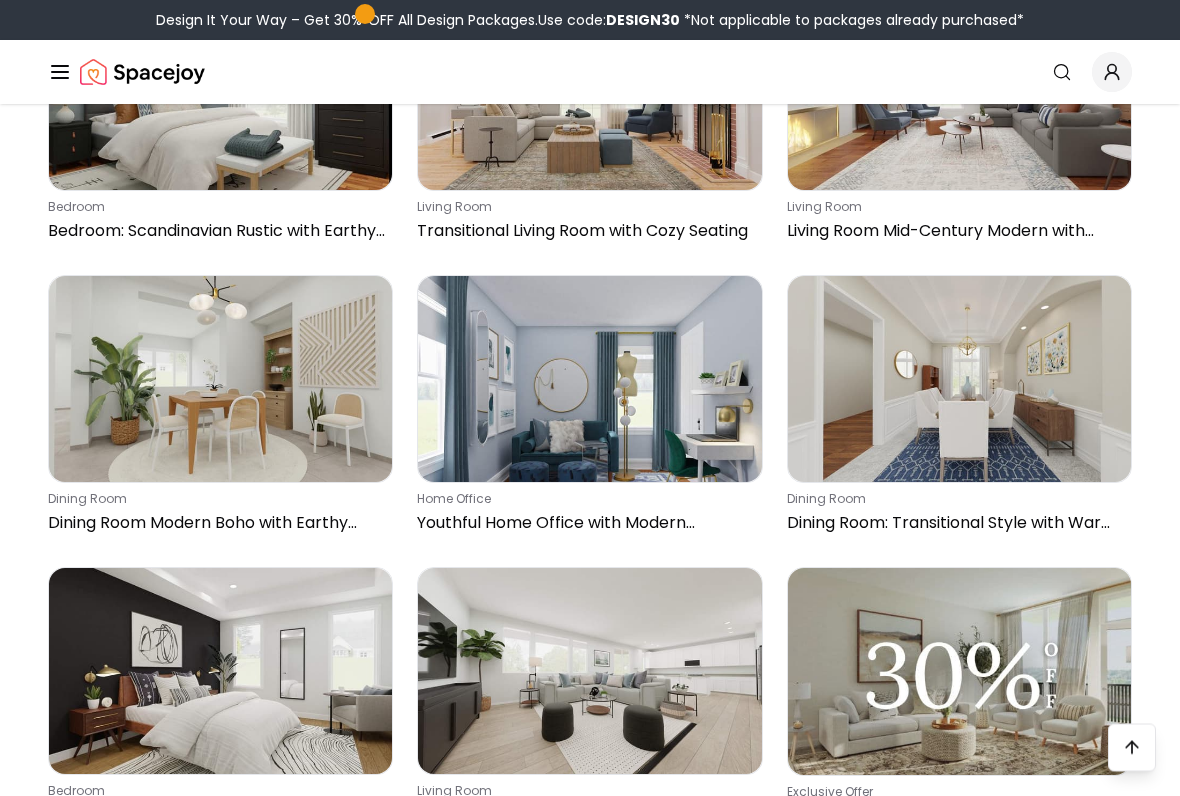 click on "Get 30% OFF All Design Packages" at bounding box center (955, 817) 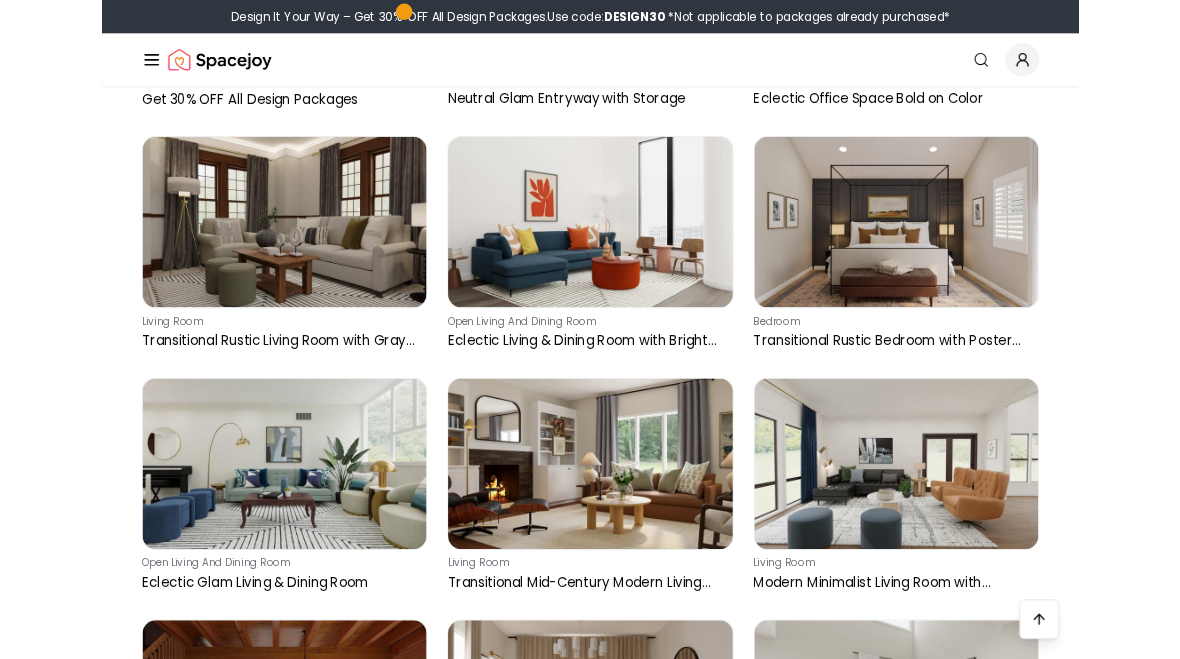 scroll, scrollTop: 24092, scrollLeft: 0, axis: vertical 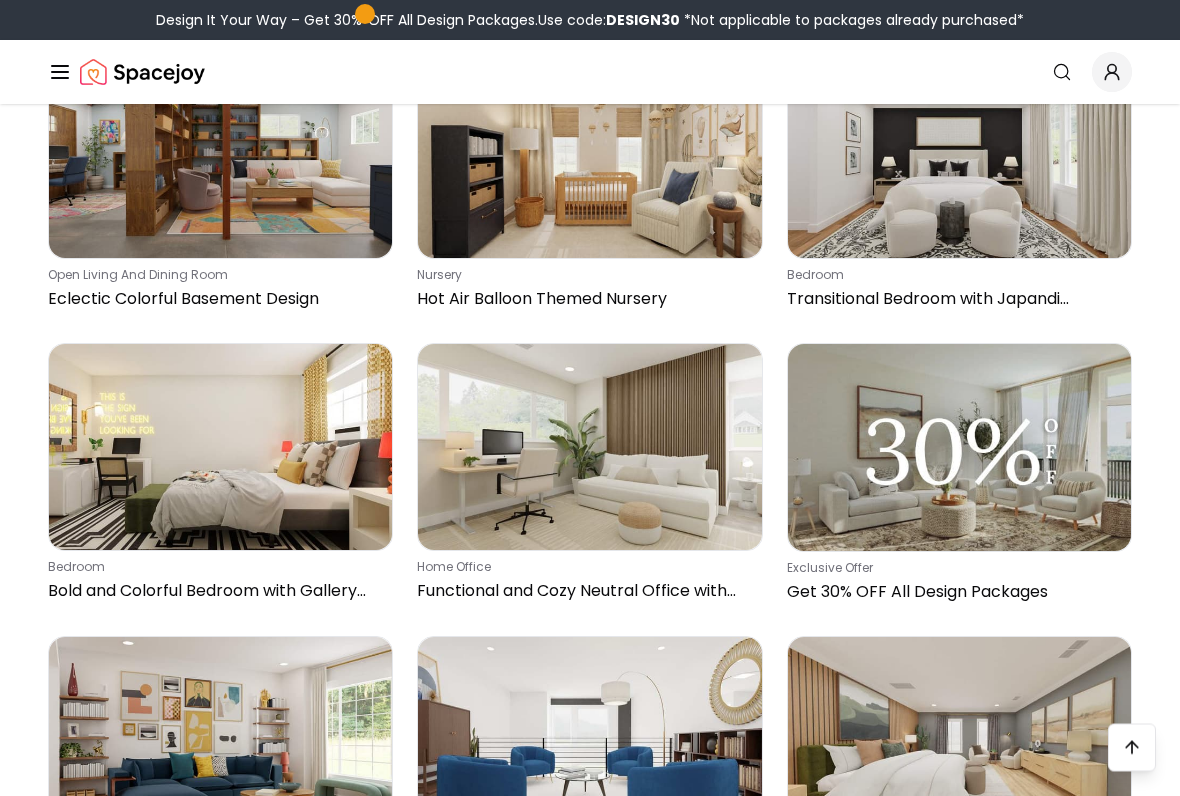 click on "Interior Design Ideas for Every Space in Your Home Whether you're starting from scratch or refreshing a room, finding the right interior design ideas can help you create a space... Read more Living Room   Bedroom   Dining Room   Nursery   Entryway   Home Office   Kitchen   Bathroom   Outdoor   Large Spaces   Explore All Design Ideas open living and dining room Sunroom Modern Transitional with Elegant Furniture bedroom Cozy Bedroom in Classic Style with Shelving kids room Kids’ Bedroom: Modern Design with Hanging Chair Exclusive Offer Get 30% OFF All Design Packages living room Living Room Mid-Century Modern with Boho Accents bedroom Cozy Bedroom: Coastal Vibes with Classic Charm entryway Outdoor Patio: Modern Elegance with Cozy Seating entryway Cozy Outdoor Patio with Modern BBQ Setup bedroom Cozy Bedroom Mid-Century Modern with Vanity Space home office Home Office: Elegant and Bold with Rich Textures home office Home Office: Modern Elegant with Stylish Workspace dining room bedroom living room dining room" at bounding box center [590, -12123] 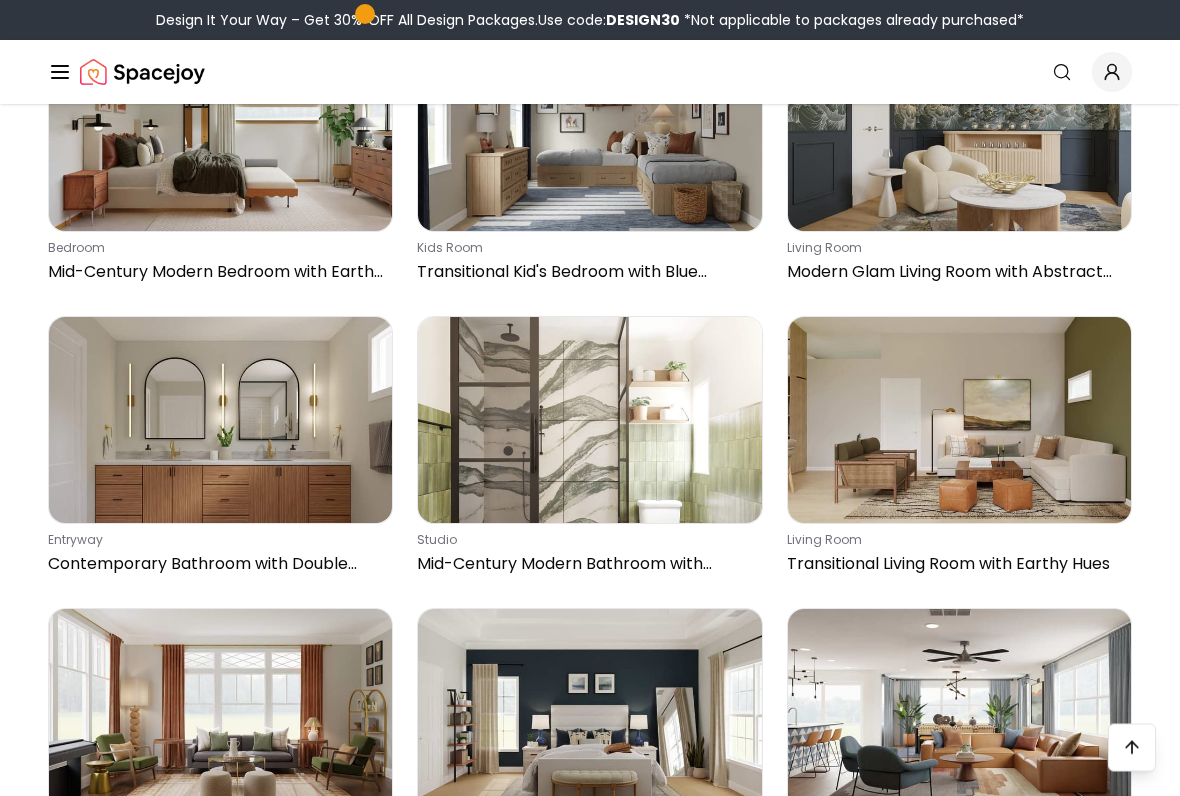 scroll, scrollTop: 35630, scrollLeft: 0, axis: vertical 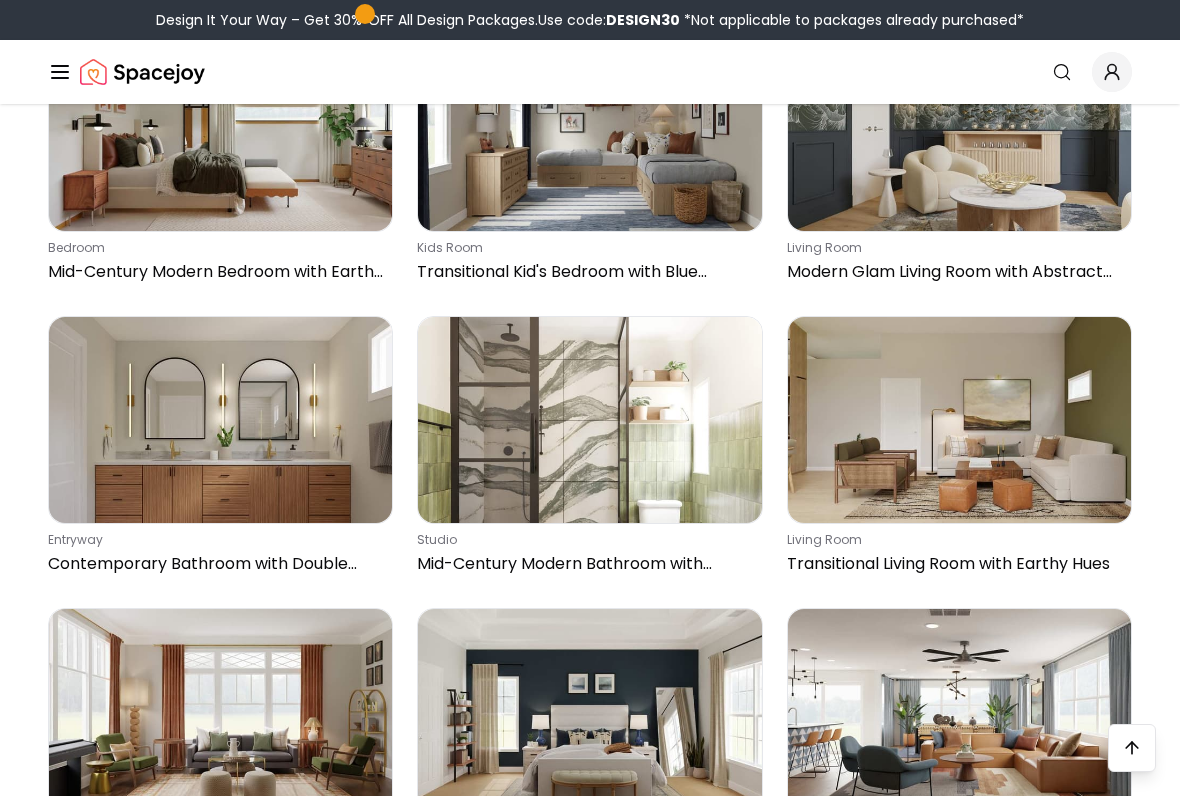 click on "living room Mid-Century Modern Open Living Space with Leather Sectional" at bounding box center (959, 846) 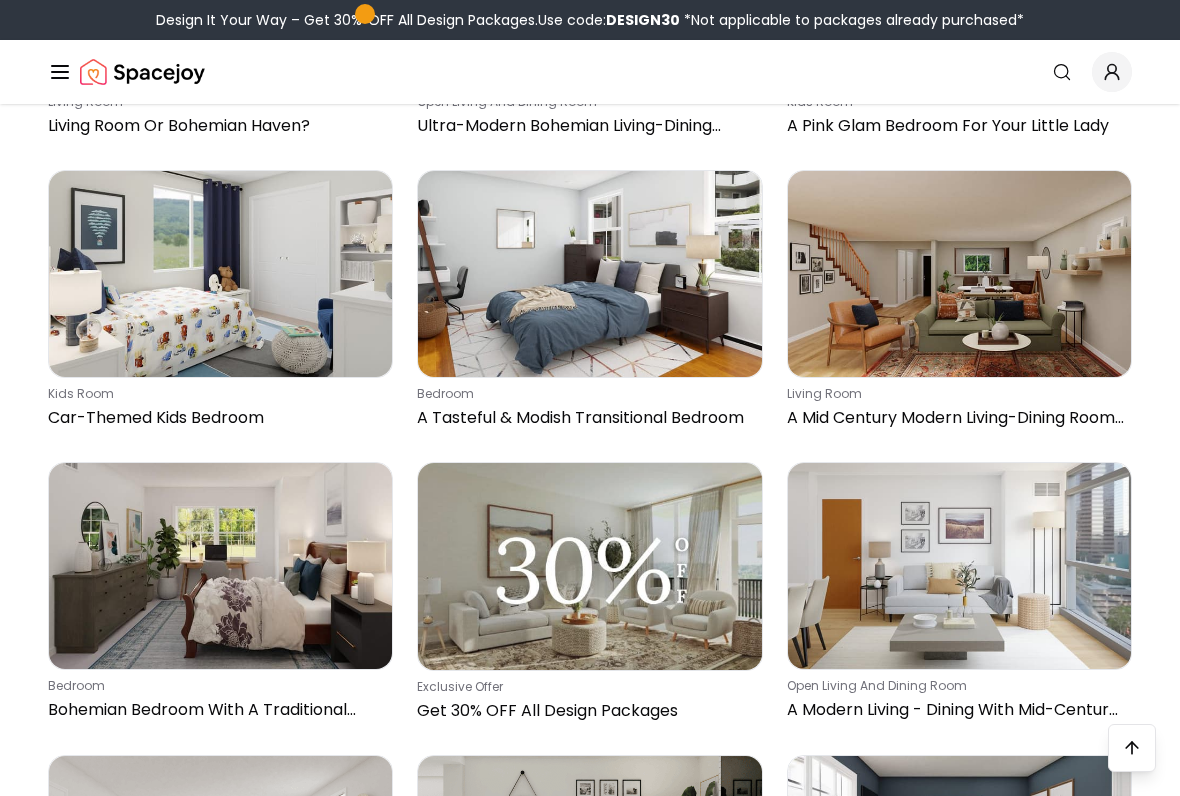 scroll, scrollTop: 58863, scrollLeft: 0, axis: vertical 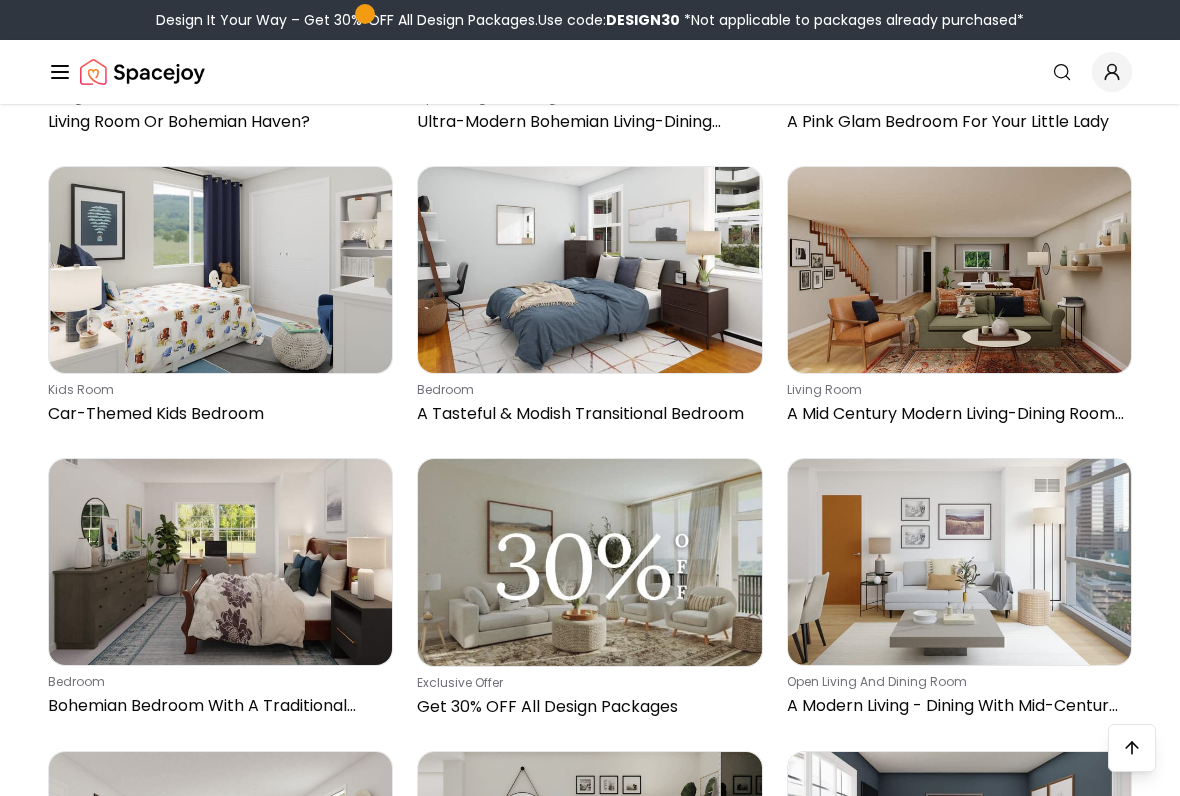 click at bounding box center [959, 562] 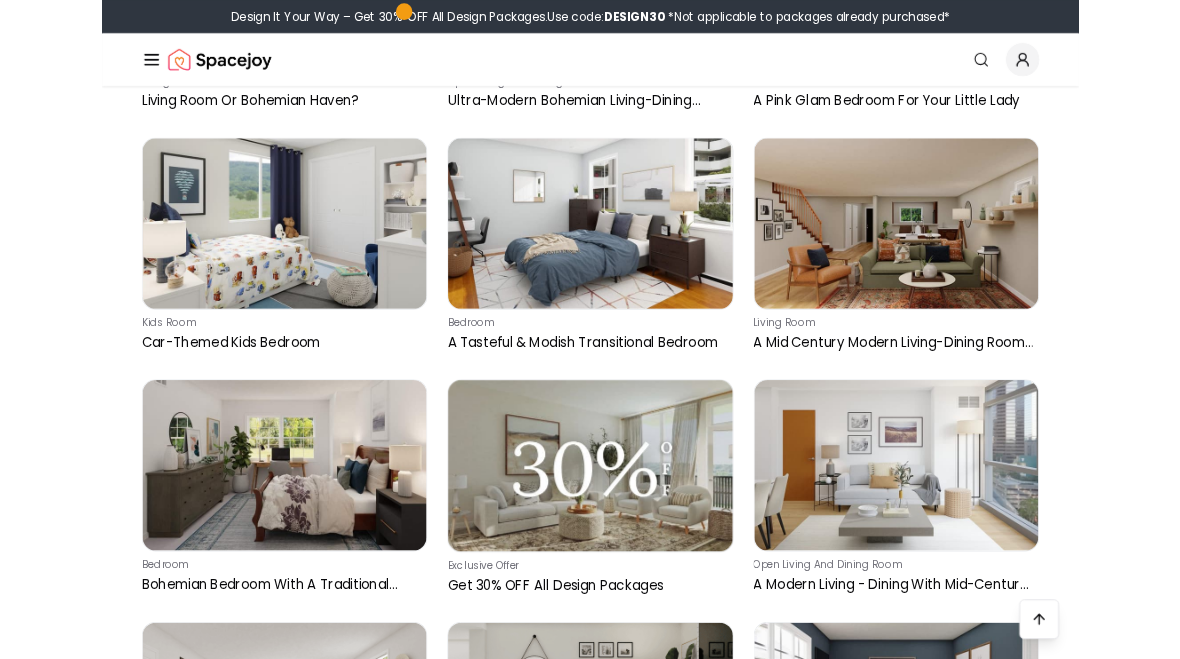 scroll, scrollTop: 58919, scrollLeft: 0, axis: vertical 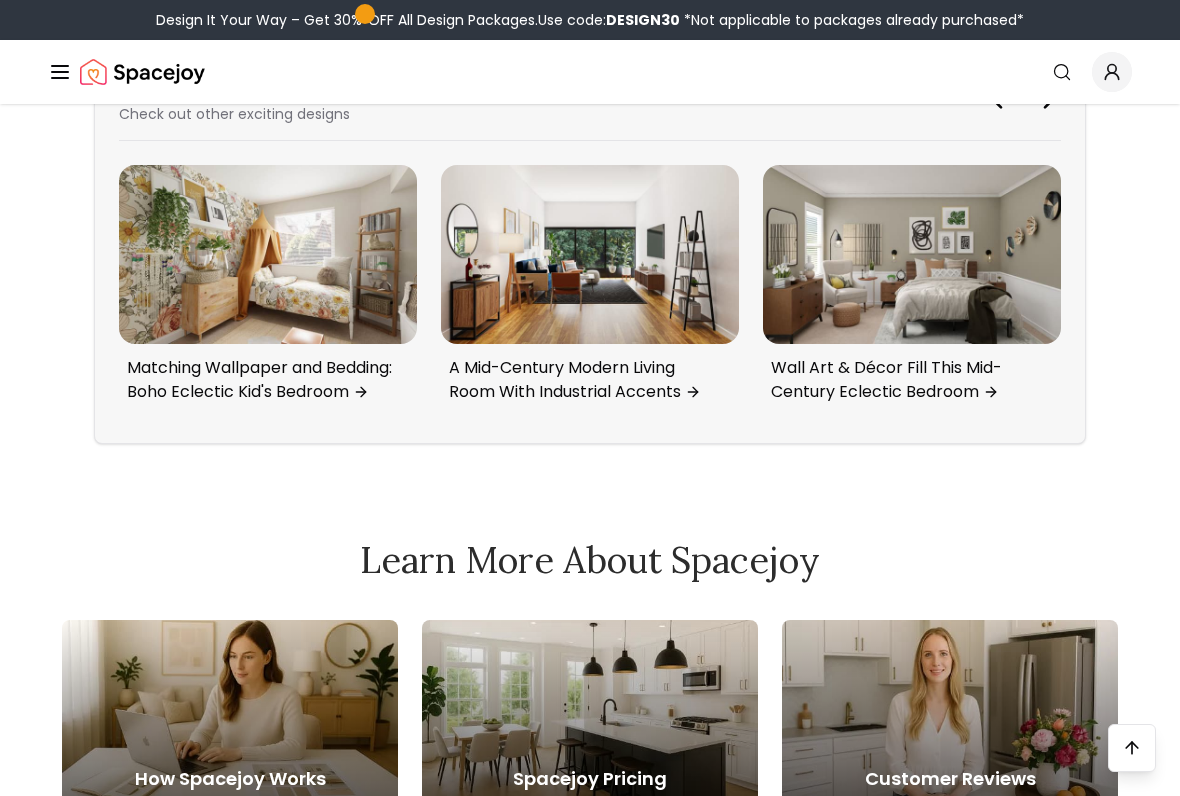 click on "Cozy Bedroom Design with Dark Blue Accent Wall Preview Preview Preview Preview Imagine a bedroom that combines relaxation with a touch of sophistication. This space features a striking dark blue accent wall that adds depth and drama. A plush blue loveseat pairs perfectly with th... Read more Pinterest Instagram Facebook Start Your Project   Shop the look Grid Tufted Storage Bed-King $2,299.00 Shop Now Etherson Nightstand $249.99 Shop Now Helmick 6 Drawer 52'' W Double Dresser $389.99 Shop Now Crinkle Velvet Duvet Cover Queen $133.00 Shop Now Dennet Cotton Lumbar Pillow With Insert-20"x12" $49.99 Shop Now Blush Multi Pillow 18"x18" No Insert $49.00 Shop Now Architectural Digest A Century of Style Coffee Table Book $125.00 Shop Now 1000 Places To See Before You Die Coffee Table Book $60.00 Shop Now Pickled Wood and Clear Glass Pendant Bell Glass $169.00 Shop Now Astrid Easy Care Rug-7'10"x10'10" $399.00 Shop Now Iker Indoor Outdoor Light Blue Ivory Pillow With Insert-24"x16" $58.00 Shop Now $23.99 Shop Now" at bounding box center [590, -1965] 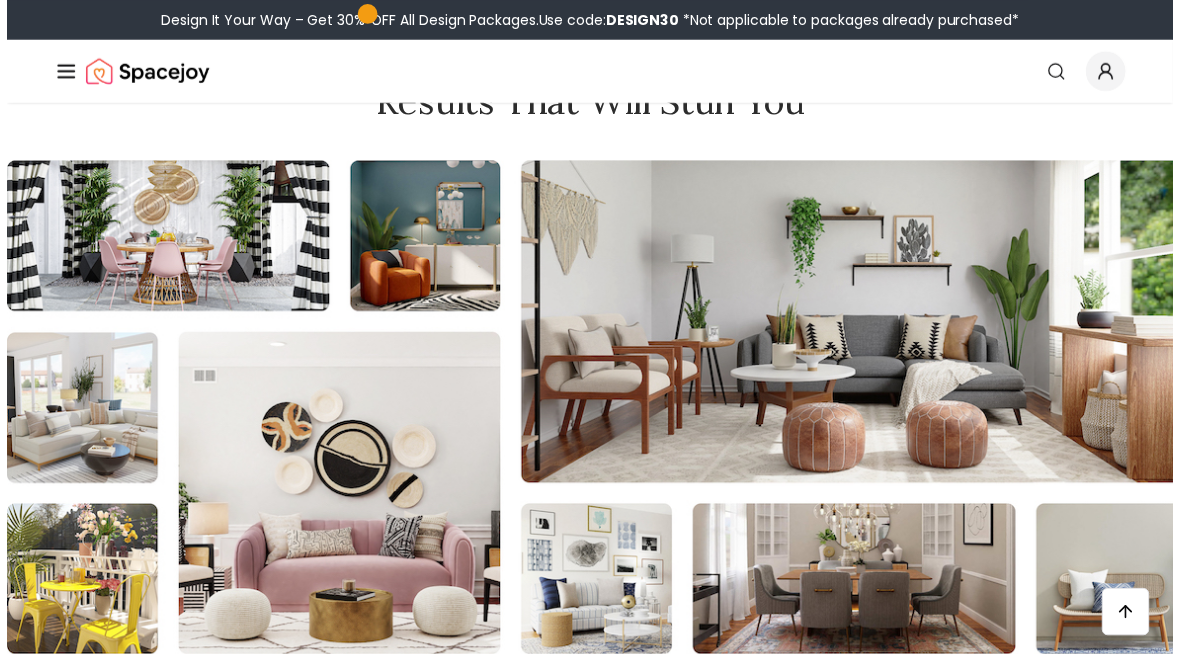 scroll, scrollTop: 5995, scrollLeft: 0, axis: vertical 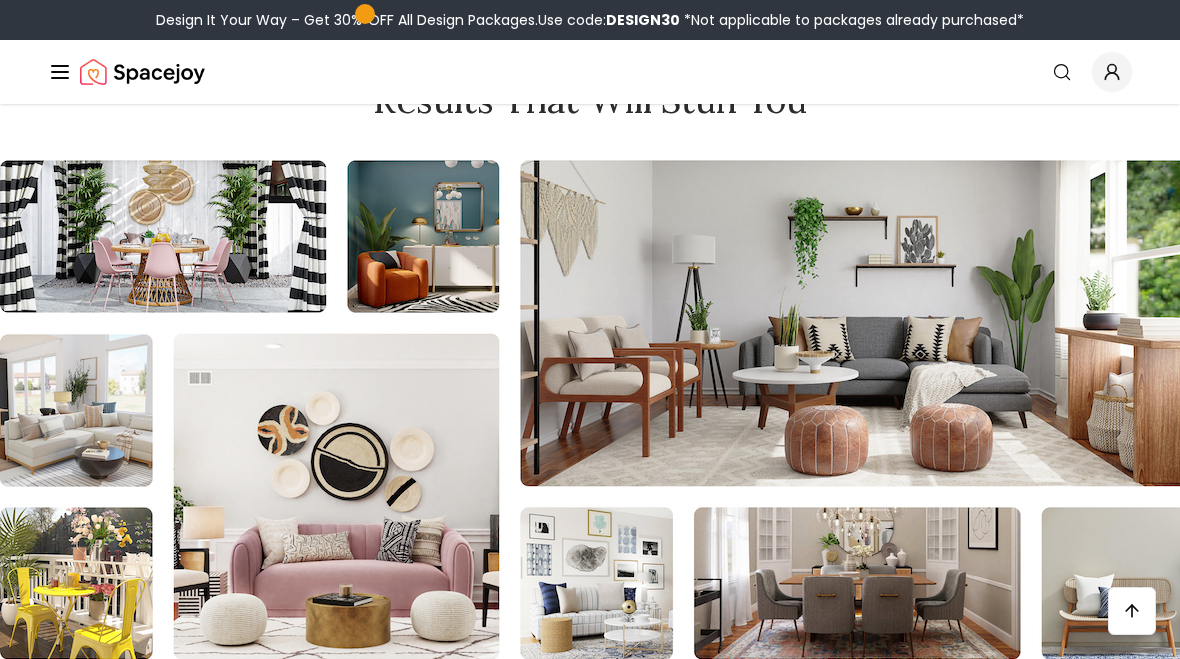 click at bounding box center [1548, 410] 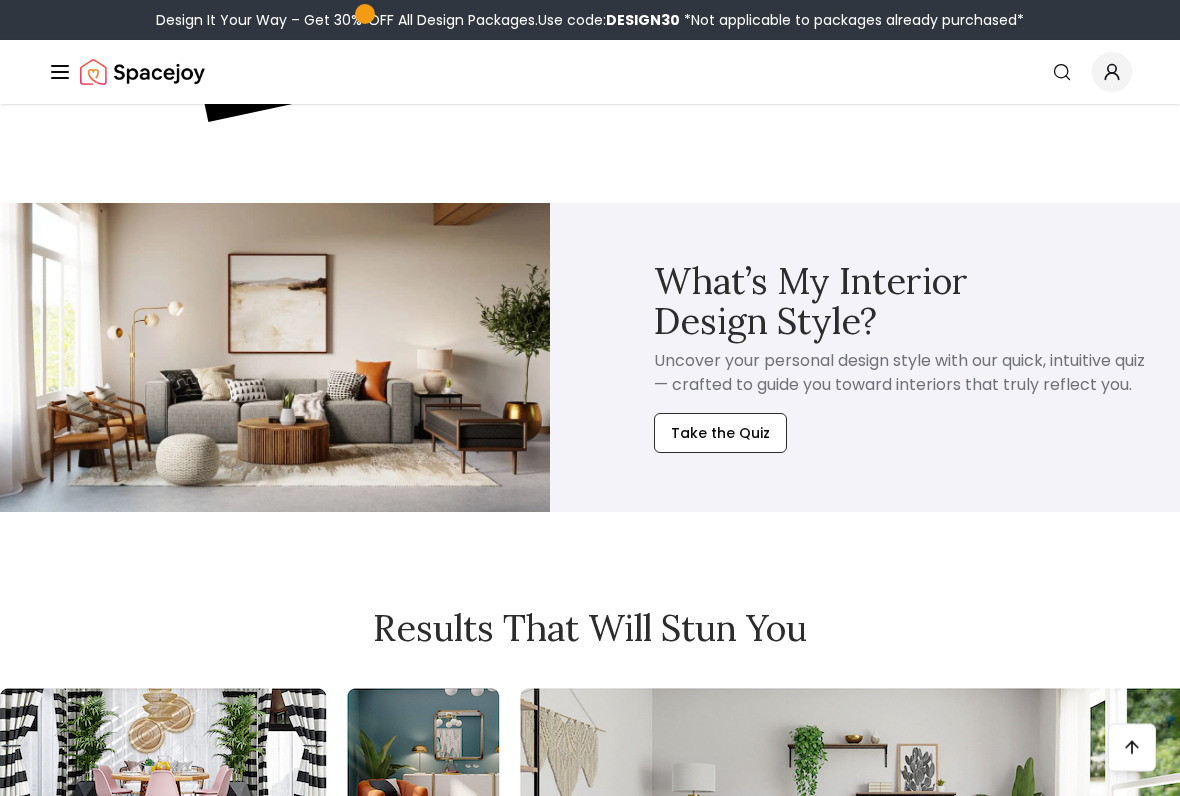 scroll, scrollTop: 5467, scrollLeft: 0, axis: vertical 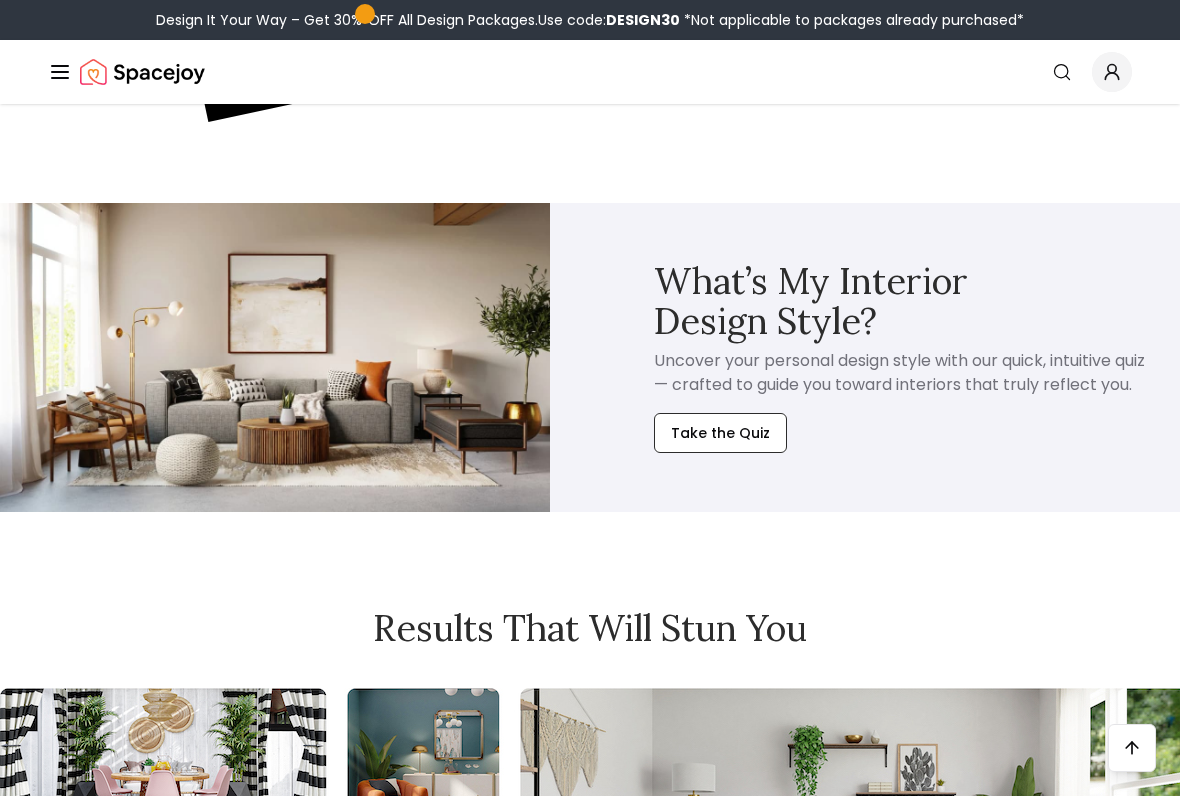 click on "Take the Quiz" at bounding box center (720, 433) 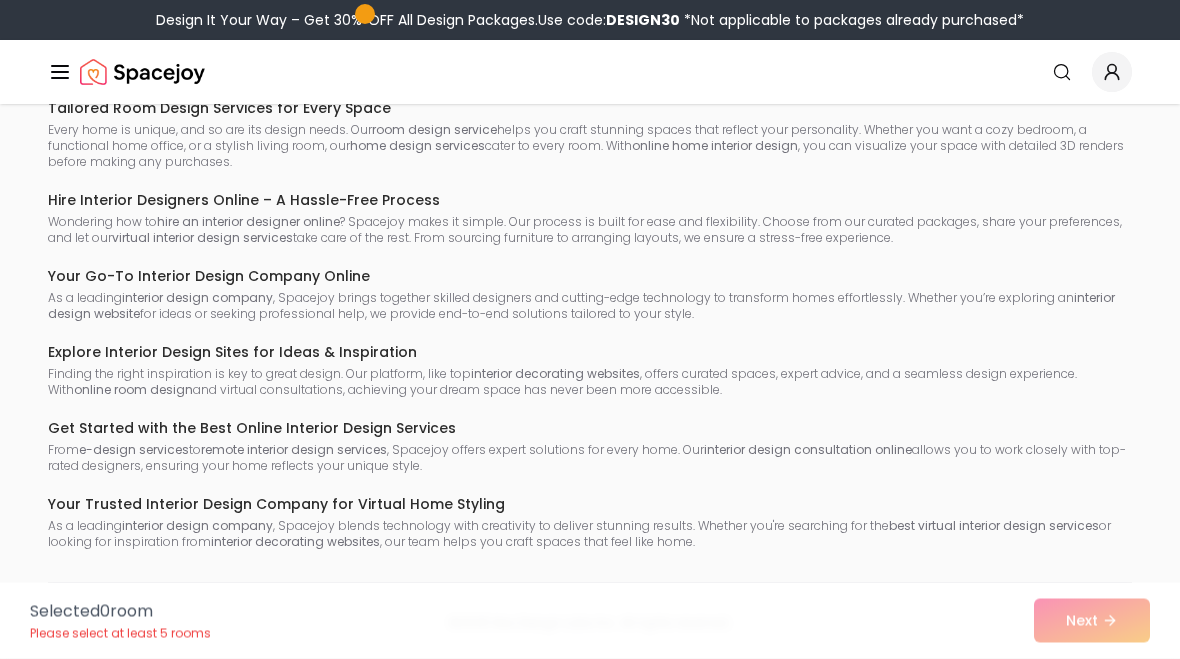 scroll, scrollTop: 13087, scrollLeft: 0, axis: vertical 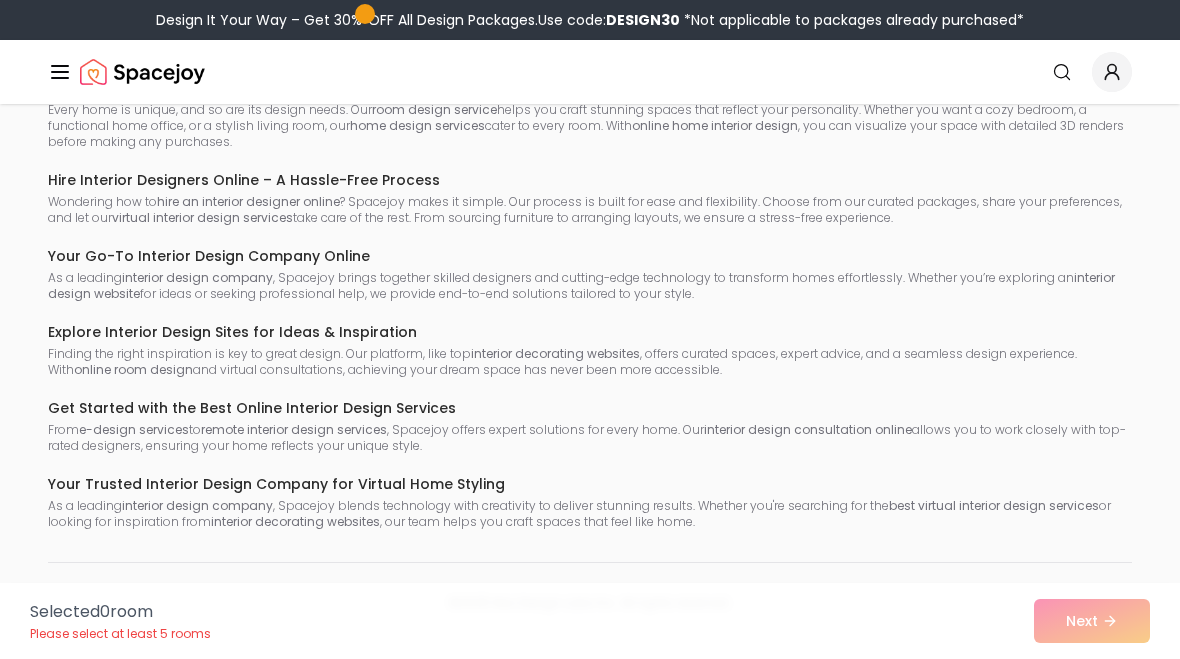 click on "Selected  0  room Please select at least 5 rooms Next" at bounding box center (590, 621) 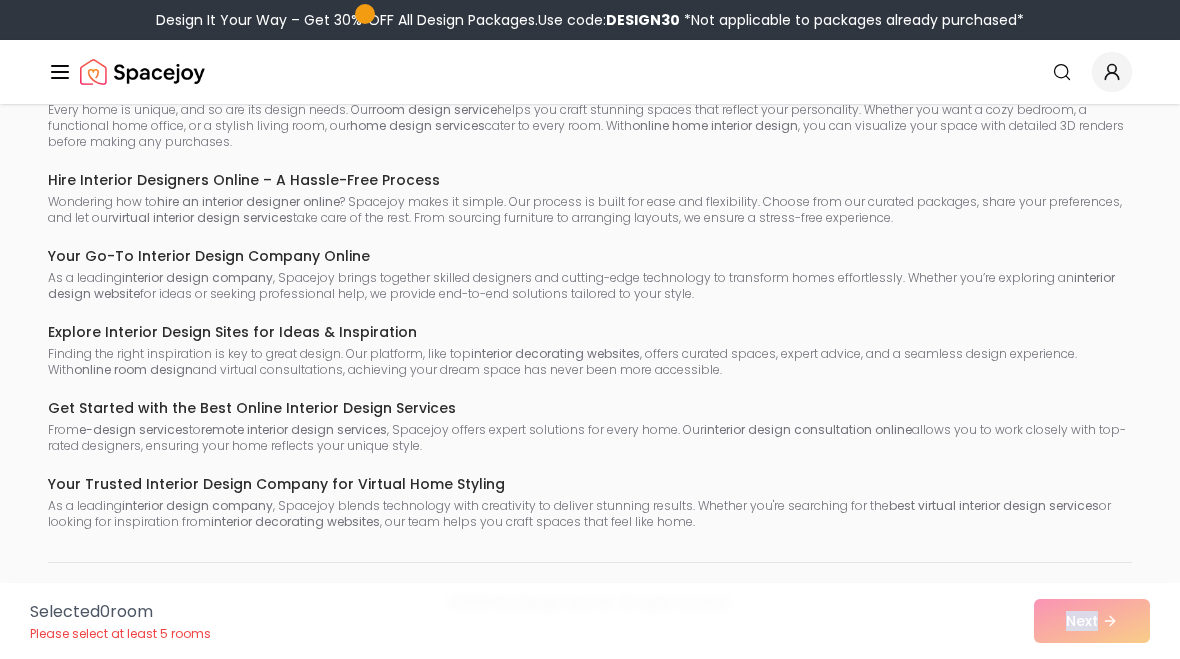 click on "Selected  0  room Please select at least 5 rooms Next" at bounding box center [590, 621] 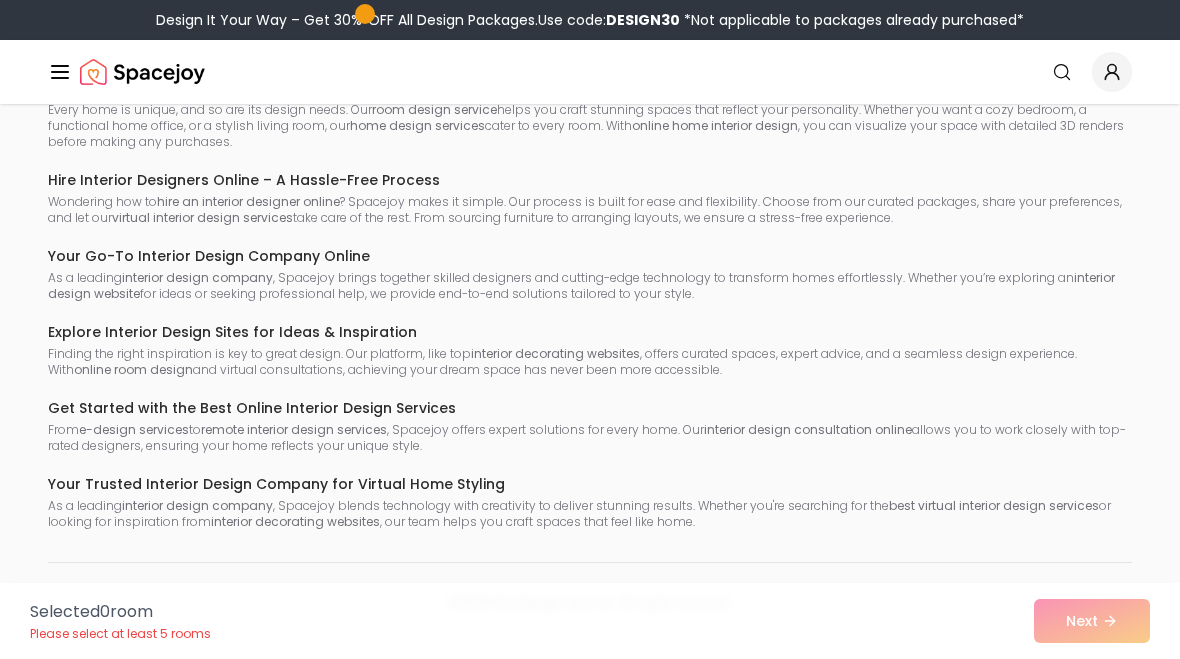 click on "Selected  0  room Please select at least 5 rooms Next" at bounding box center (590, 621) 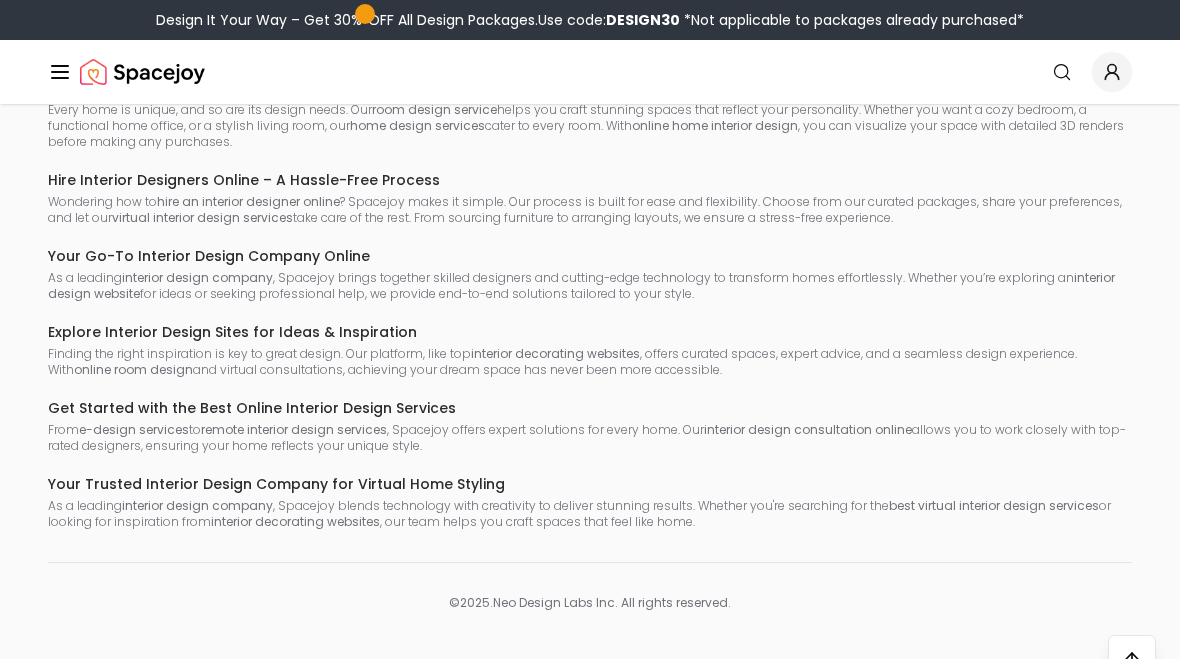 scroll, scrollTop: 8081, scrollLeft: 0, axis: vertical 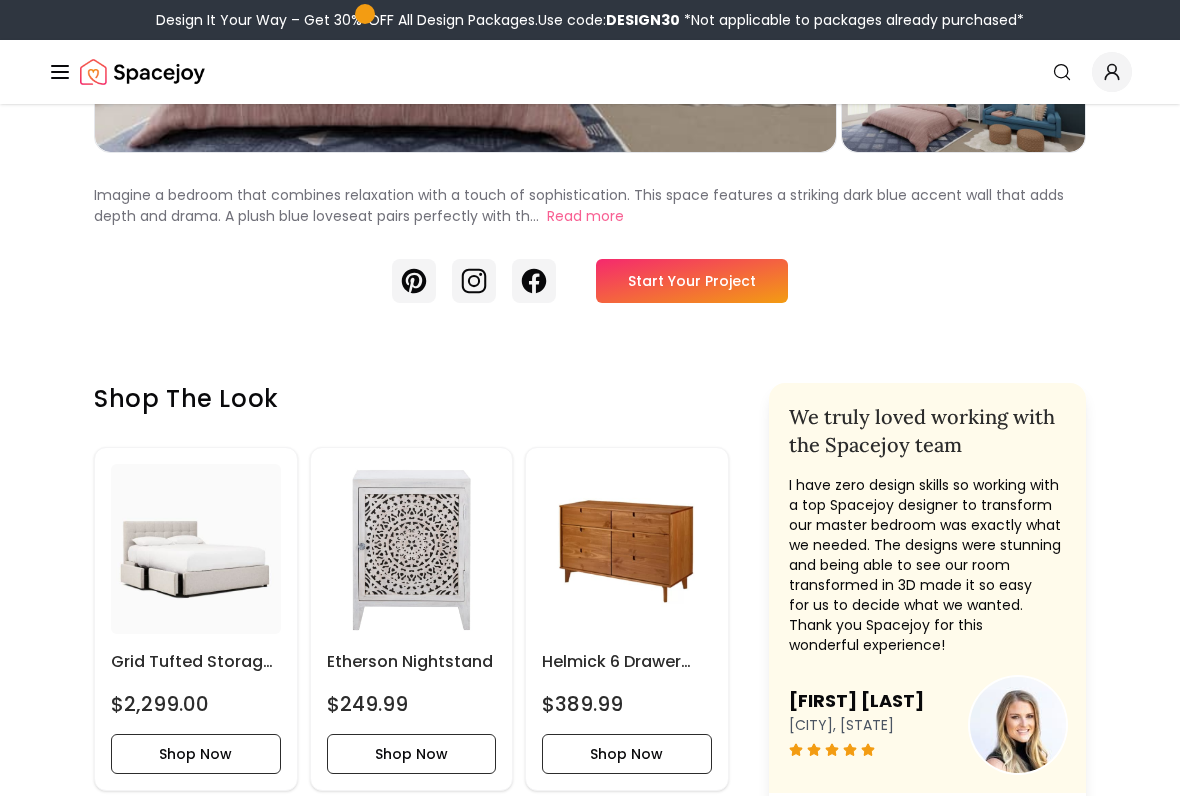 click at bounding box center [412, 549] 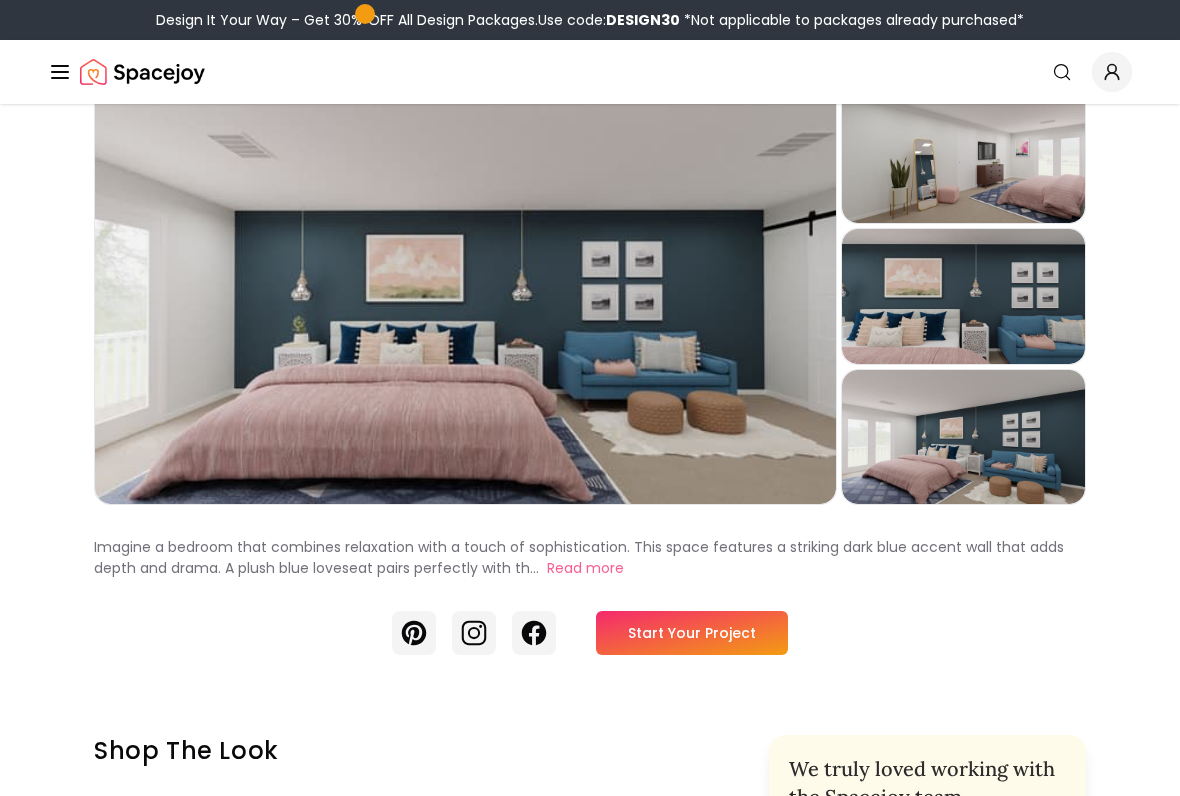 scroll, scrollTop: 120, scrollLeft: 0, axis: vertical 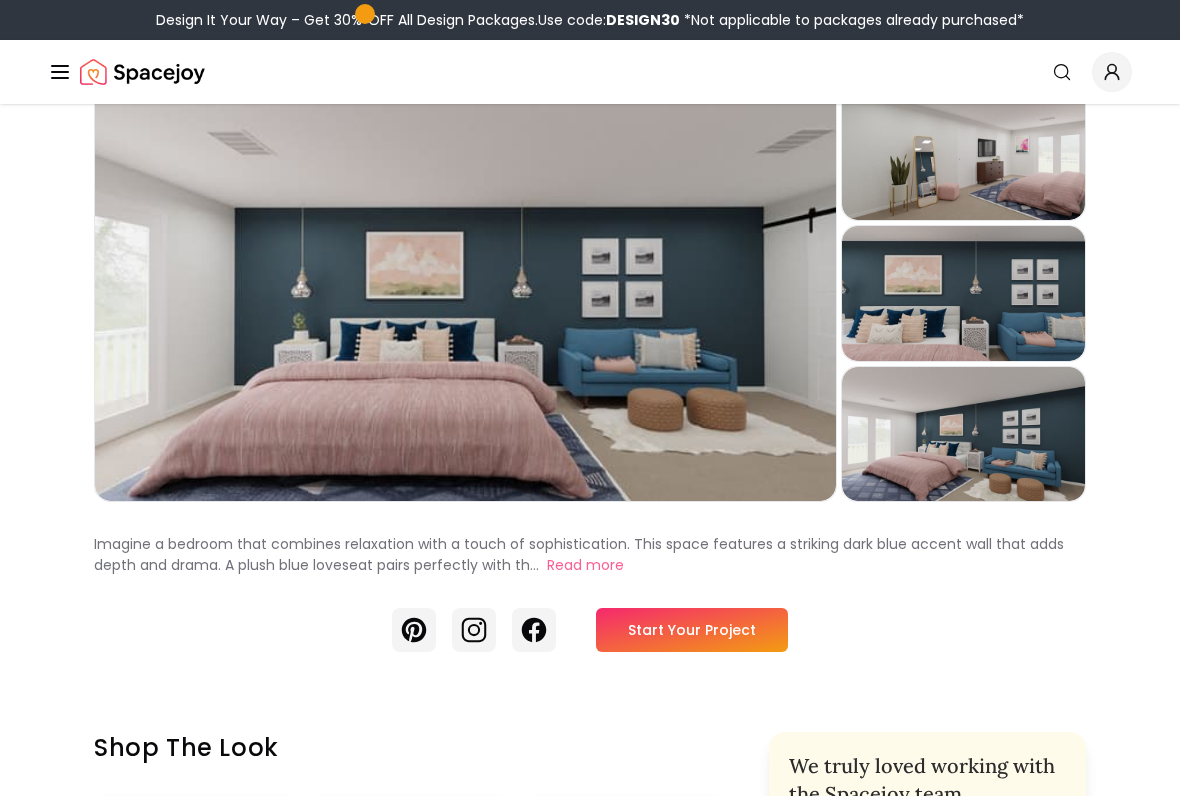 click on "Preview" at bounding box center (963, 434) 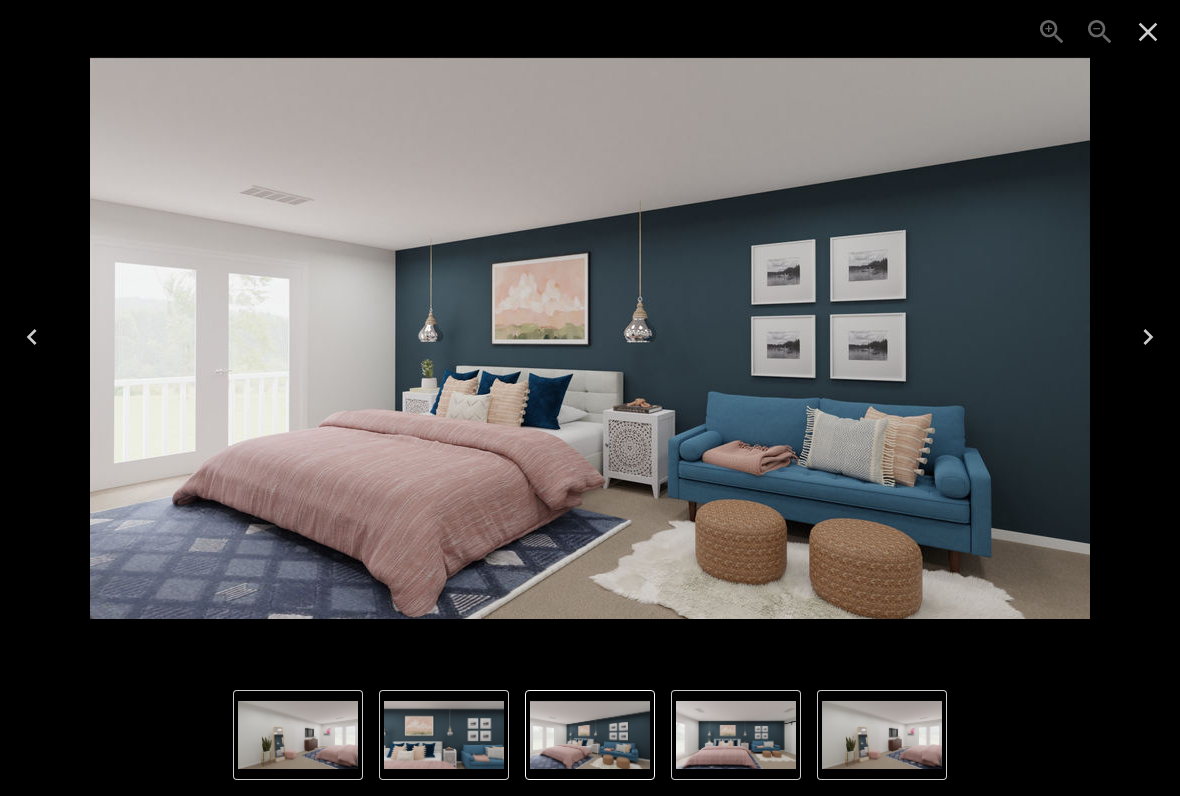 click 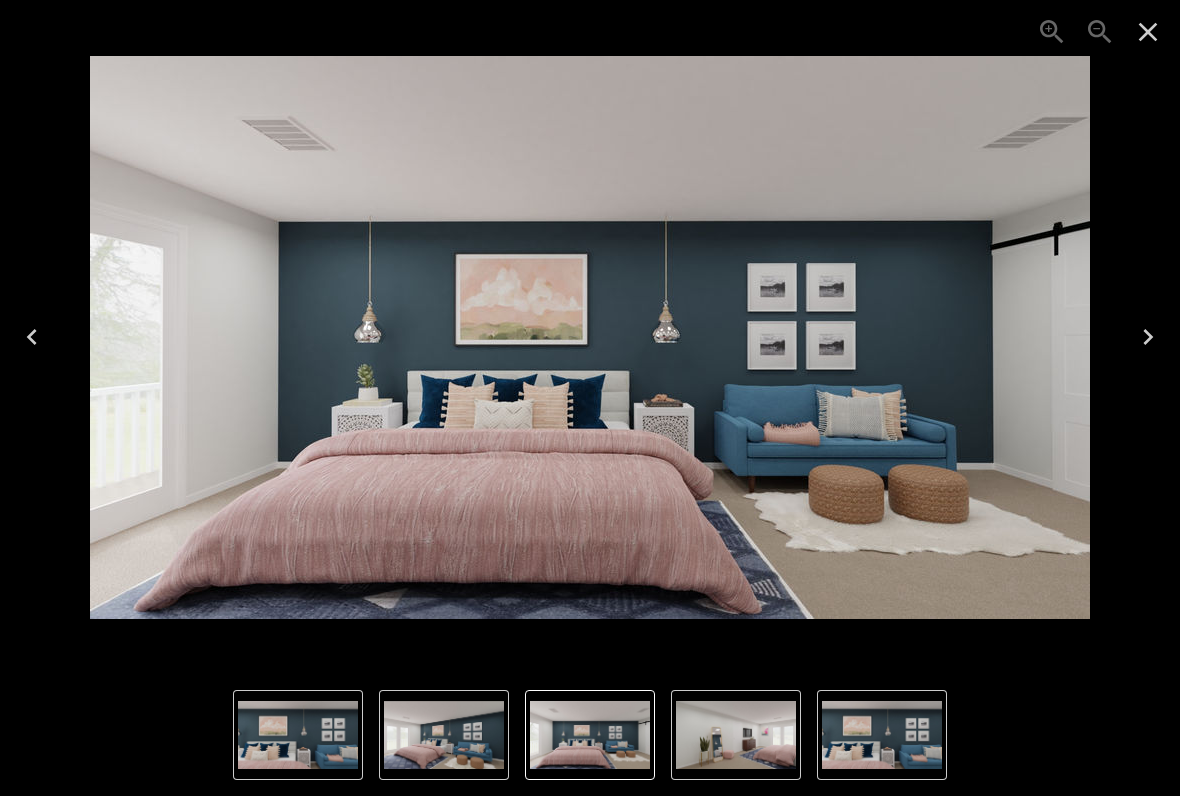 click 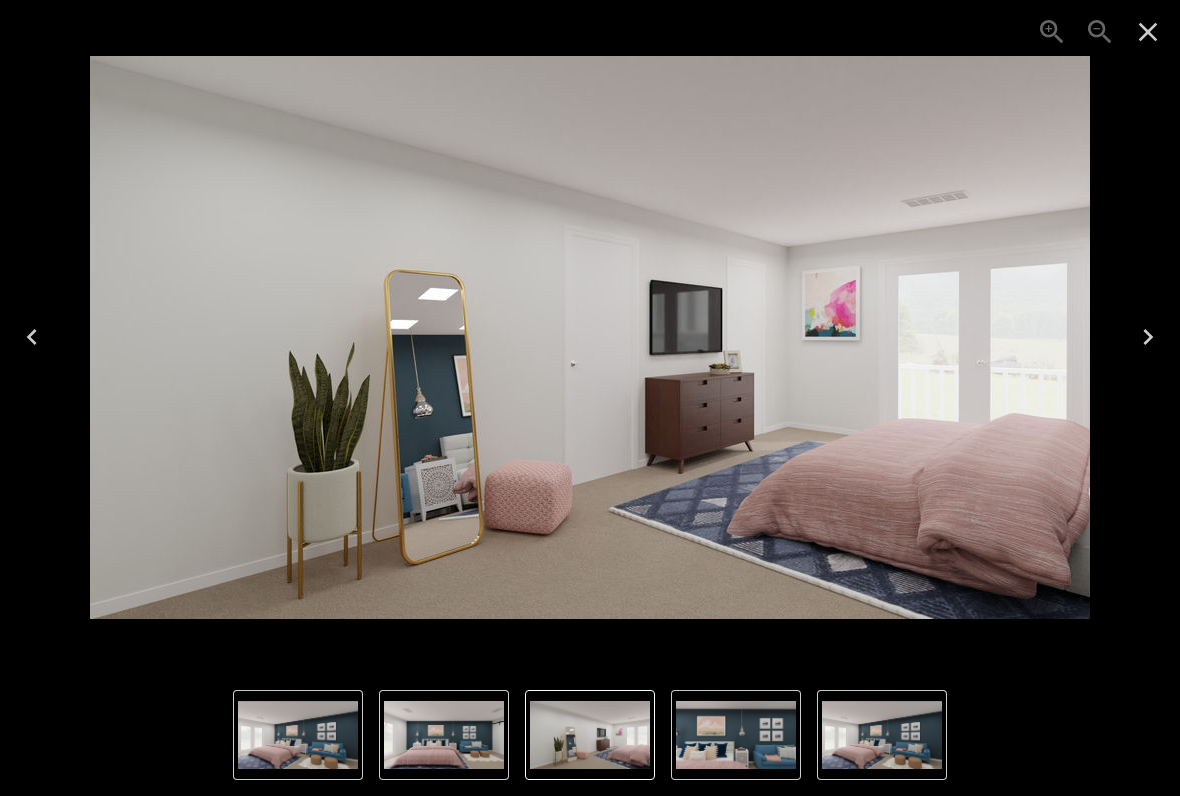 click 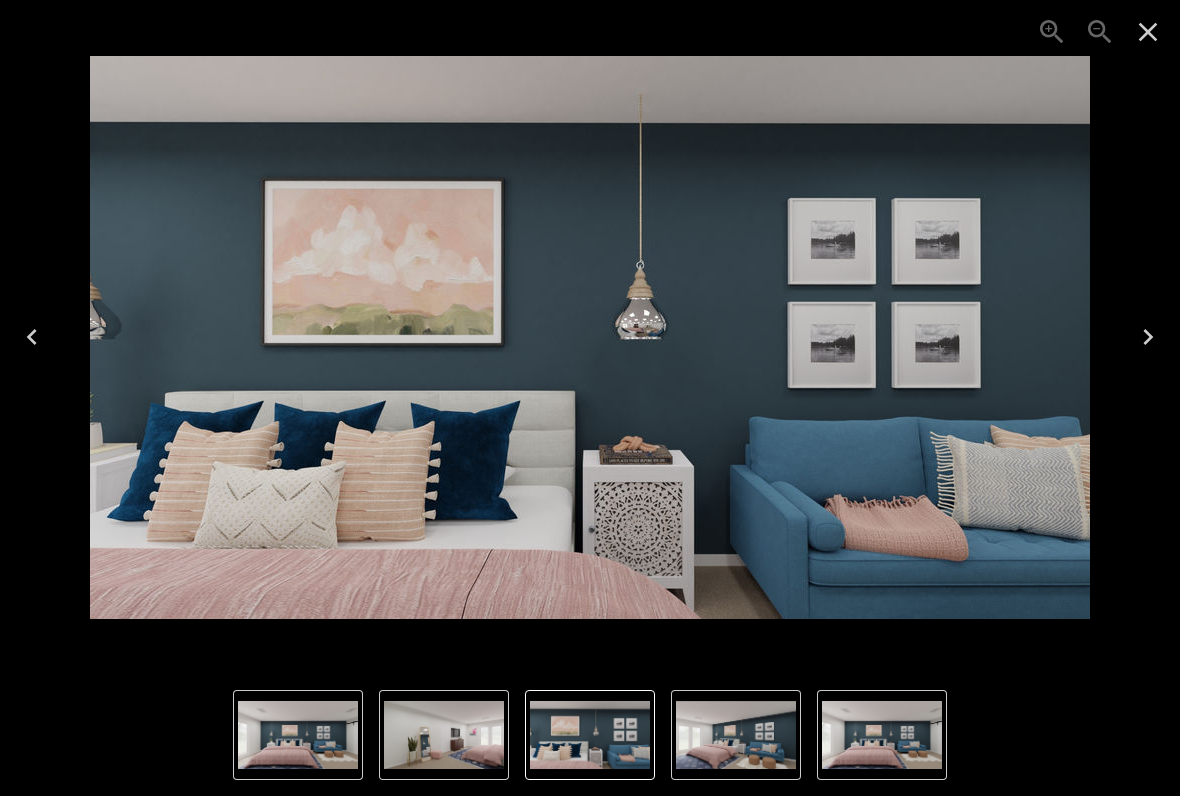 click at bounding box center [590, 337] 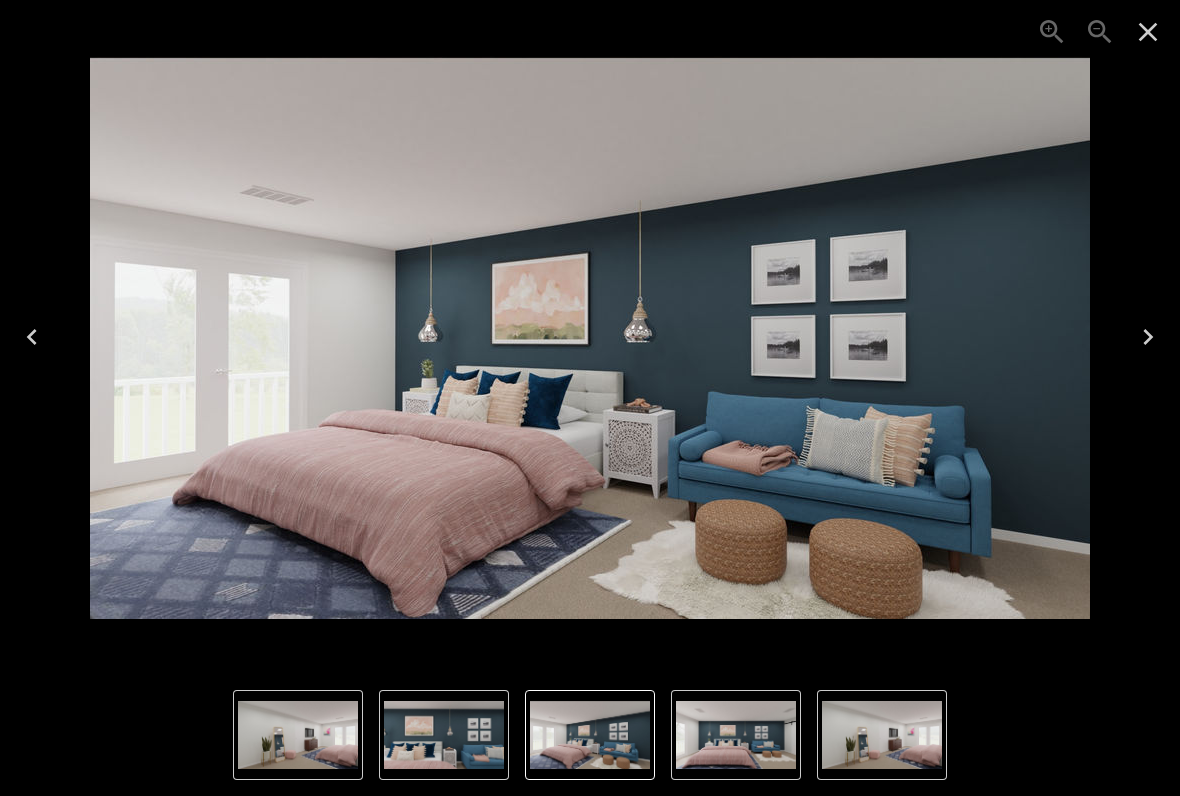 click 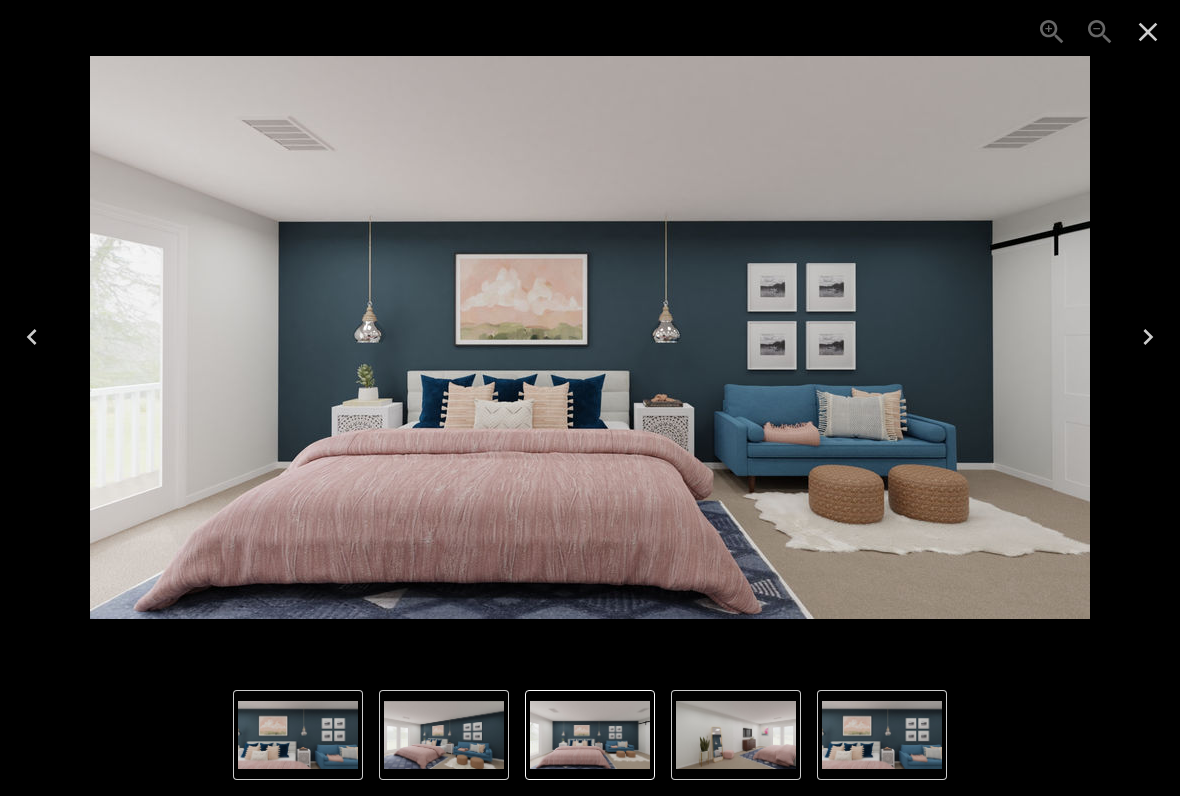 click at bounding box center (1148, 337) 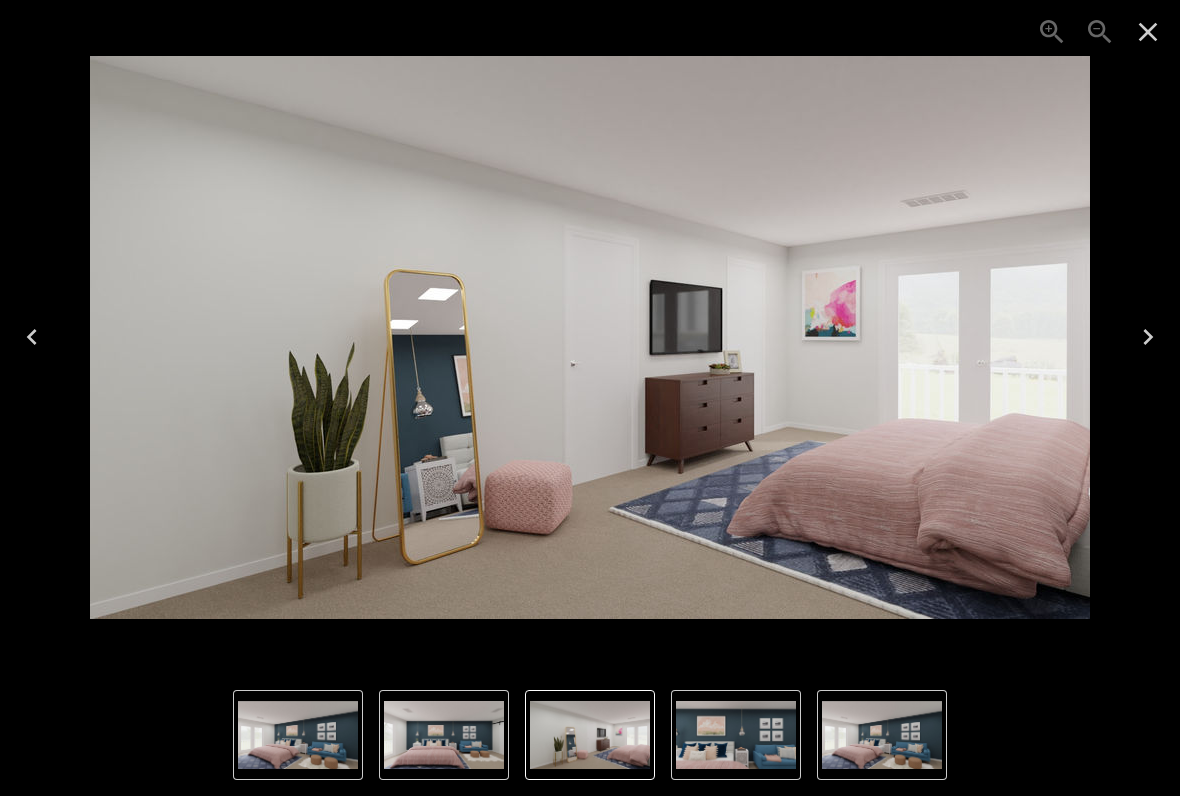 click at bounding box center (32, 337) 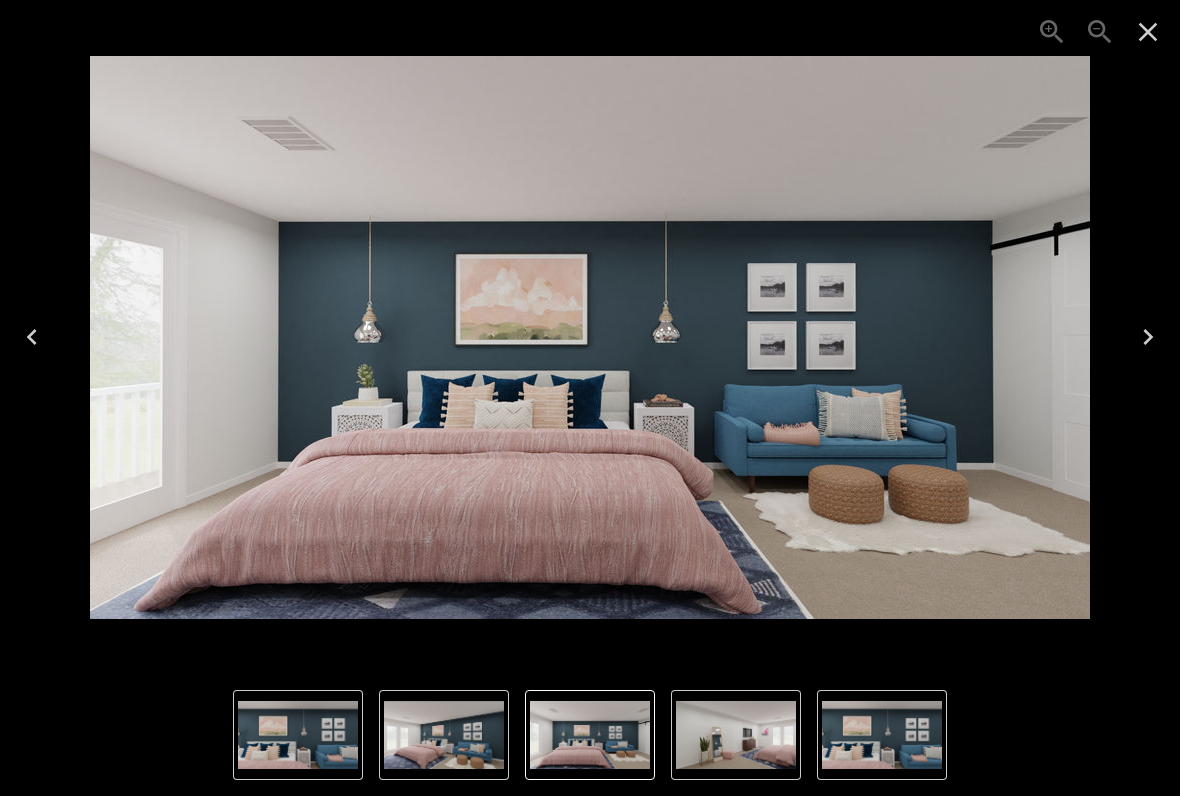 click 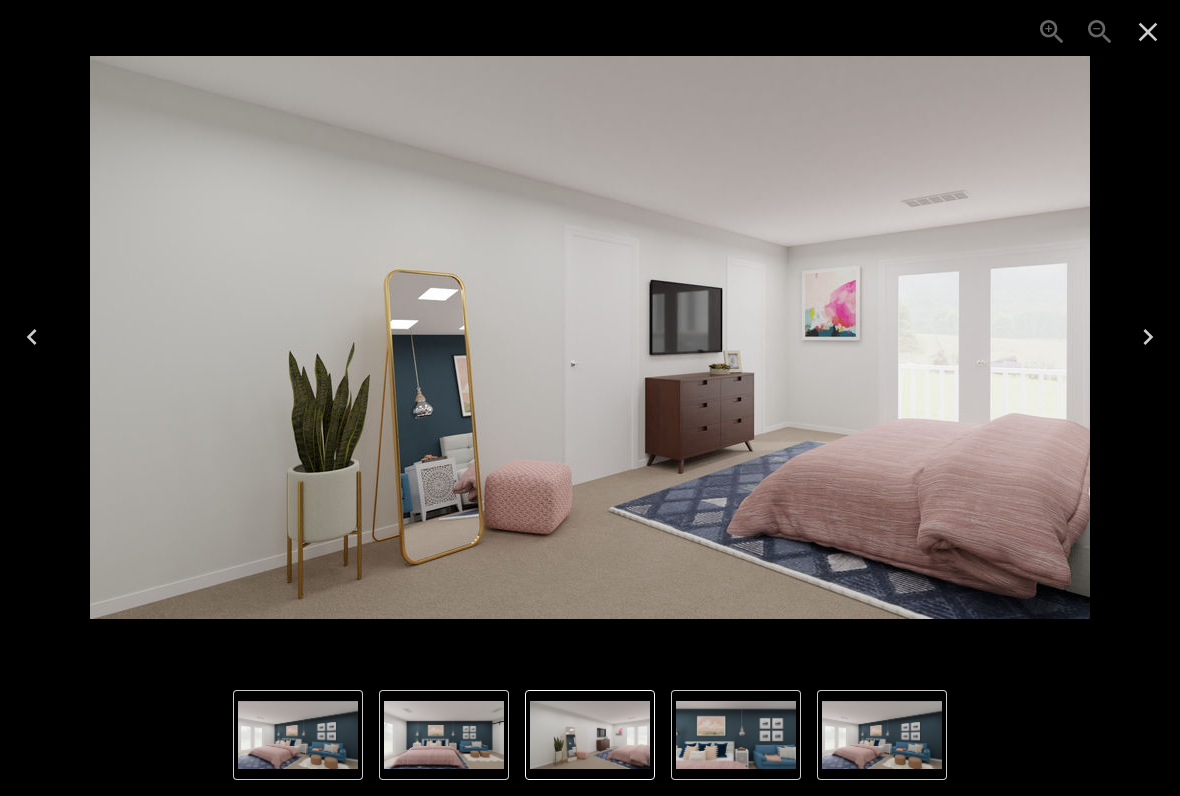 click at bounding box center (1148, 337) 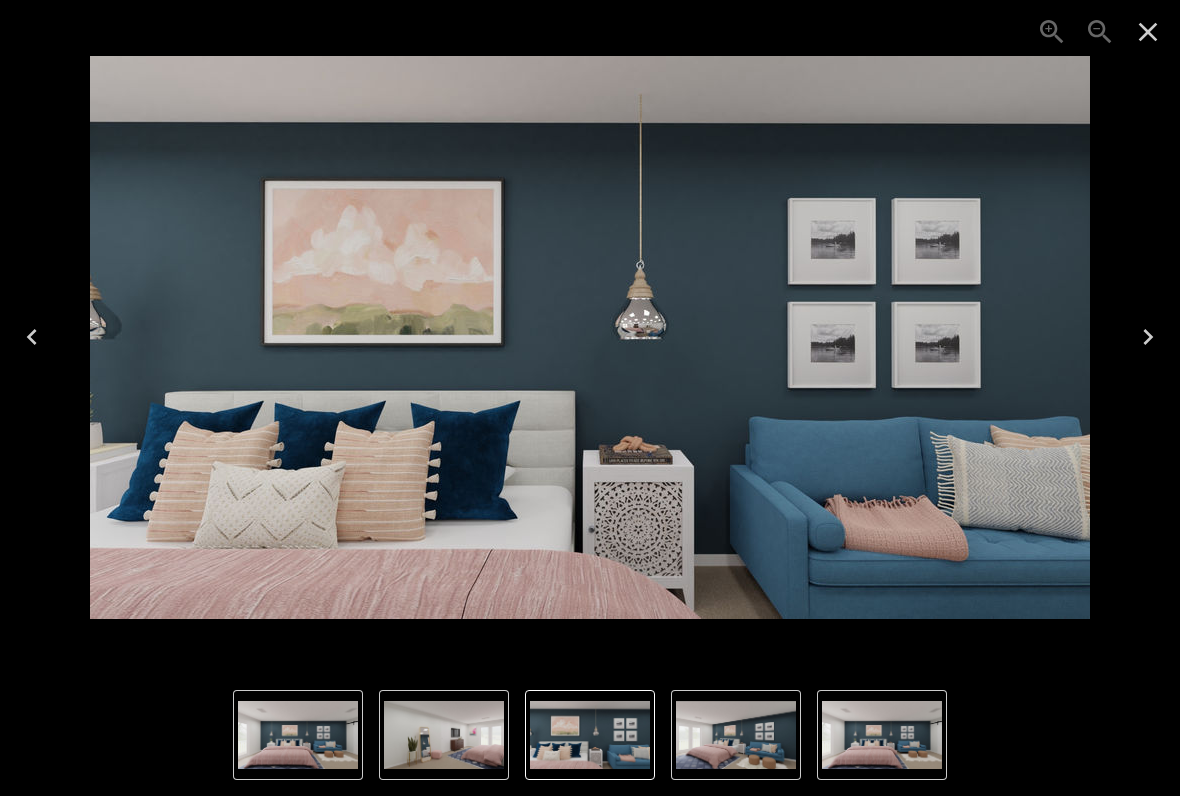 click 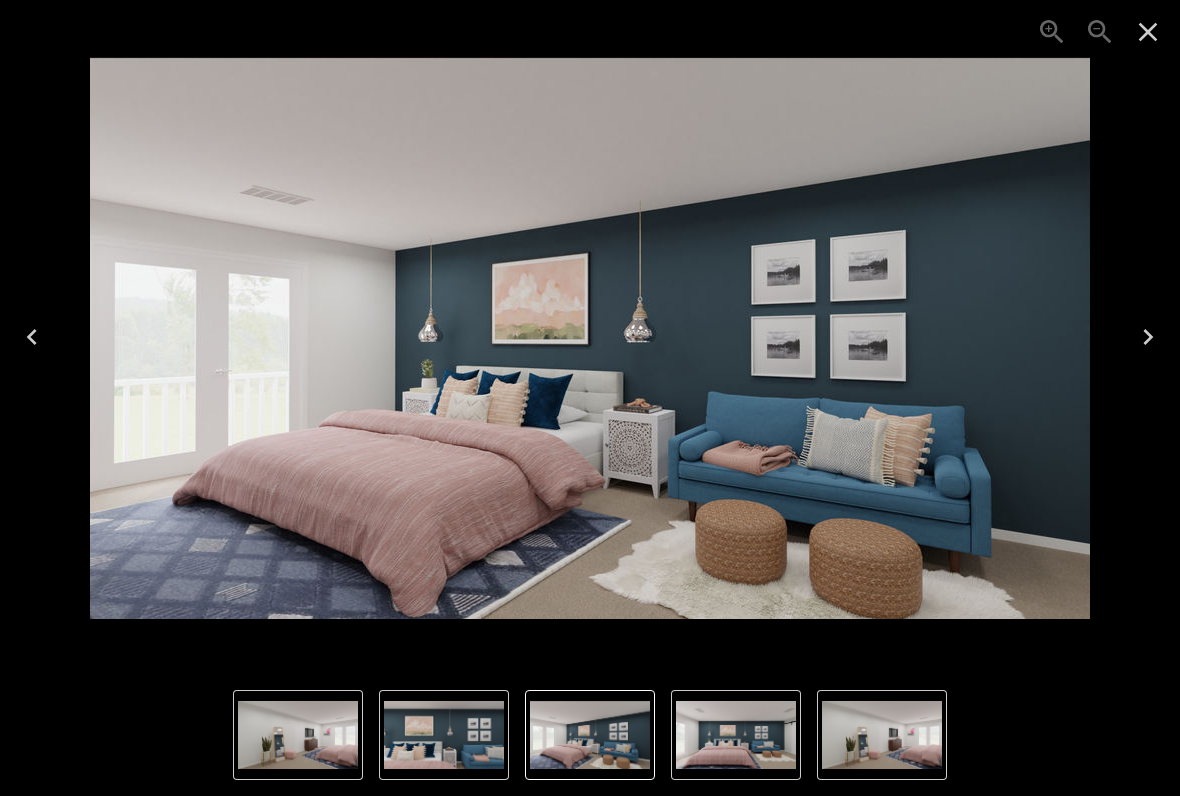 click at bounding box center (1148, 337) 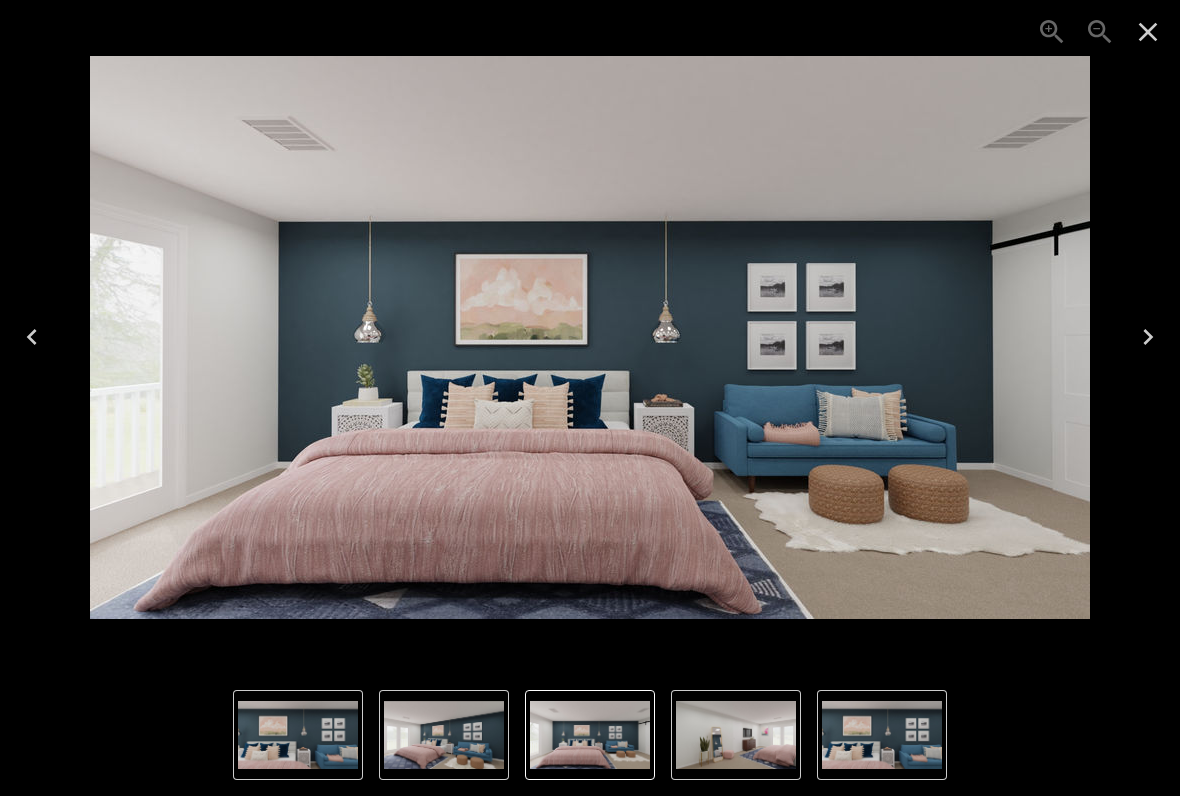 click 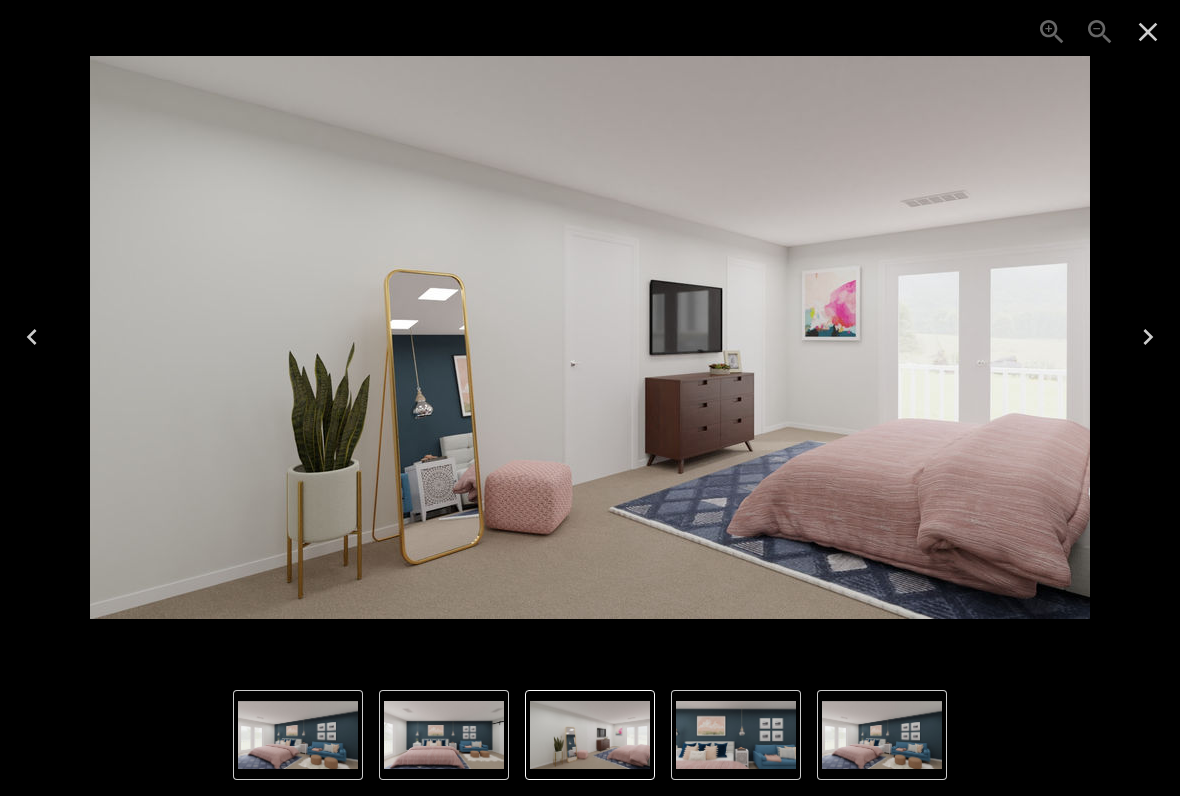 click 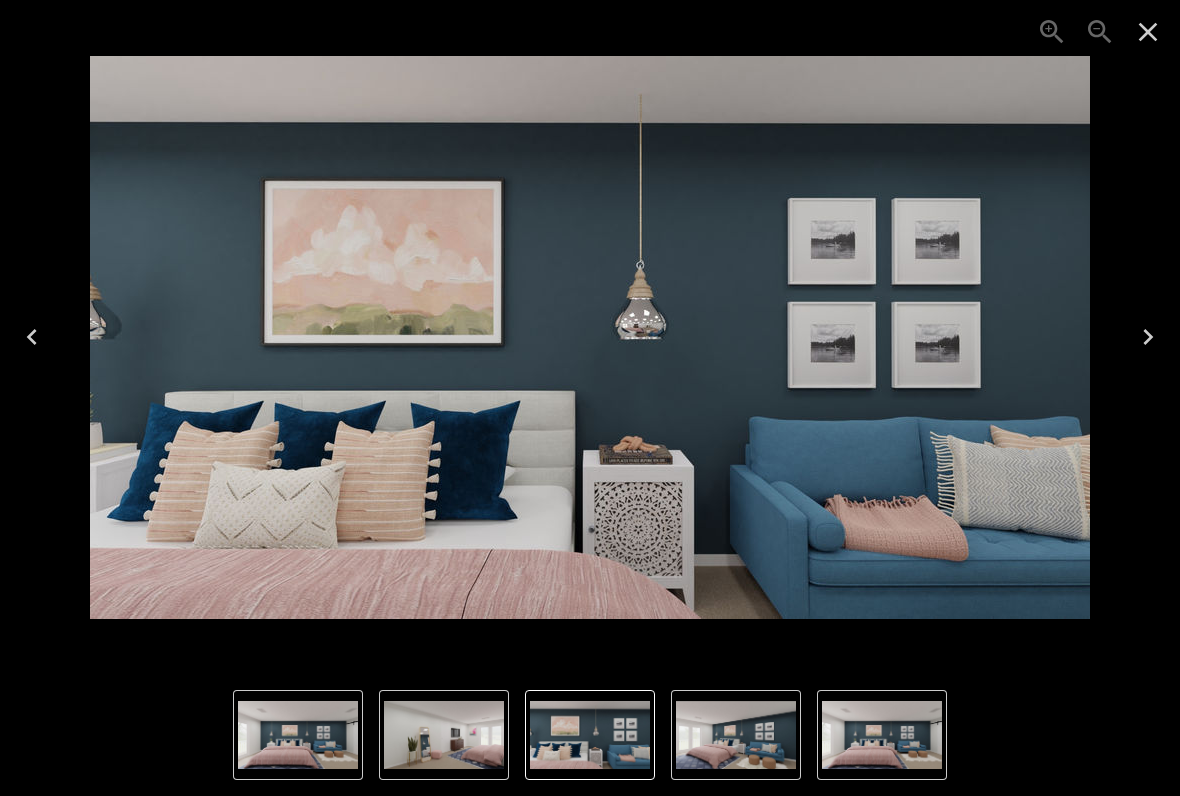 click 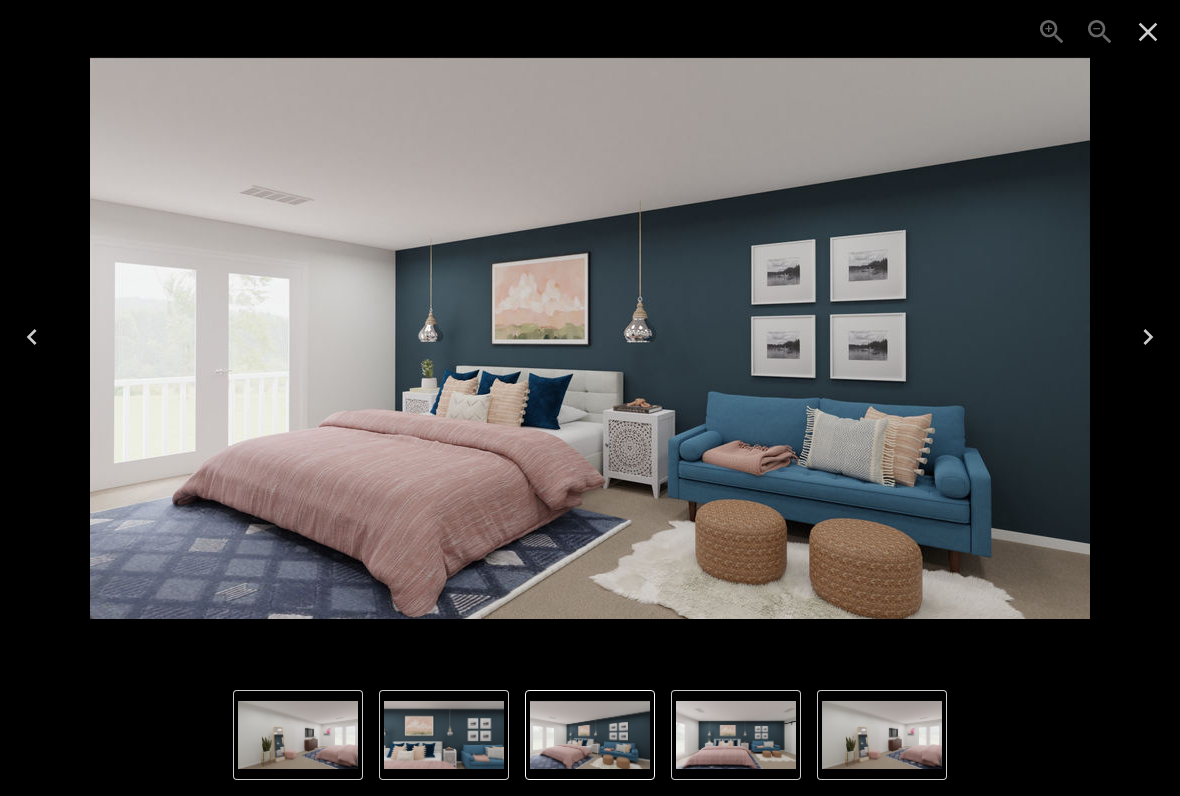 click 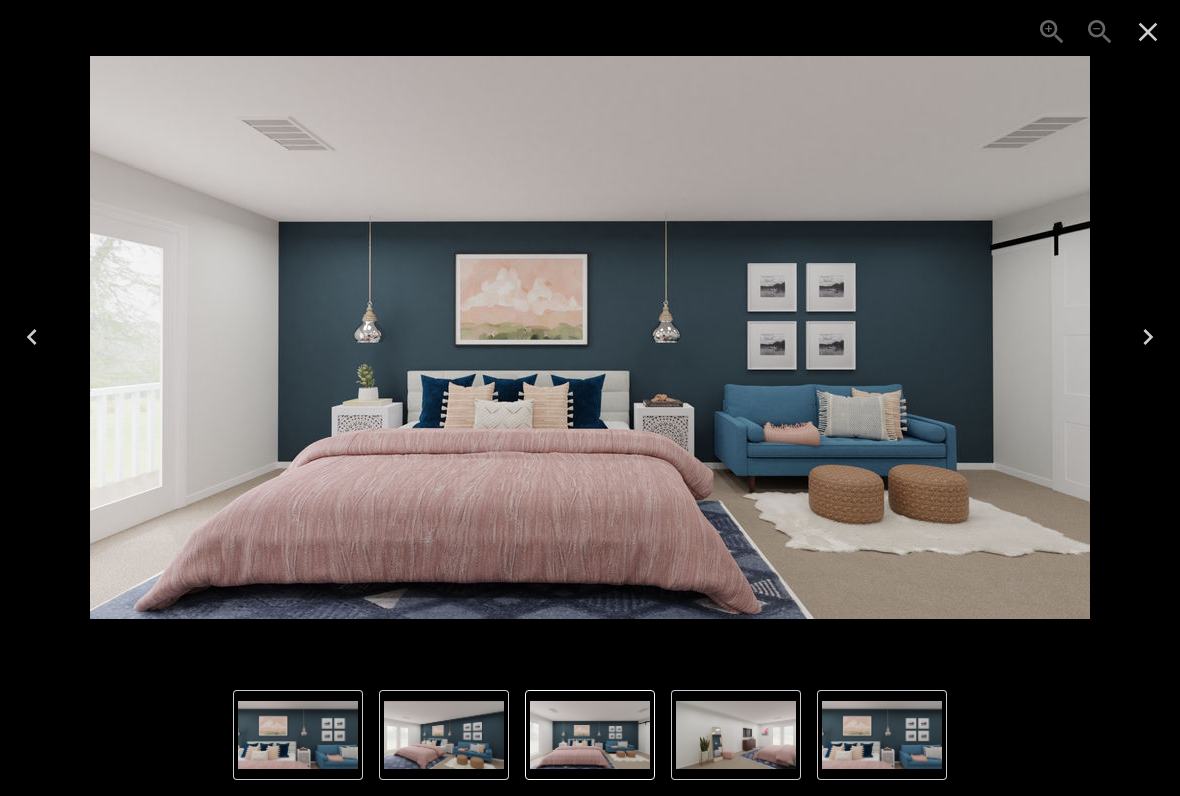 click at bounding box center (1148, 32) 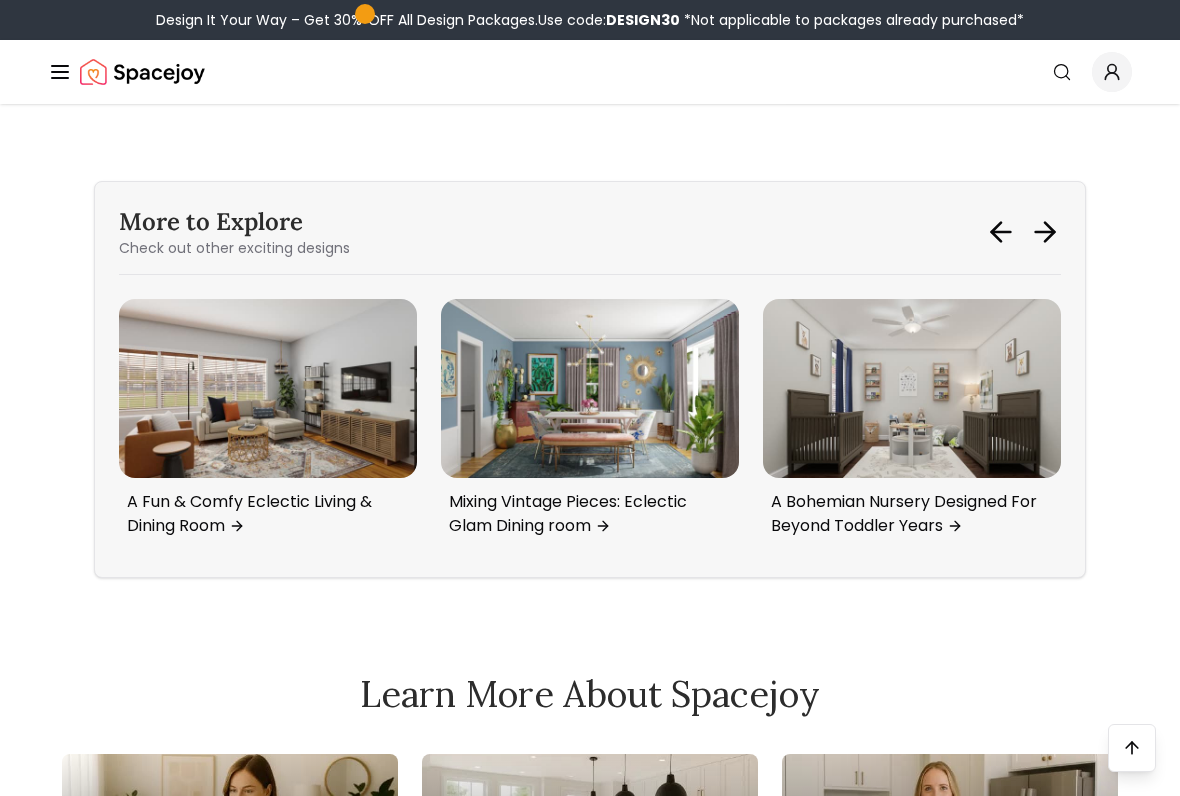 scroll, scrollTop: 4374, scrollLeft: 0, axis: vertical 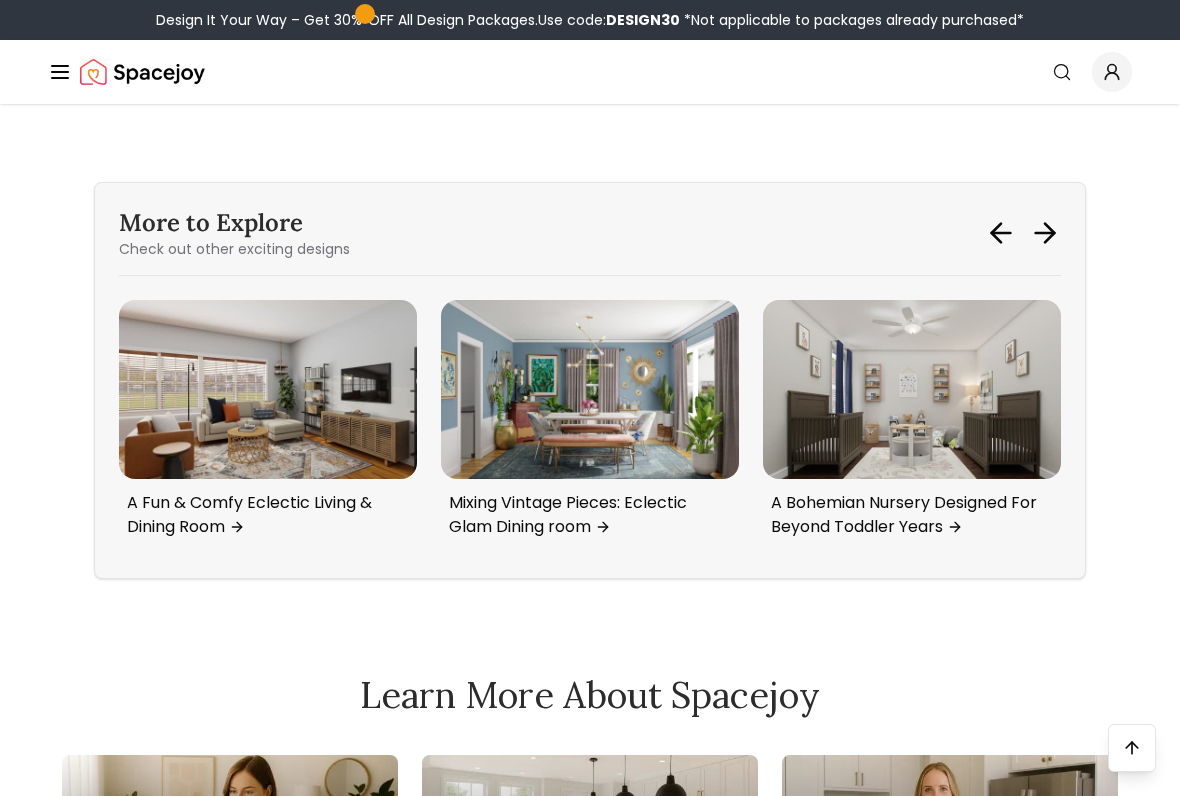 click 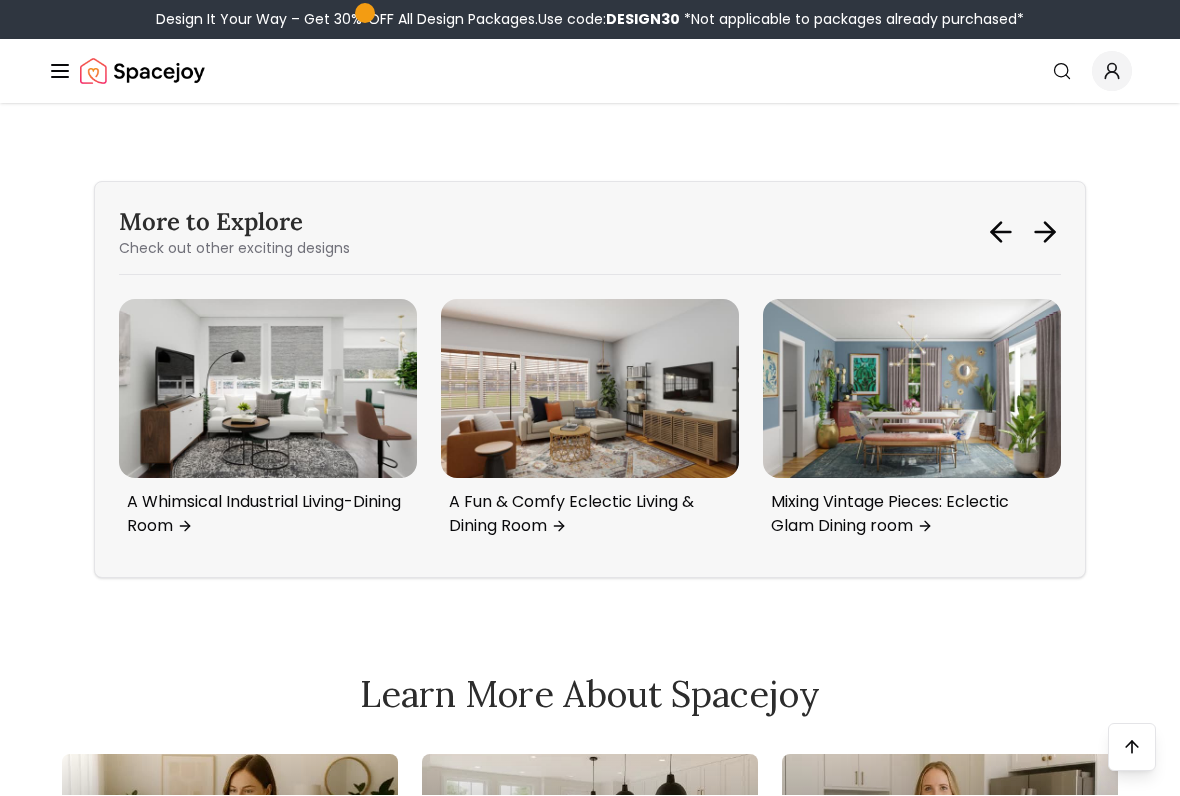 click 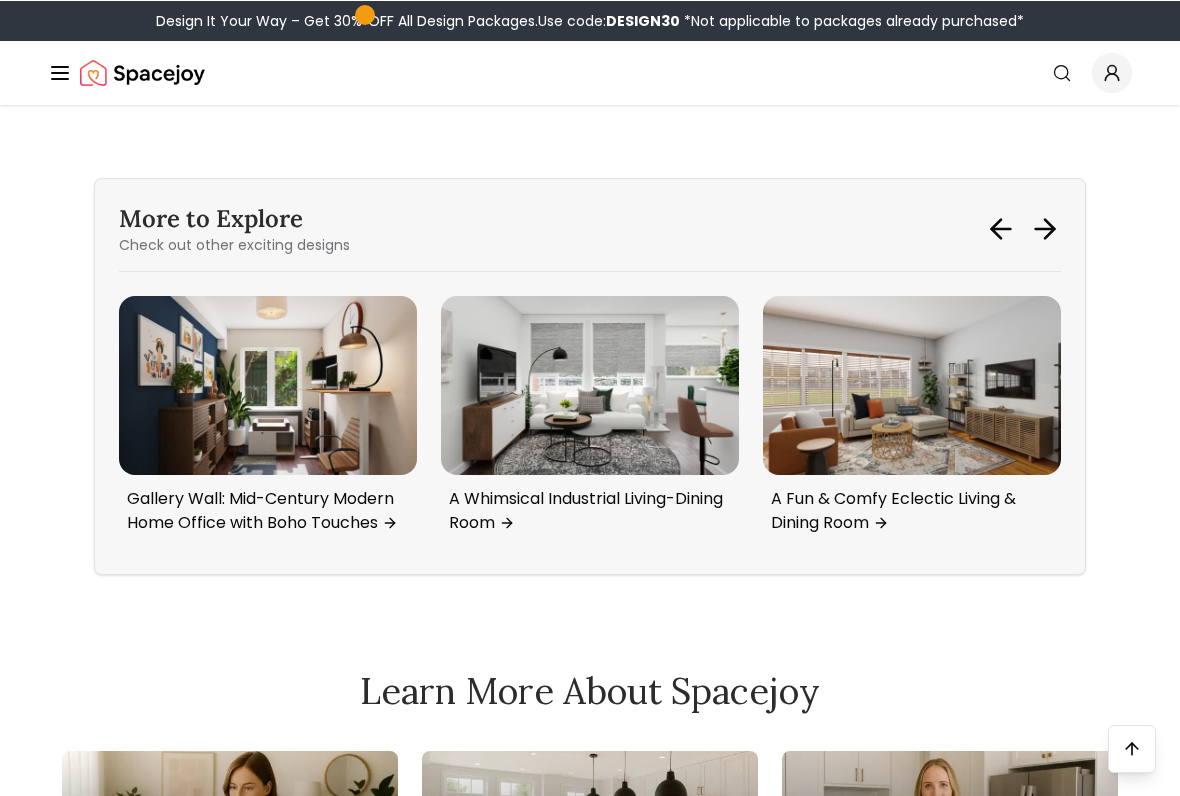 scroll, scrollTop: 4378, scrollLeft: 0, axis: vertical 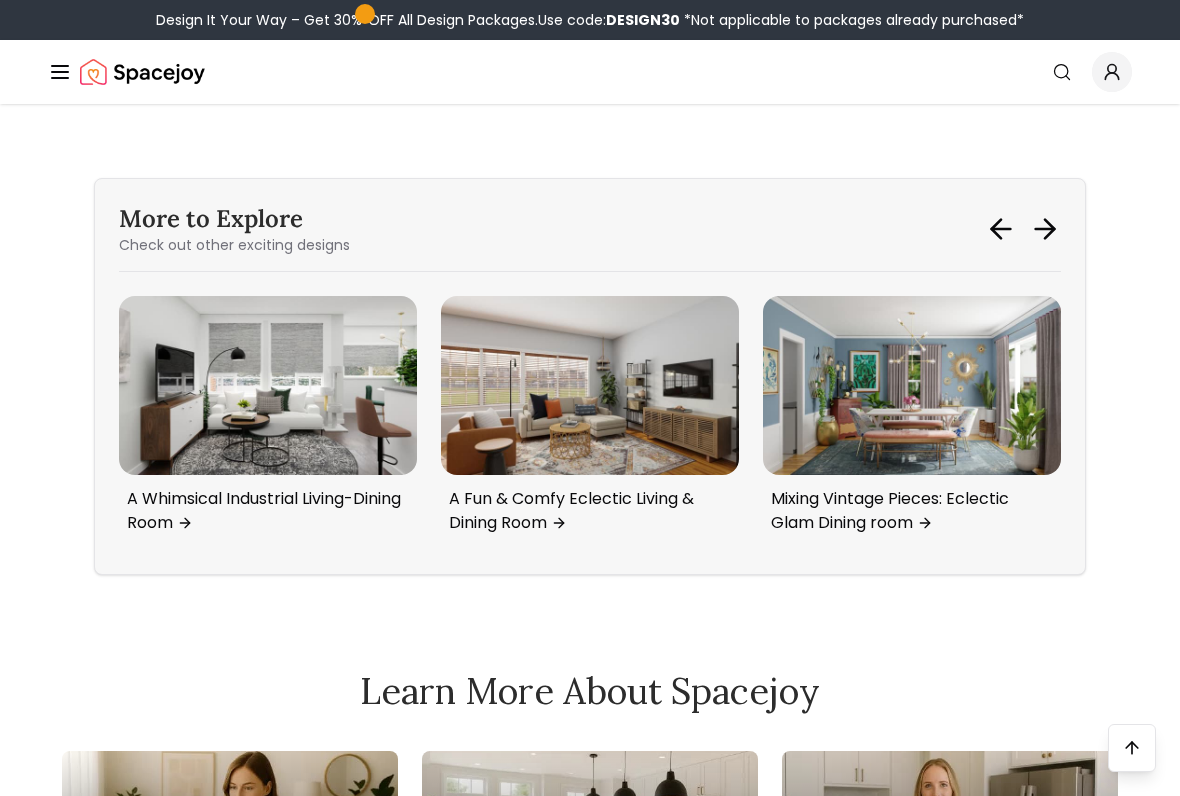 click 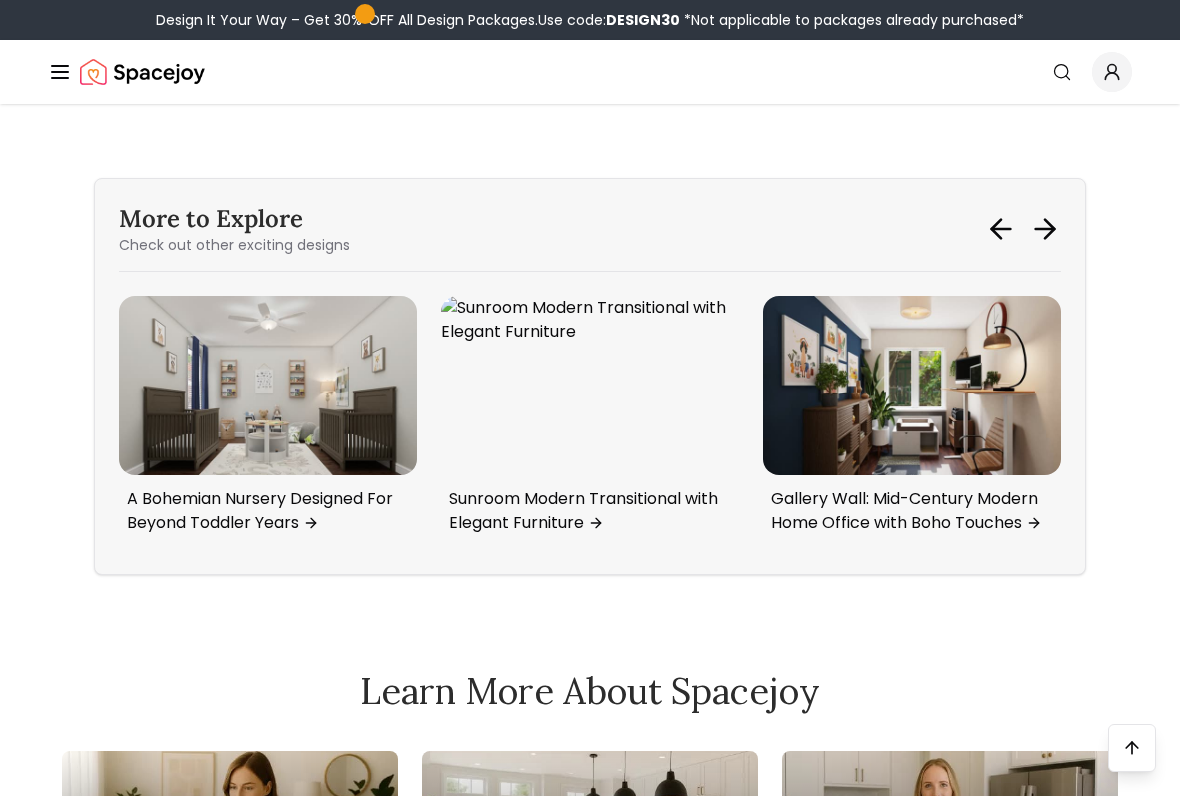 click at bounding box center [590, 385] 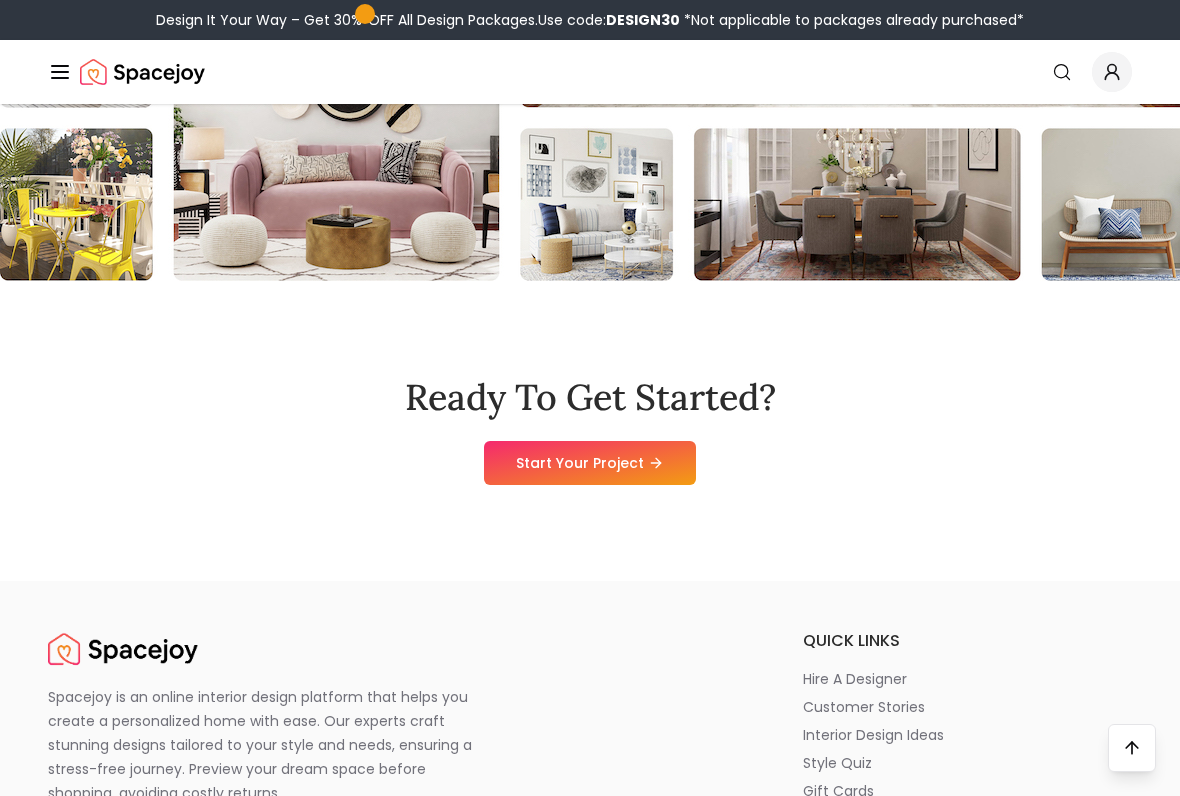 scroll, scrollTop: 6385, scrollLeft: 0, axis: vertical 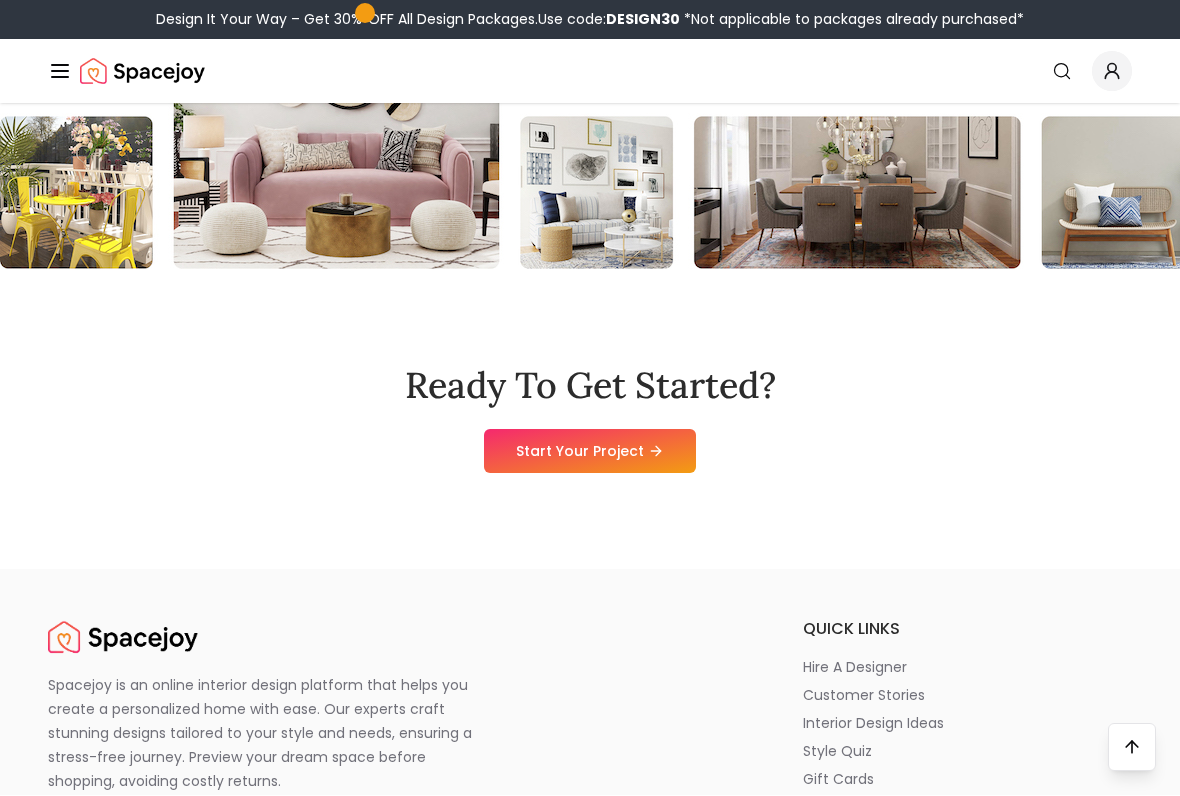click at bounding box center [1539, 20] 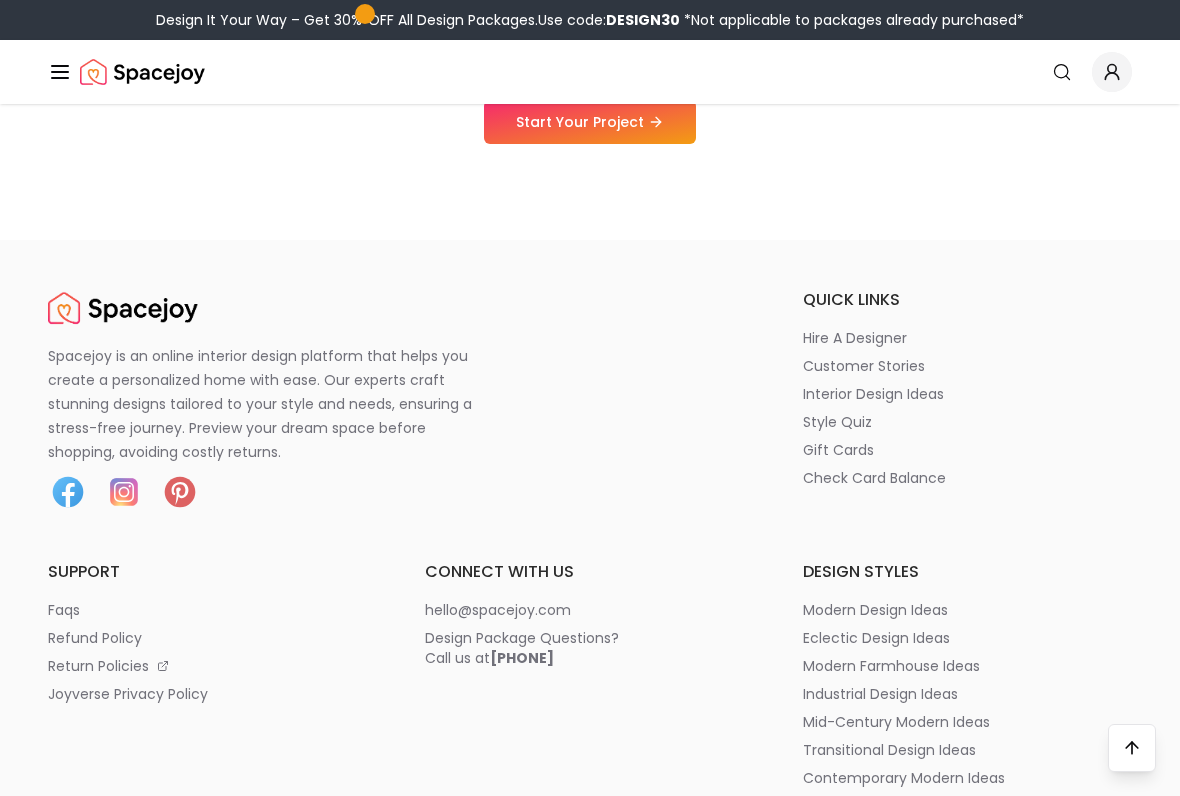 scroll, scrollTop: 6714, scrollLeft: 0, axis: vertical 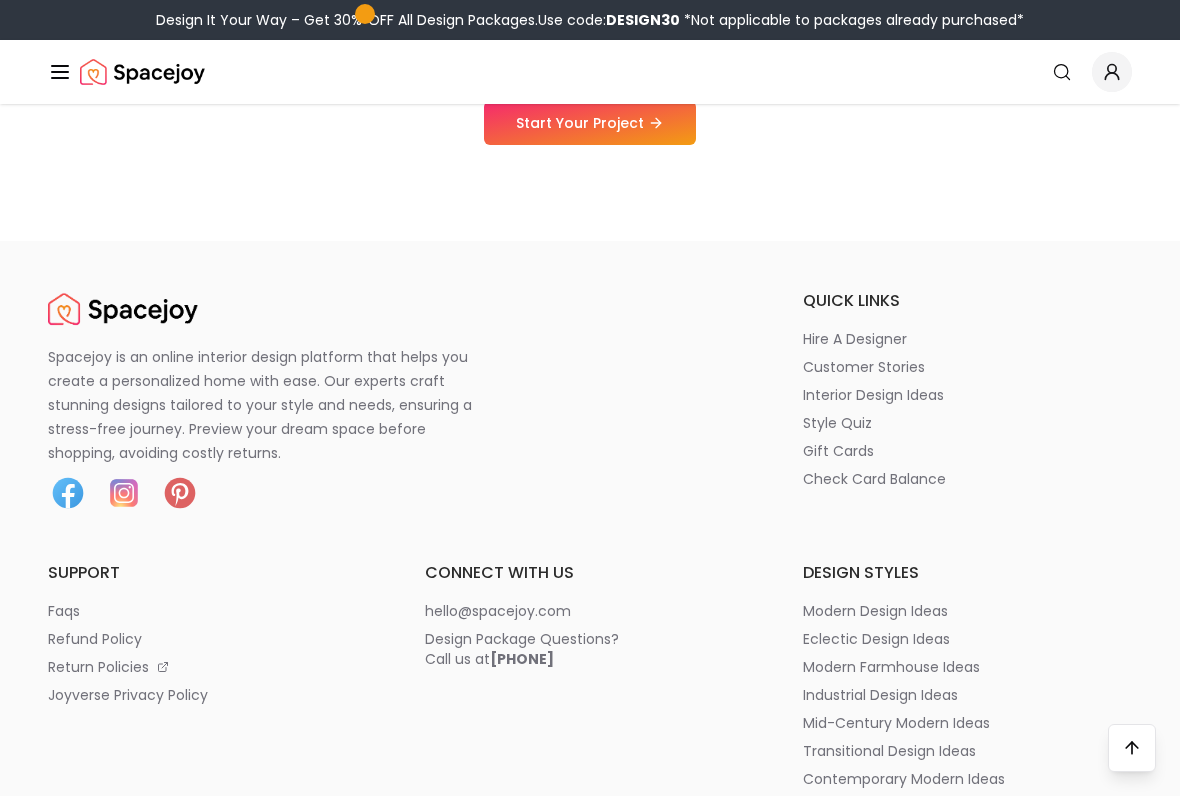 click on "Start Your Project" at bounding box center (590, 123) 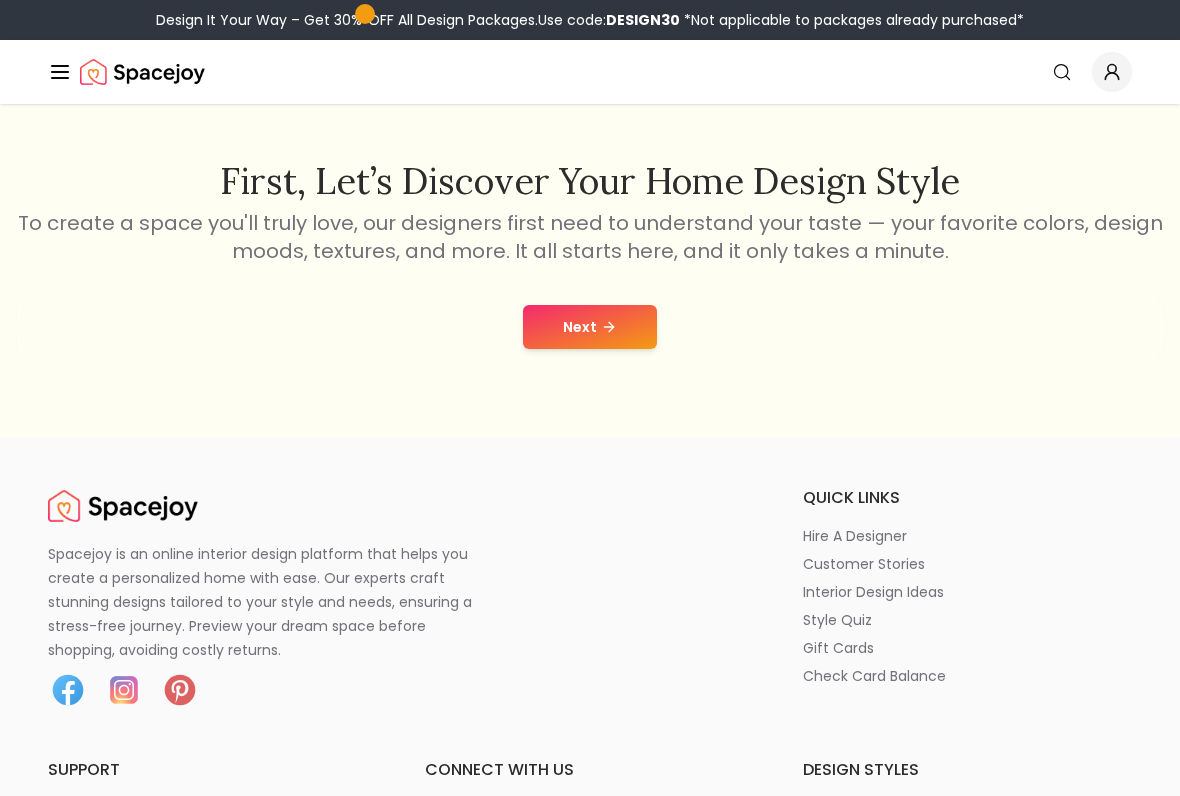 scroll, scrollTop: 352, scrollLeft: 0, axis: vertical 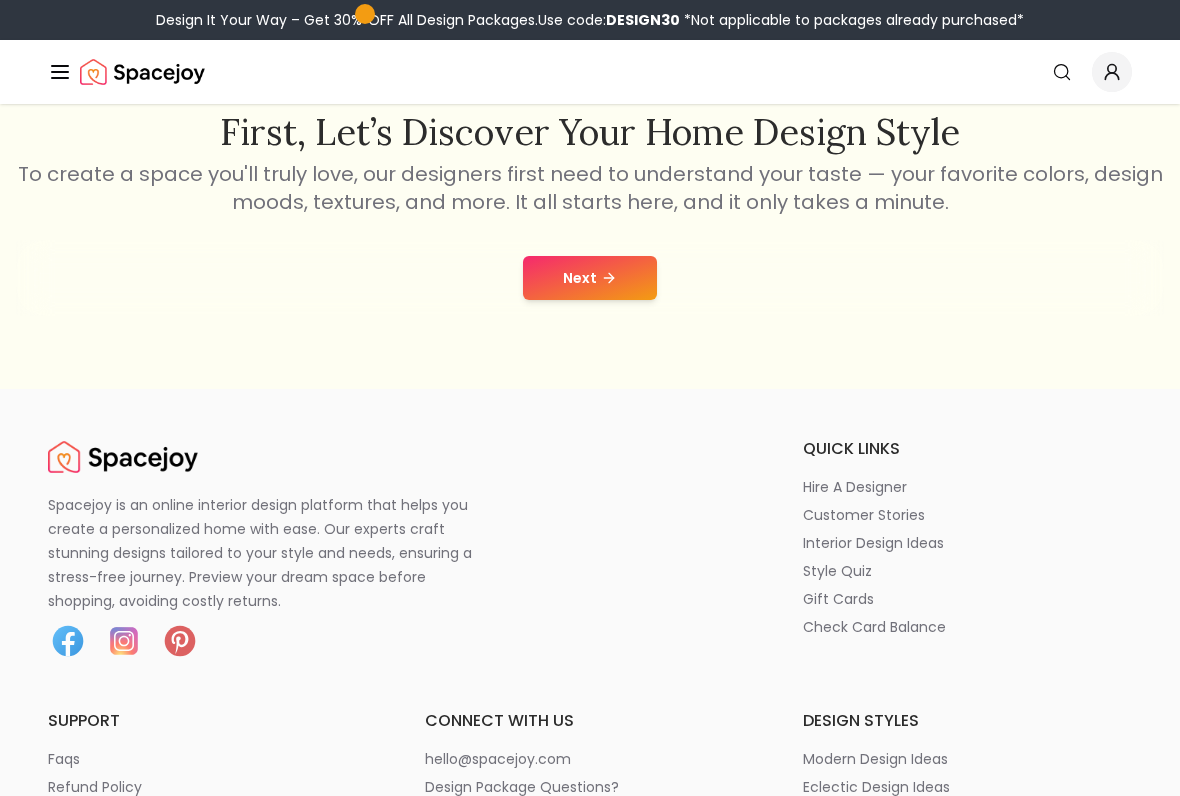 click on "Next" at bounding box center (590, 278) 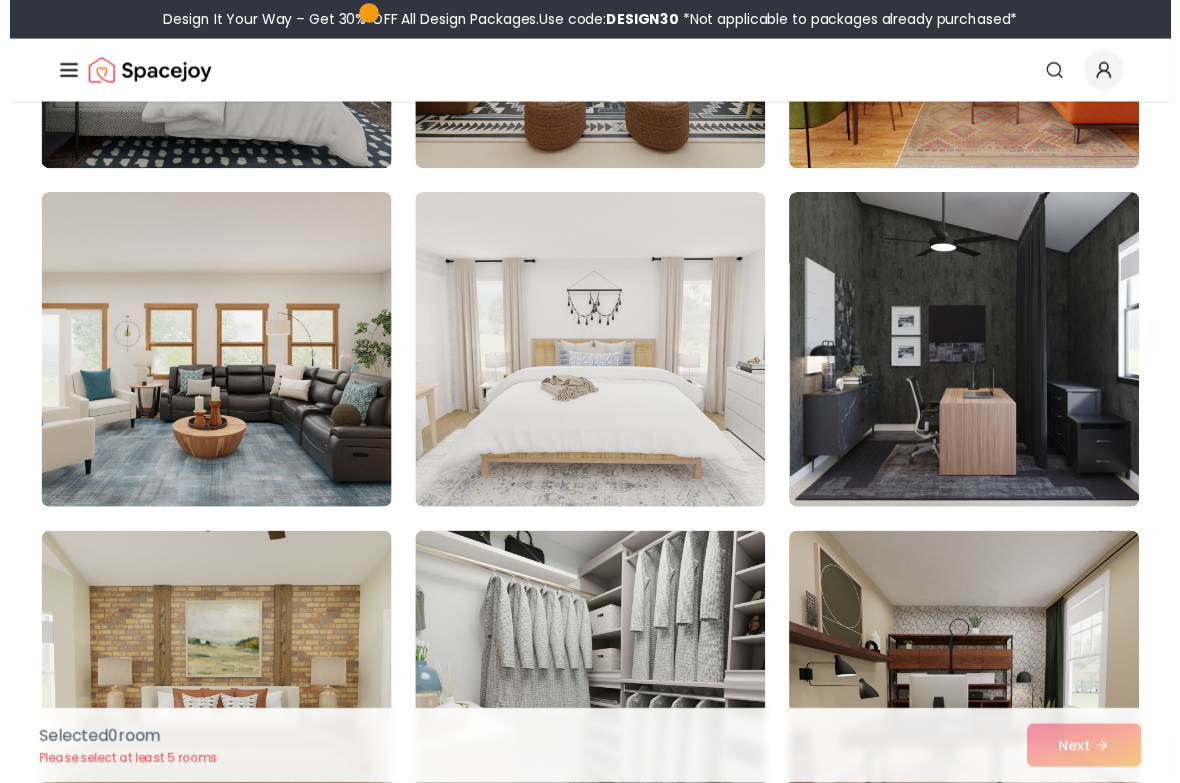 scroll, scrollTop: 3174, scrollLeft: 0, axis: vertical 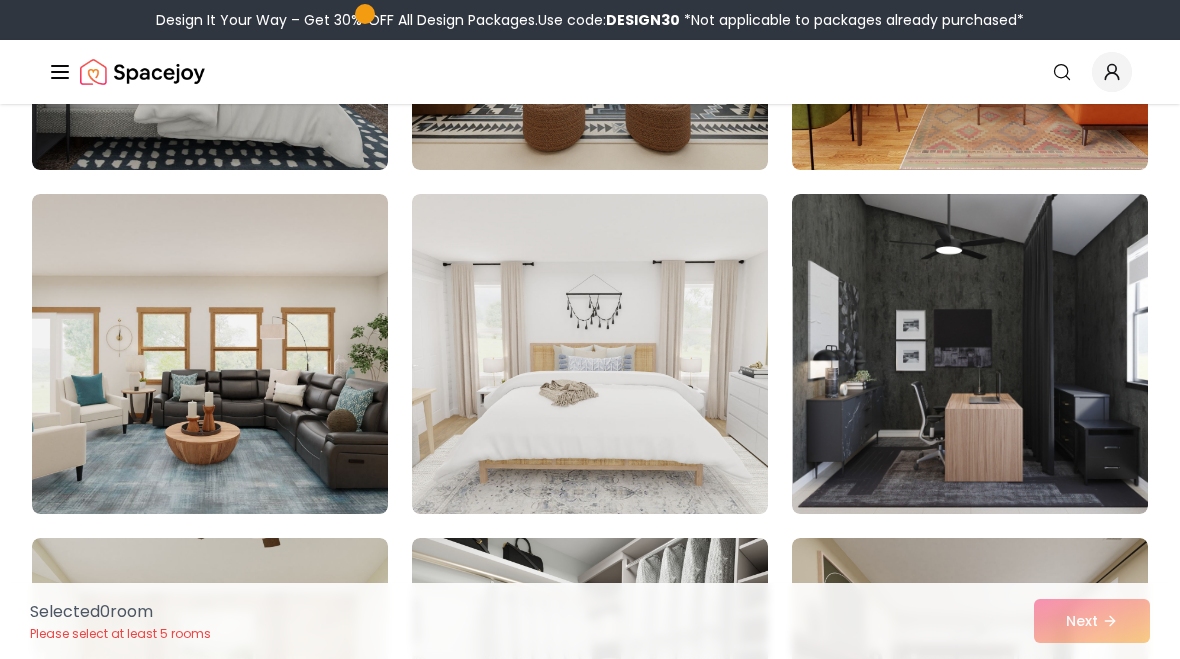 click on "Choose the Rooms That Inspire You Scroll through the collection and select   5 to 15 rooms  that reflect your taste. Pick the ones you'd love to live in - there are no wrong choices Selected  0  room Please select at least 5 rooms Next" at bounding box center (590, -566) 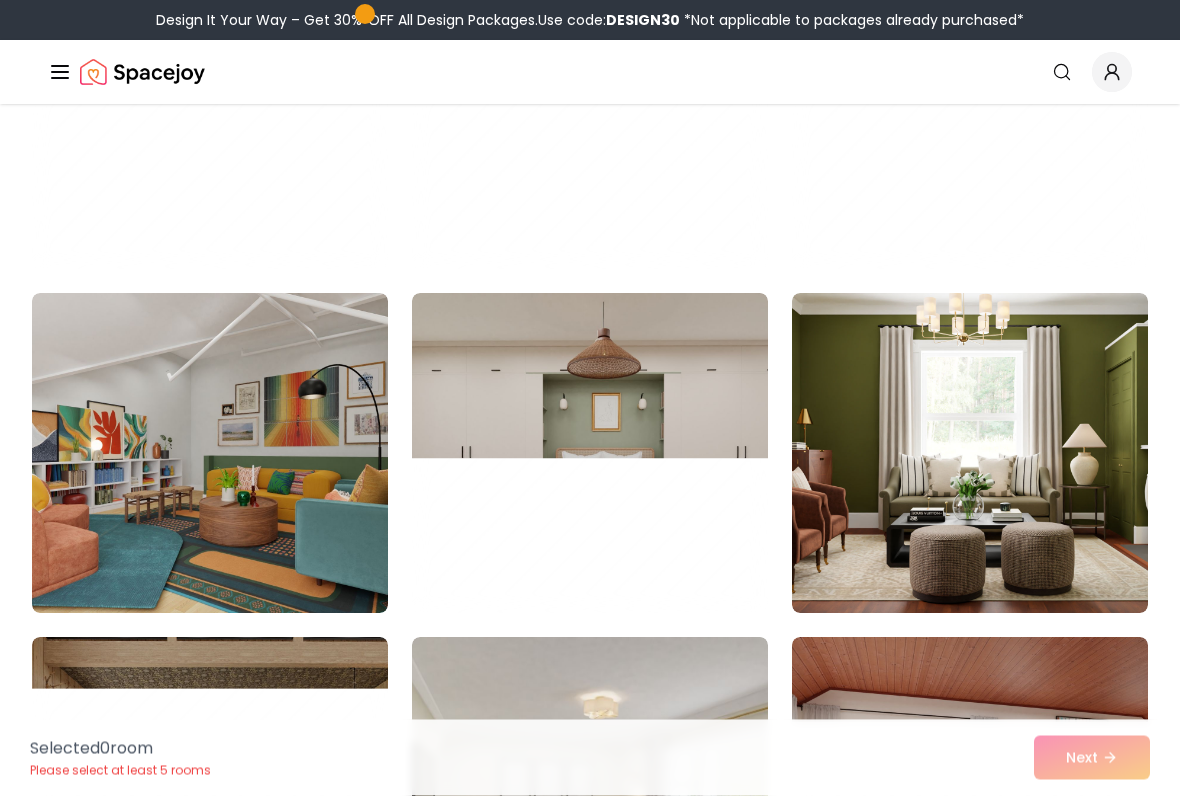 scroll, scrollTop: 10299, scrollLeft: 0, axis: vertical 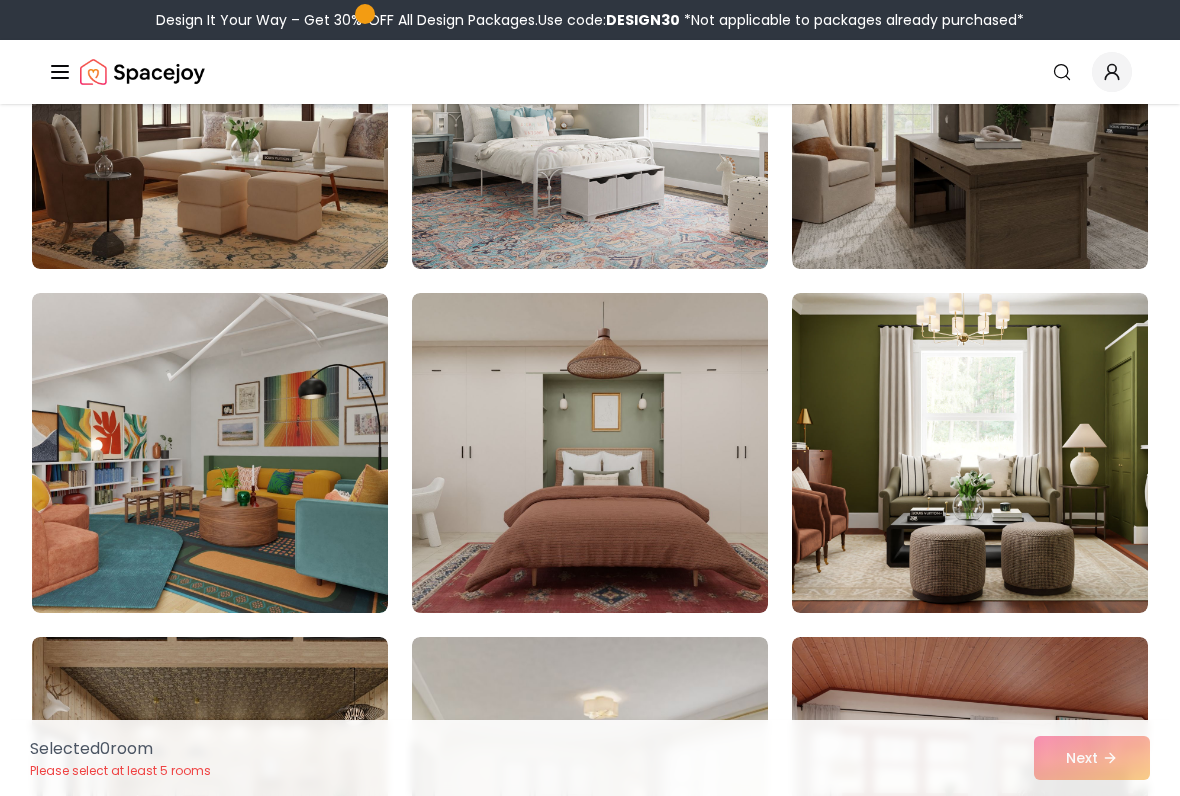 click at bounding box center (590, -4191) 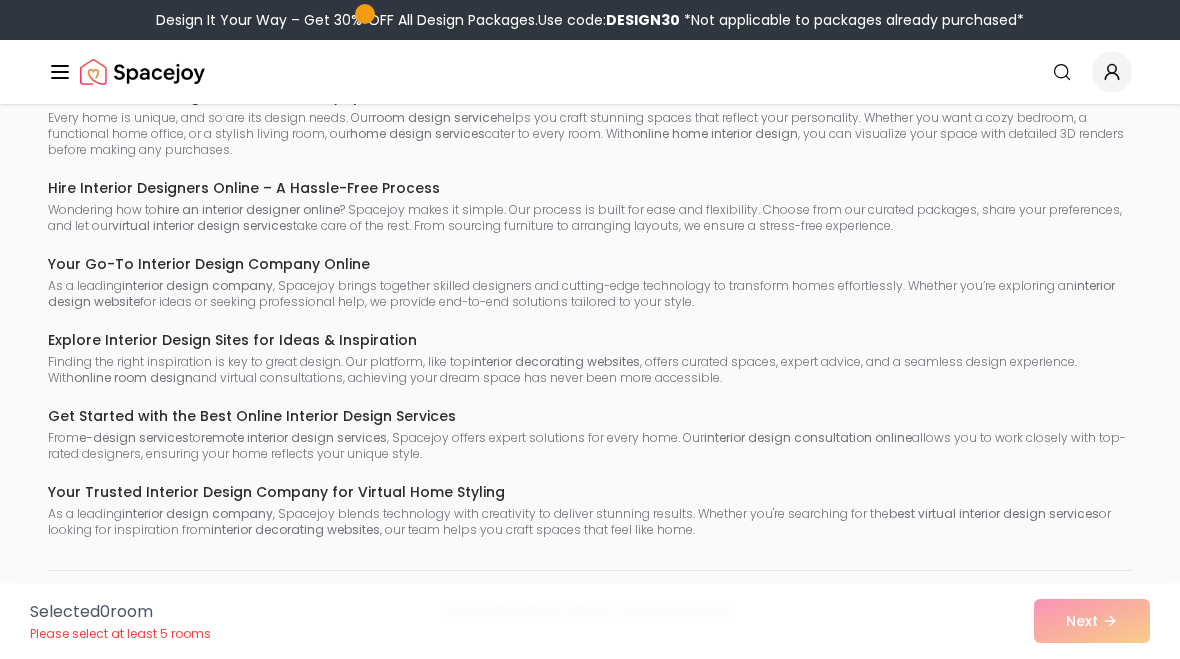 scroll, scrollTop: 13087, scrollLeft: 0, axis: vertical 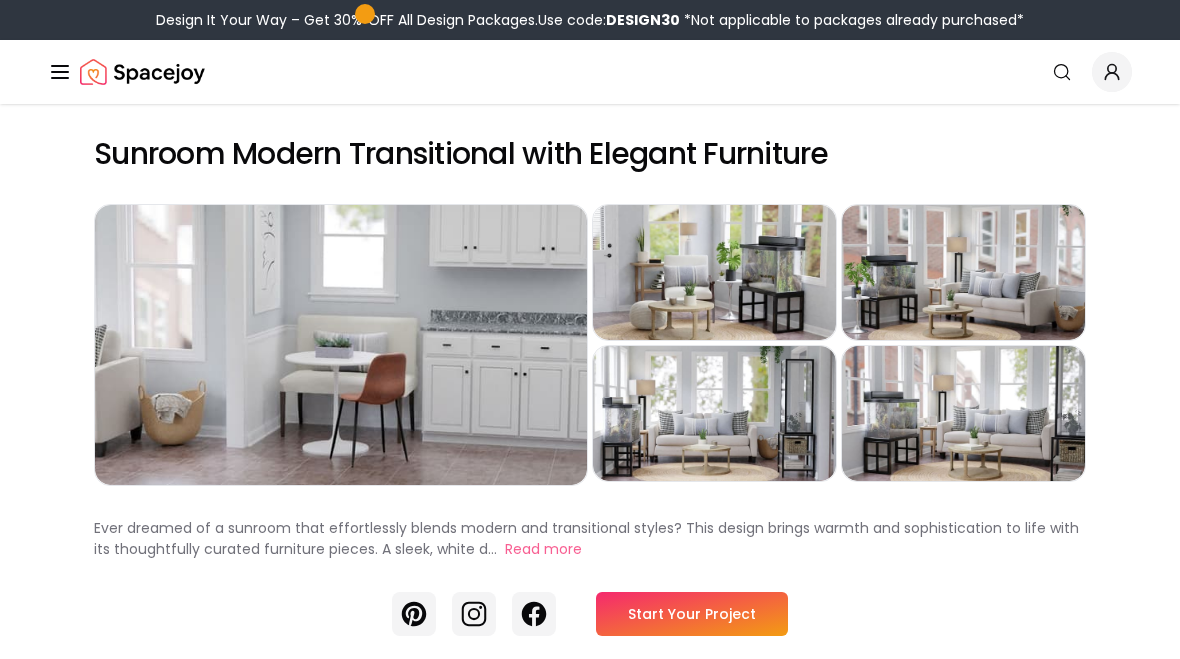 click on "Sunroom Modern Transitional with Elegant Furniture Preview Preview Preview Preview Preview Ever dreamed of a sunroom that effortlessly blends modern and transitional styles? This design brings warmth and sophistication to life with its thoughtfully curated furniture pieces. A sleek, white d... Read more Pinterest Instagram Facebook Start Your Project   Shop the look Upholstered Small Dining Banquette Bench $759.00 Shop Now Ren Large Pillow With Insert-20"x20" $59.00 Shop Now Wool Wrap Natural Pouf $129.00 Shop Now Minimalist Mid Century Modern Colorful with frame 24" x 36" $49.00 Shop Now Snake Plant Laurentii Hyde planter $55.00 Shop Now Faux Potted Southwest Plants Set of 3 $57.99 Shop Now Enamel Picture Frame $50.00 Shop Now Architectural Digest A Century of Style Coffee Table Book $125.00 Shop Now ZZ Plant $55.00 Shop Now Fig and Vanilla Soy Candle $29.95 Shop Now Knitted Throw Blanket $29.99 Shop Now Faux Potted Southwest Plants Set of 3 $57.99 Shop Now Reinhardt Sofa $839.99 Shop Now $151.99 Shop Now" at bounding box center [590, 3009] 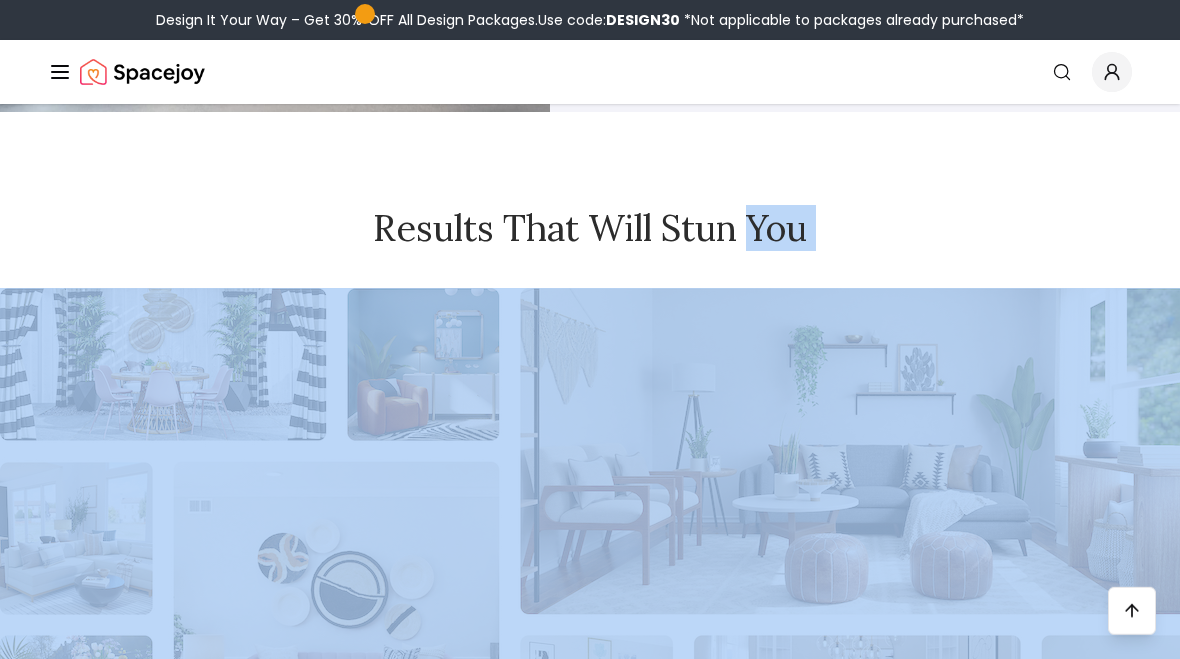 scroll, scrollTop: 6806, scrollLeft: 0, axis: vertical 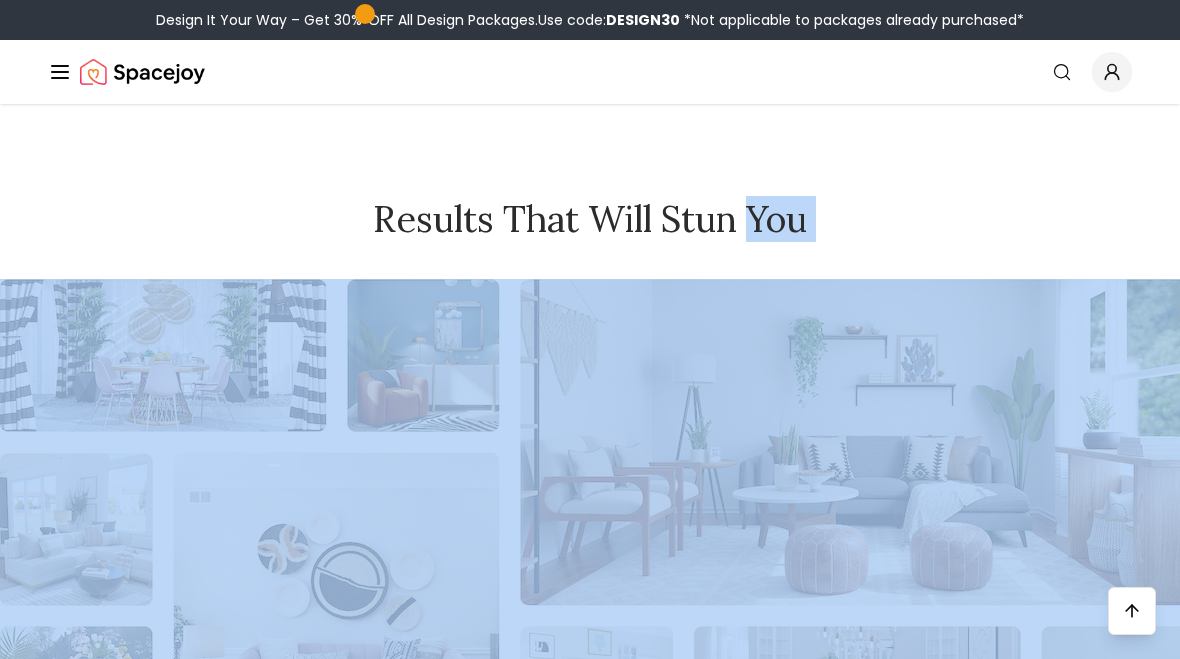 click at bounding box center [1132, 611] 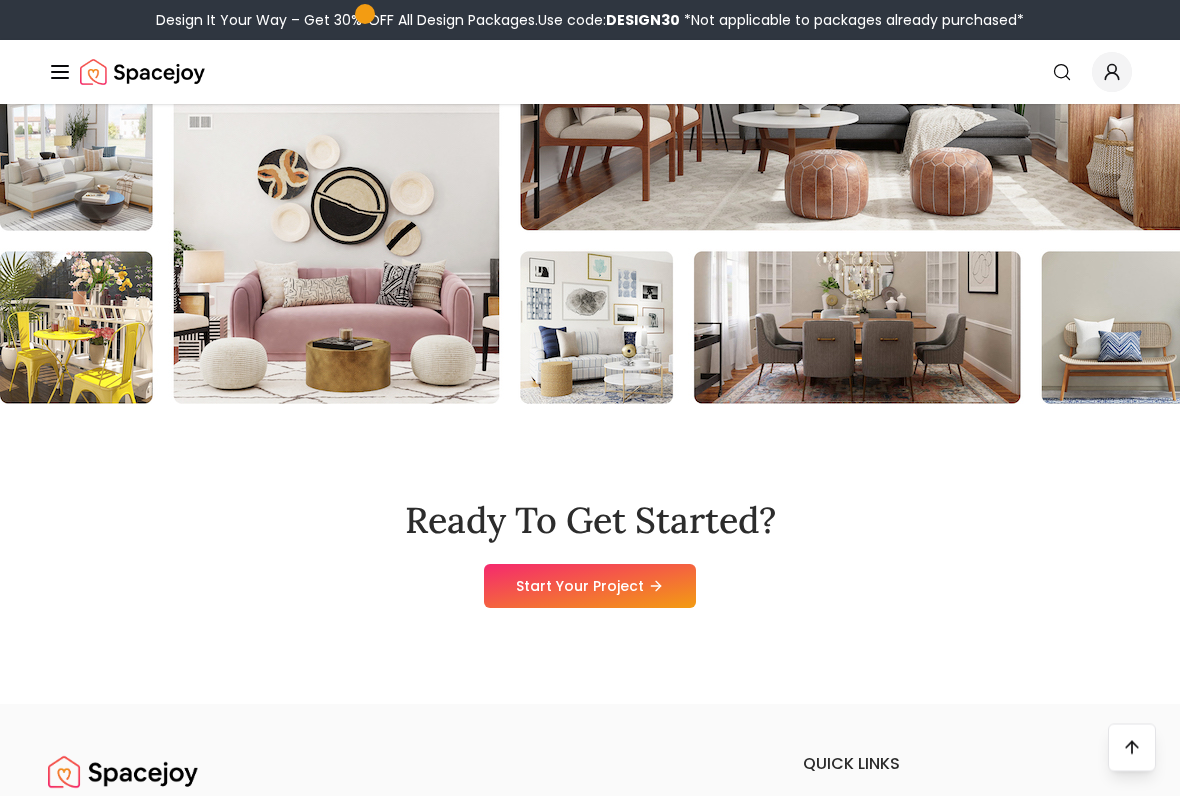 scroll, scrollTop: 7181, scrollLeft: 0, axis: vertical 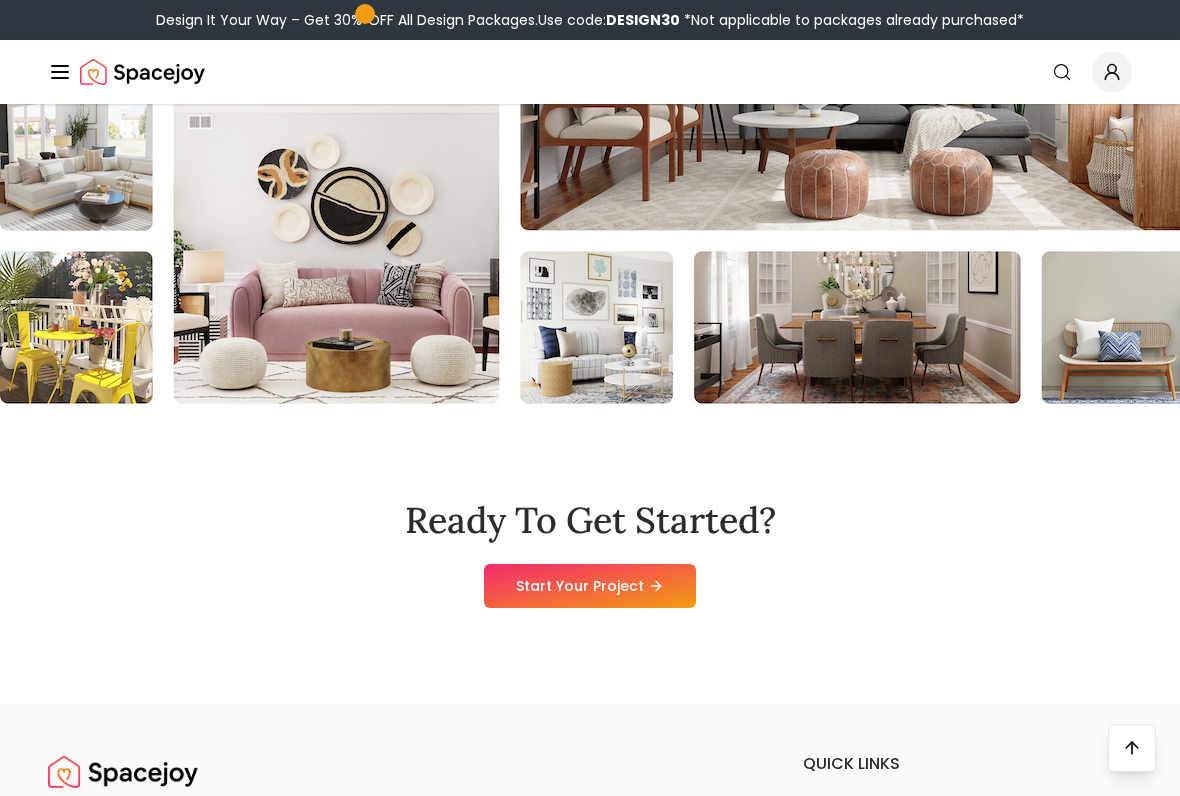 click on "Start Your Project" at bounding box center (590, 586) 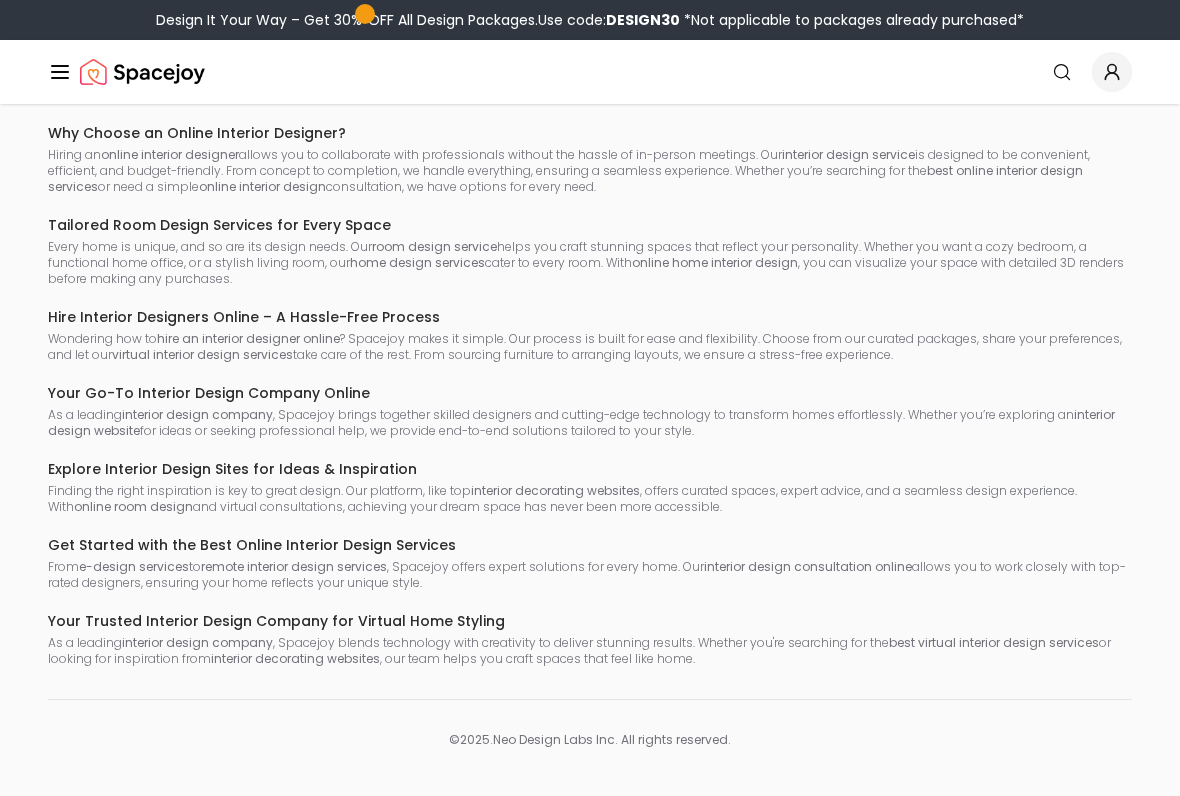 scroll, scrollTop: 0, scrollLeft: 0, axis: both 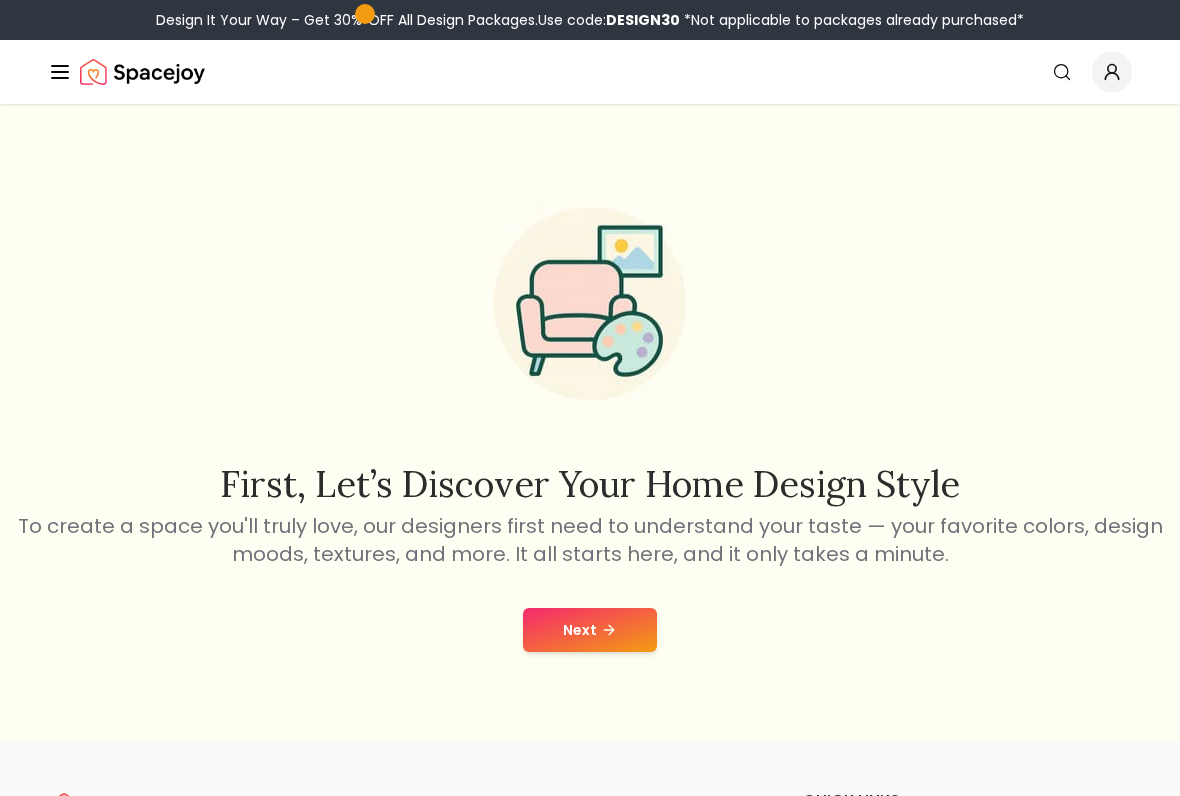 click on "Next" at bounding box center [590, 630] 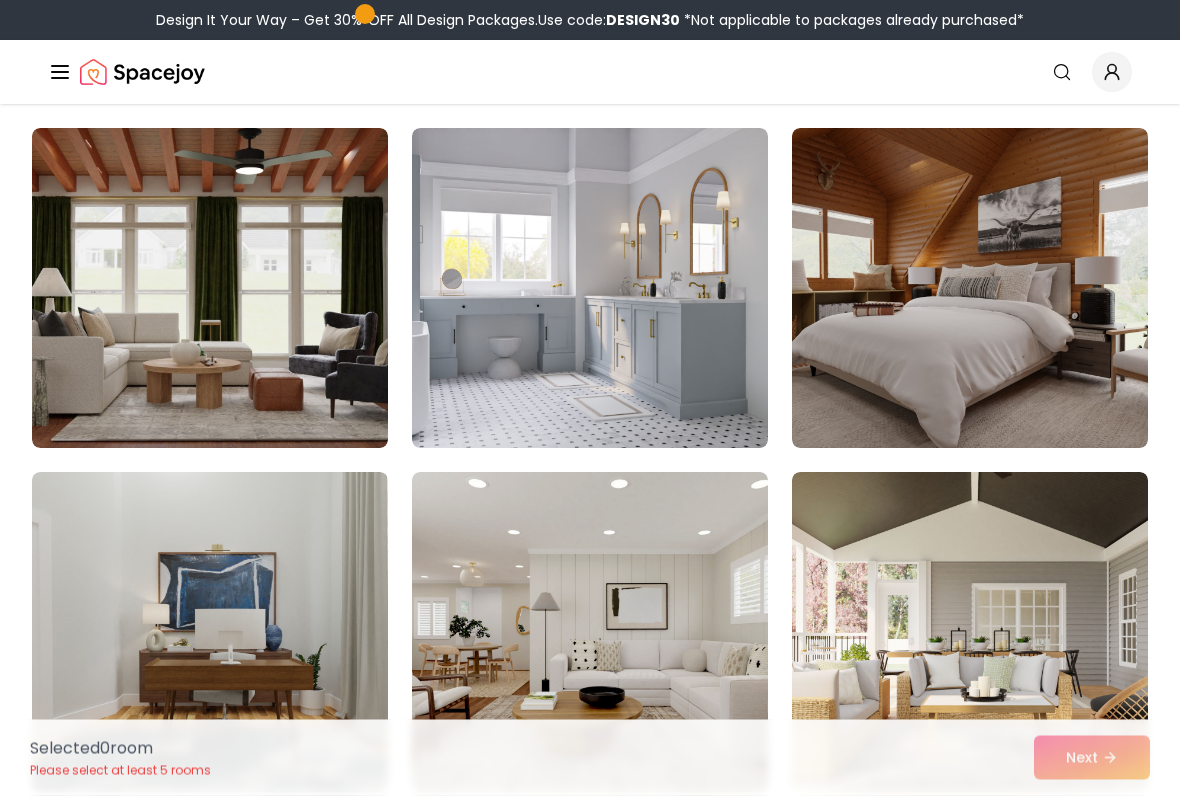 scroll, scrollTop: 5304, scrollLeft: 0, axis: vertical 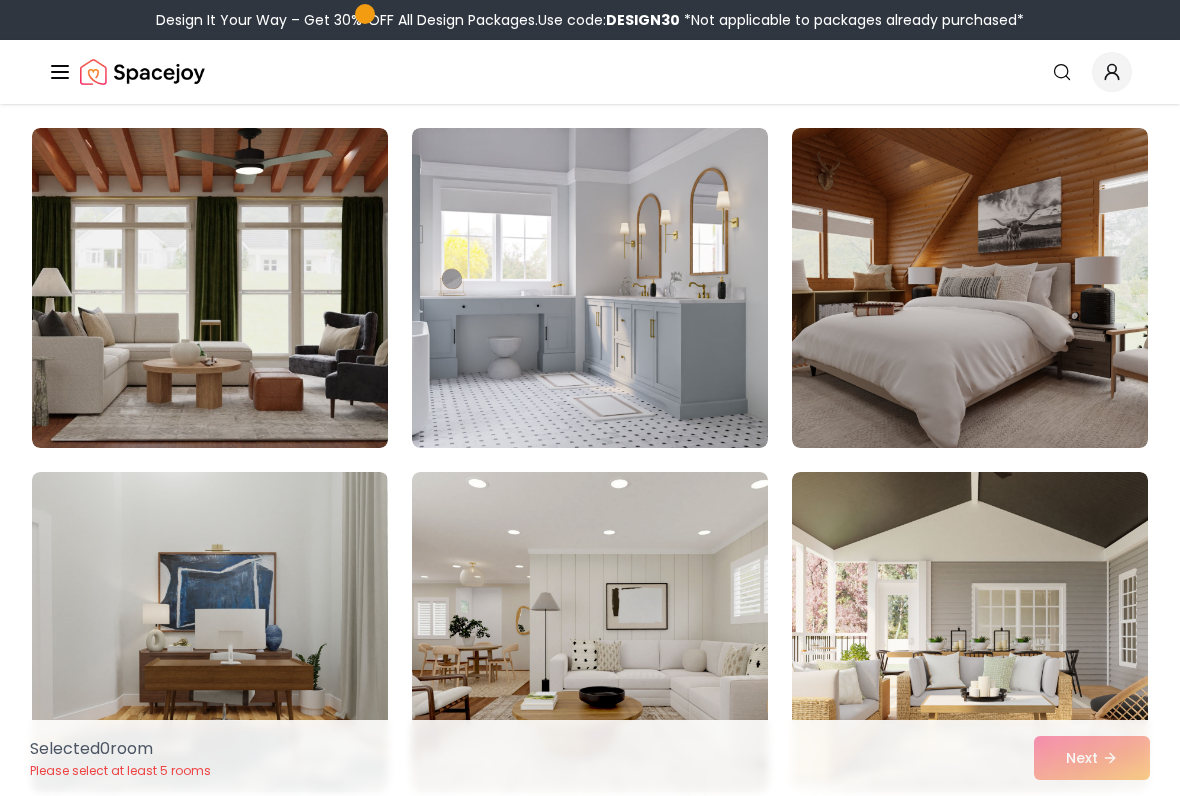 click at bounding box center [210, 288] 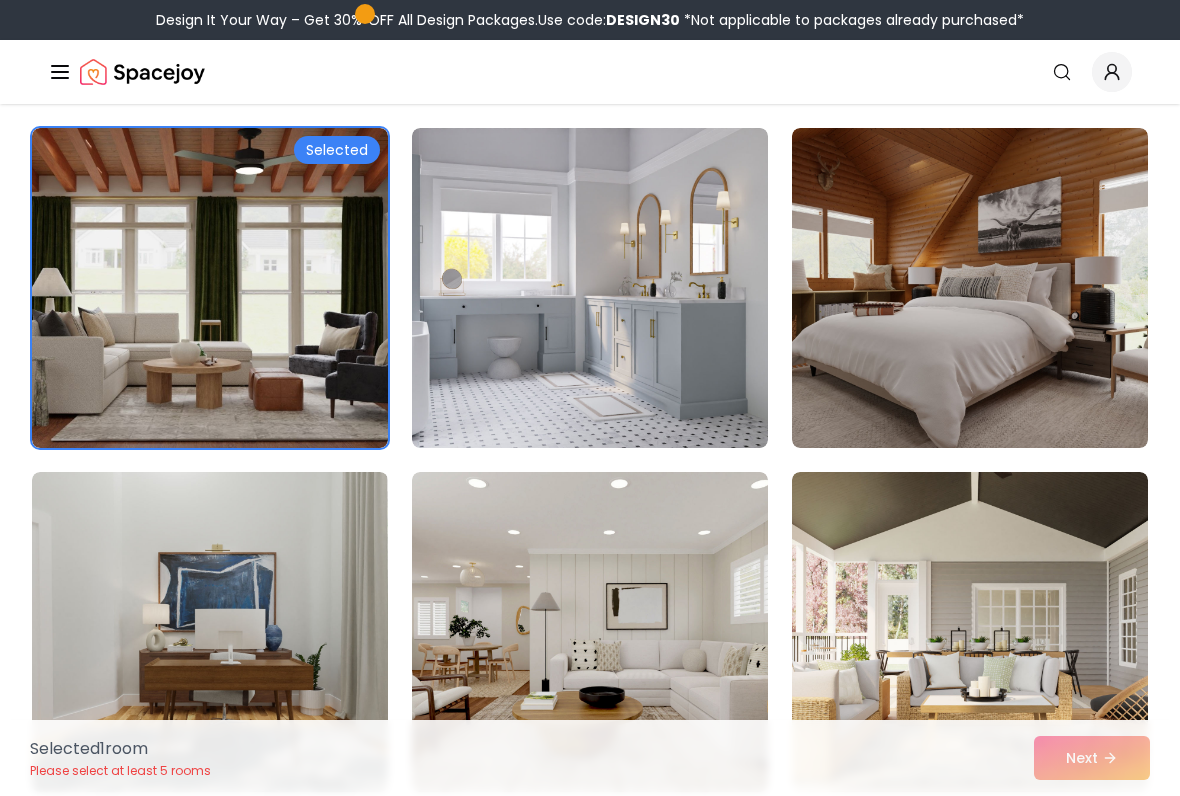 click at bounding box center [970, 288] 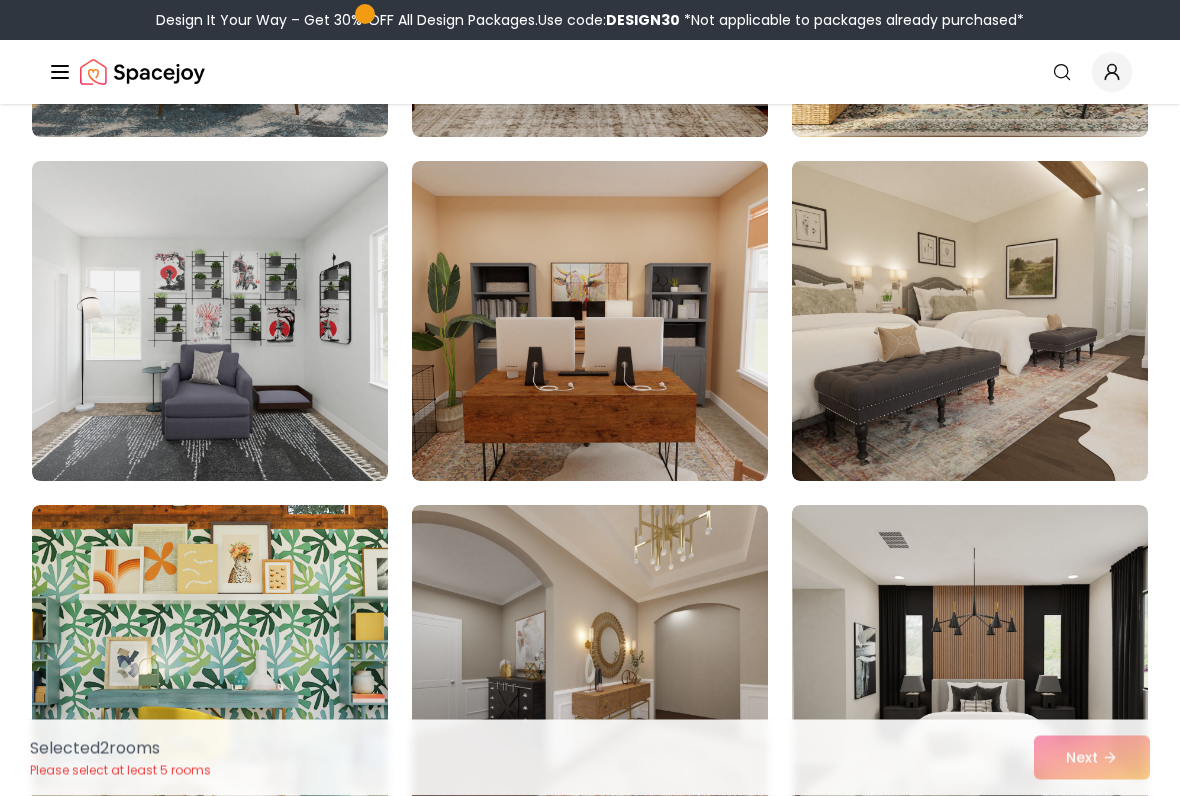 scroll, scrollTop: 5960, scrollLeft: 0, axis: vertical 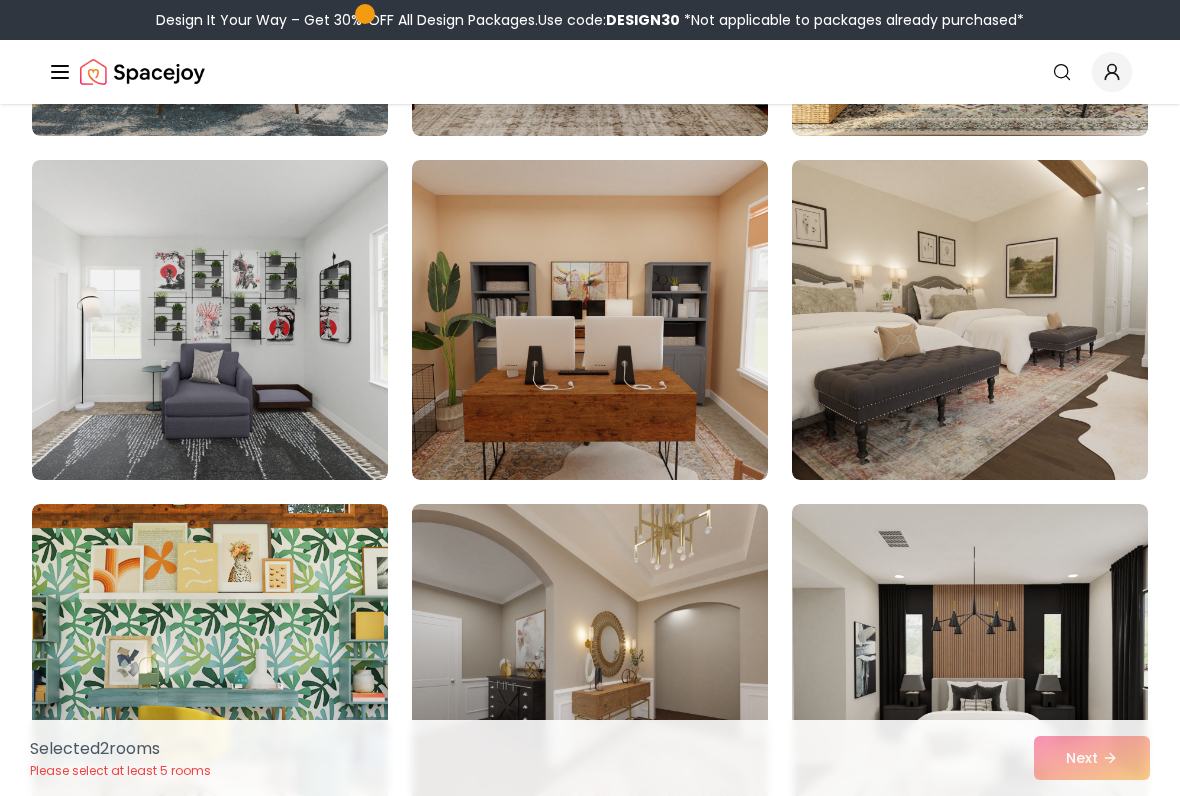 click at bounding box center [590, 320] 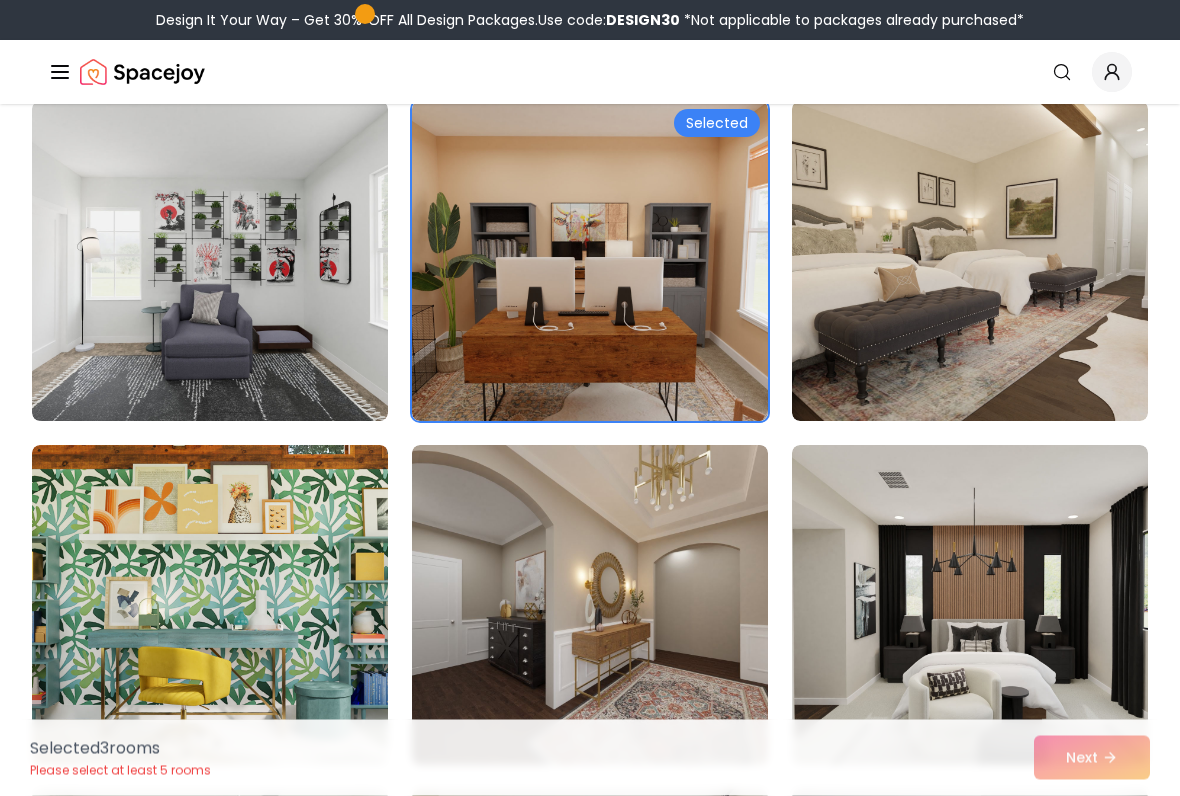 scroll, scrollTop: 6019, scrollLeft: 0, axis: vertical 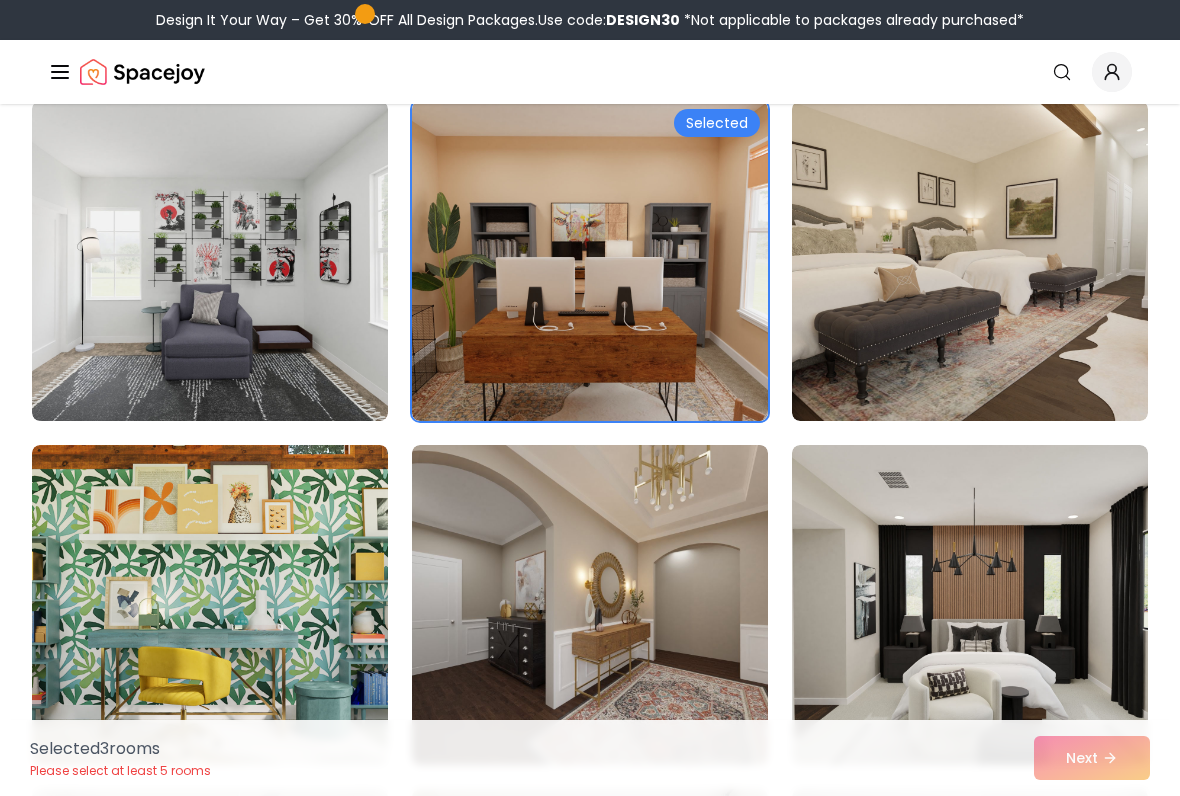 click at bounding box center (970, 261) 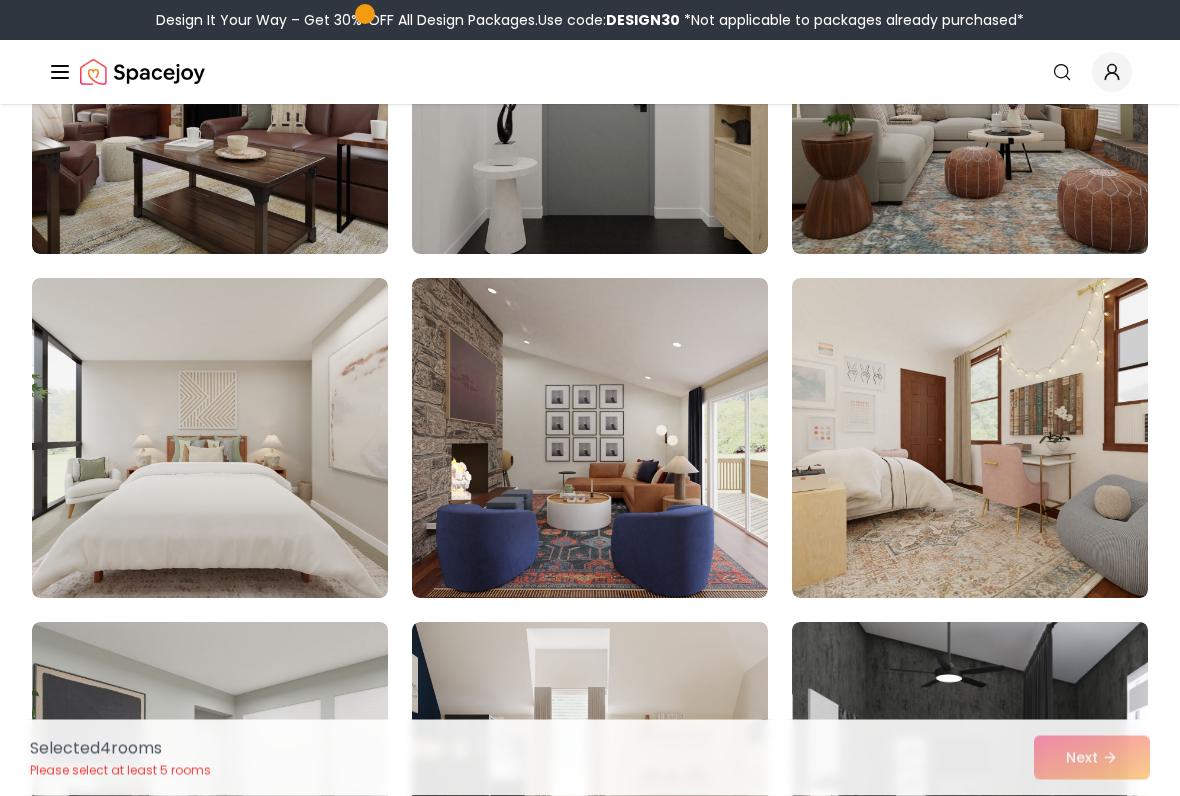 scroll, scrollTop: 7550, scrollLeft: 0, axis: vertical 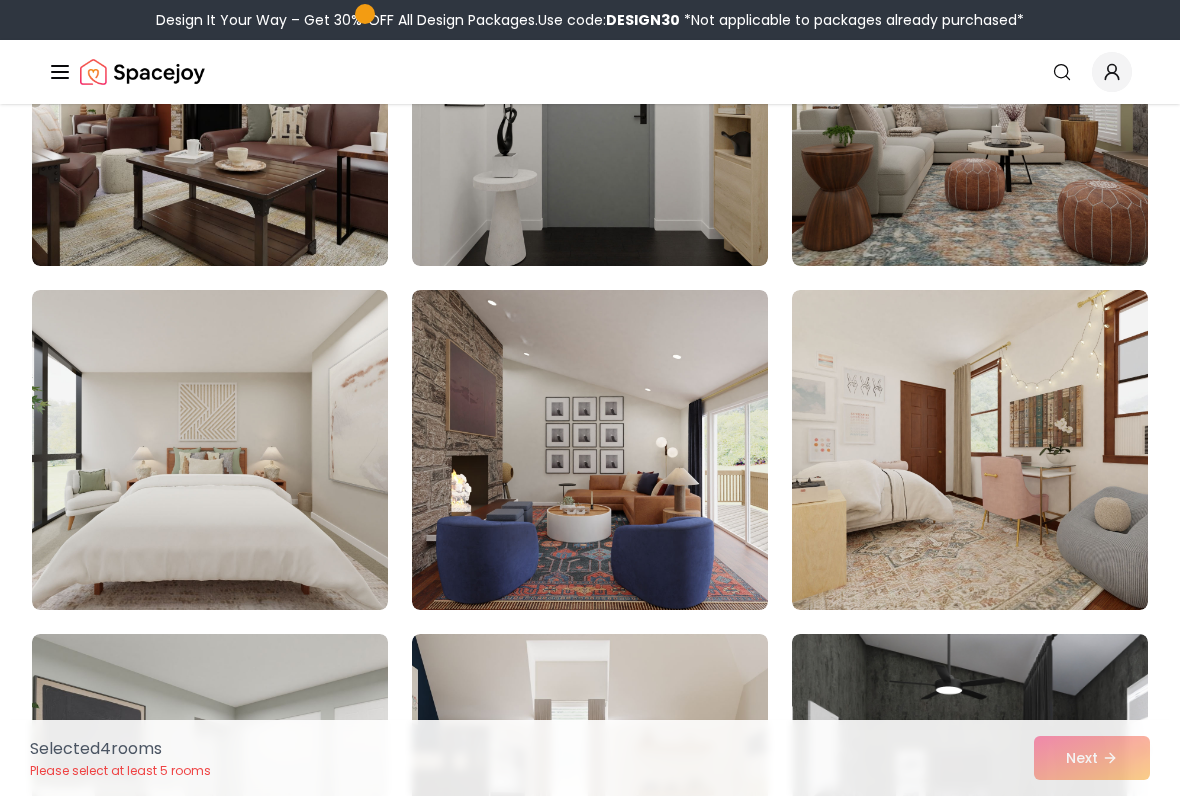 click at bounding box center (590, 450) 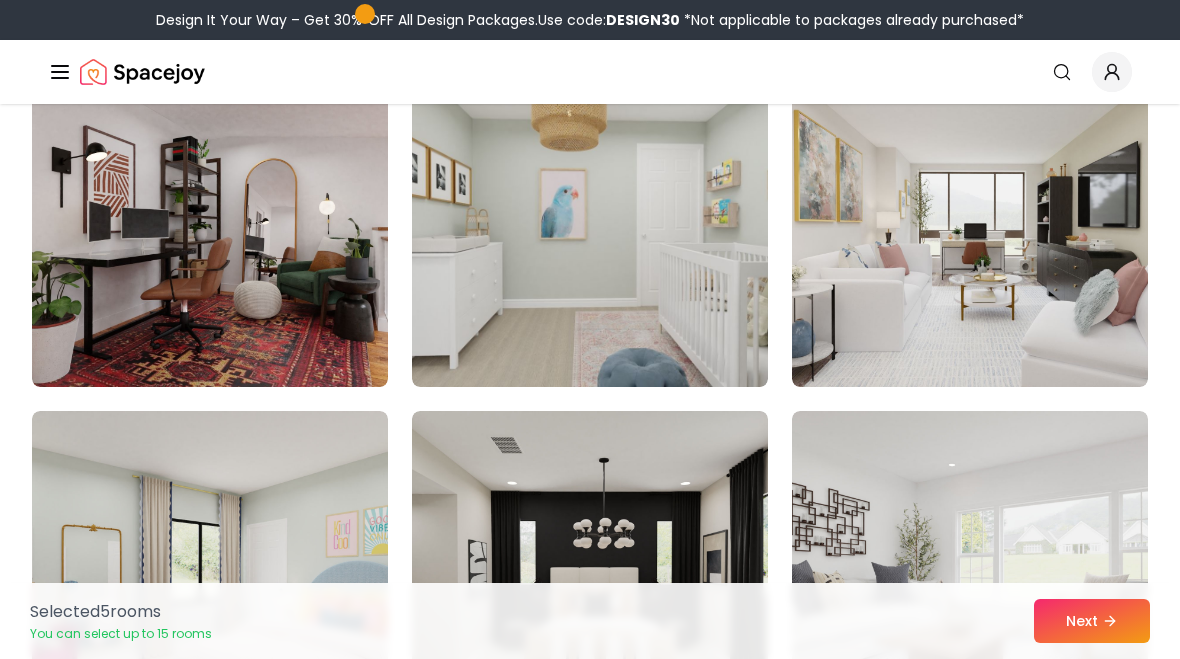 scroll, scrollTop: 10506, scrollLeft: 0, axis: vertical 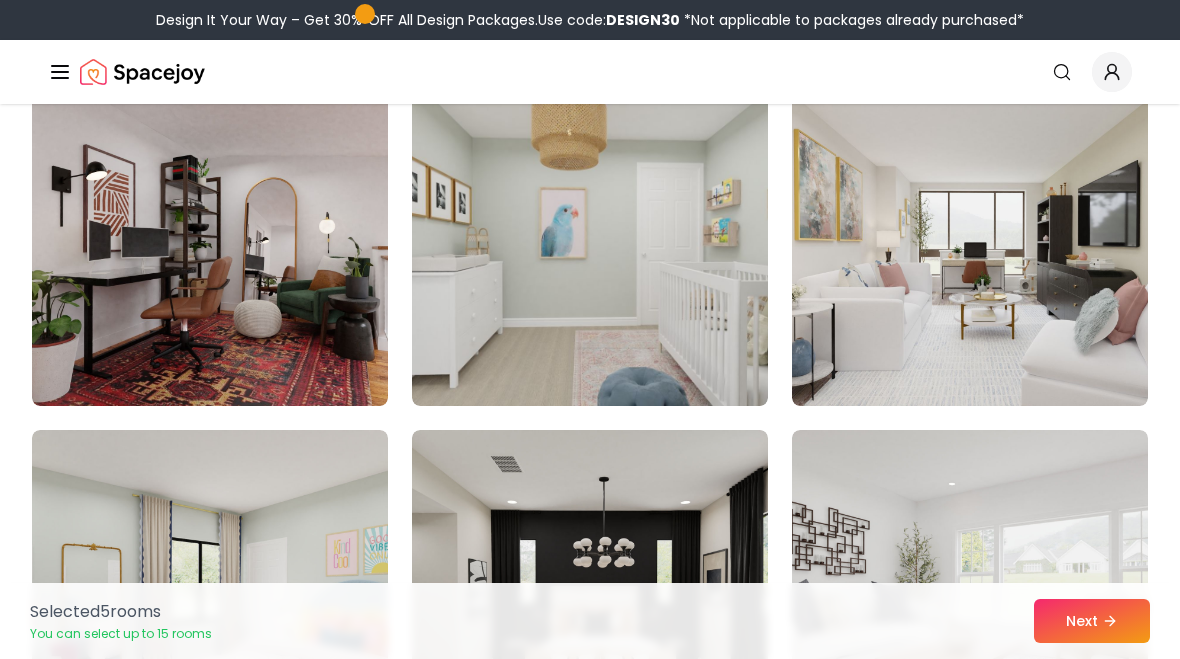 click at bounding box center [210, 246] 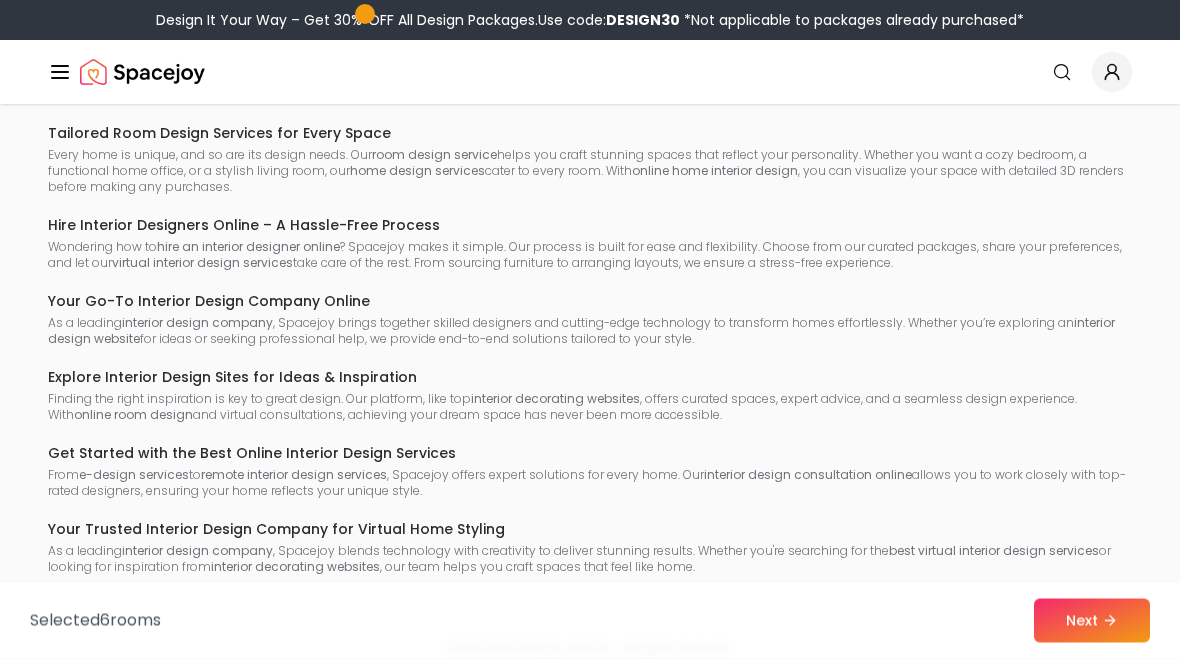 scroll, scrollTop: 13087, scrollLeft: 0, axis: vertical 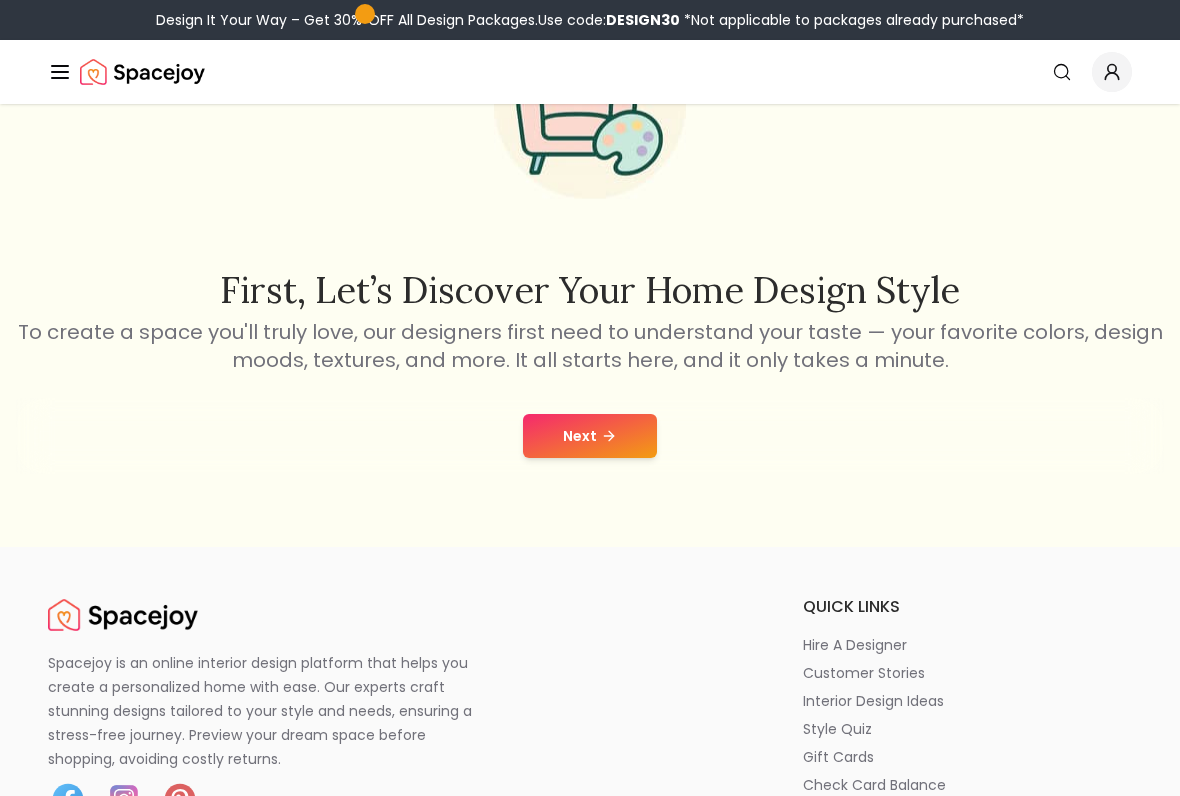 click 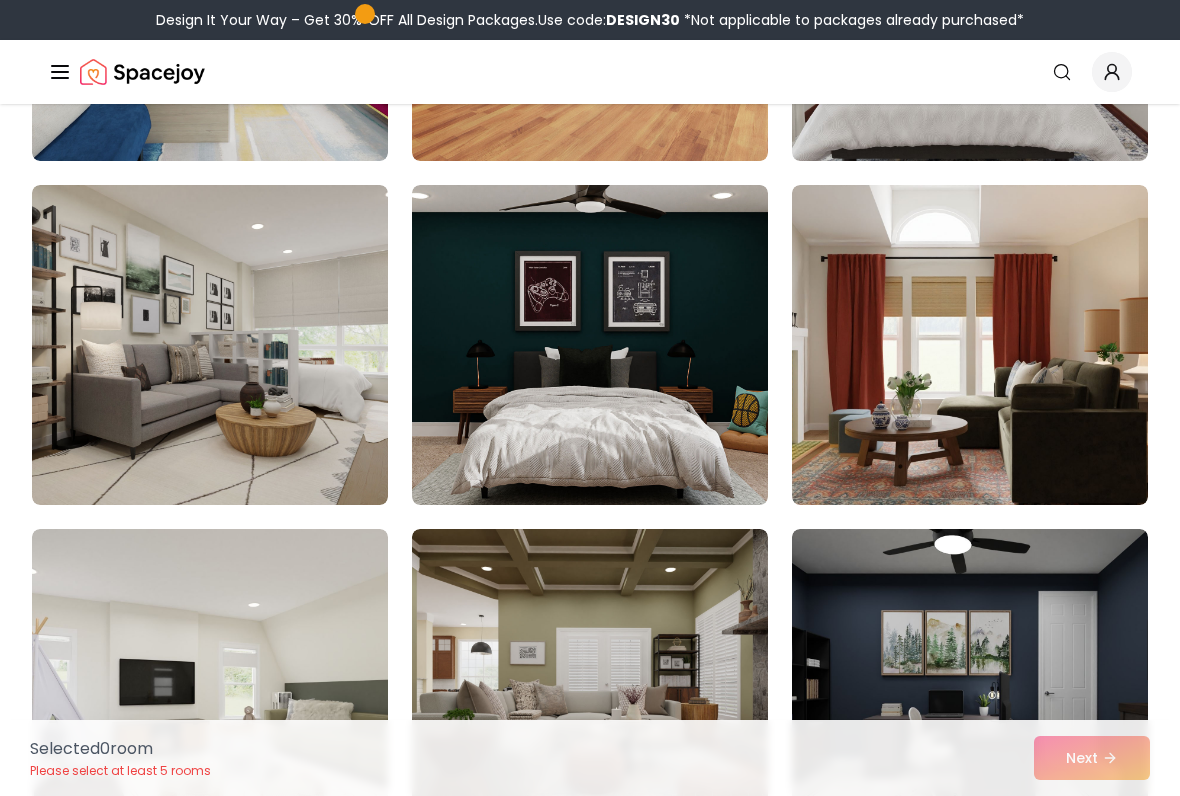scroll, scrollTop: 435, scrollLeft: 0, axis: vertical 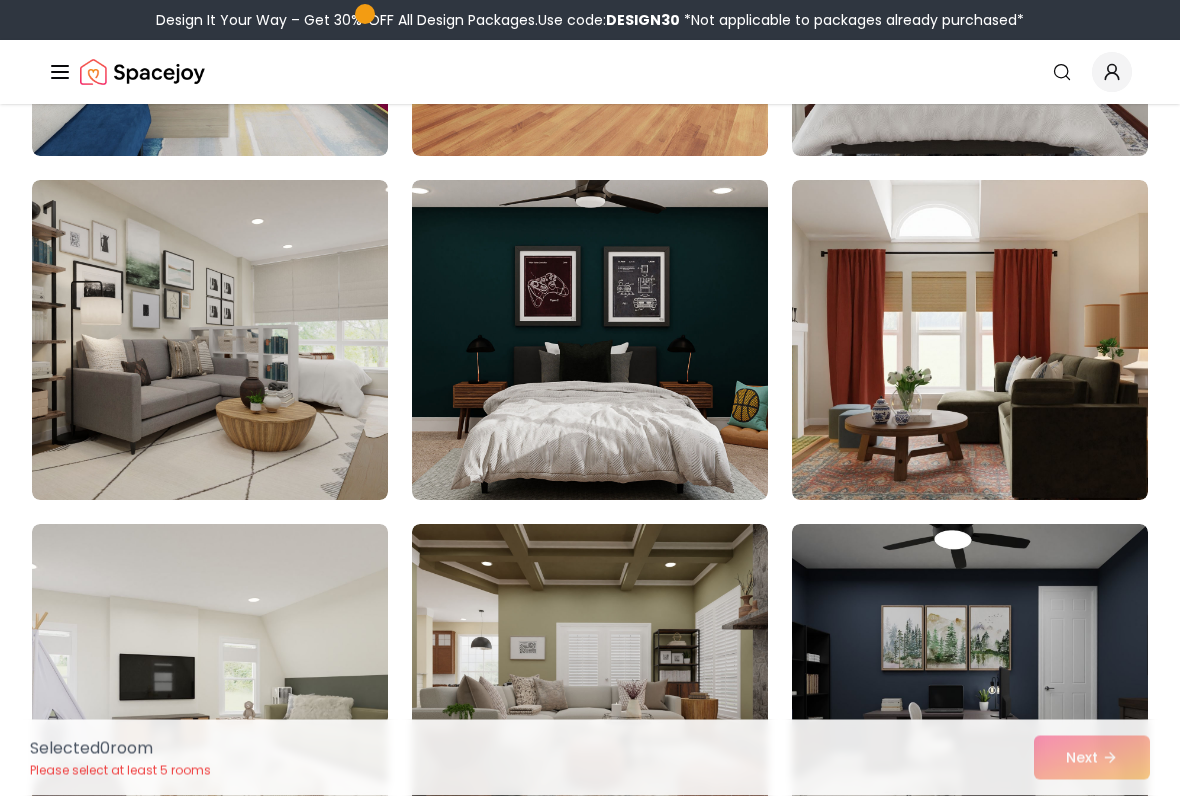 click at bounding box center (970, 341) 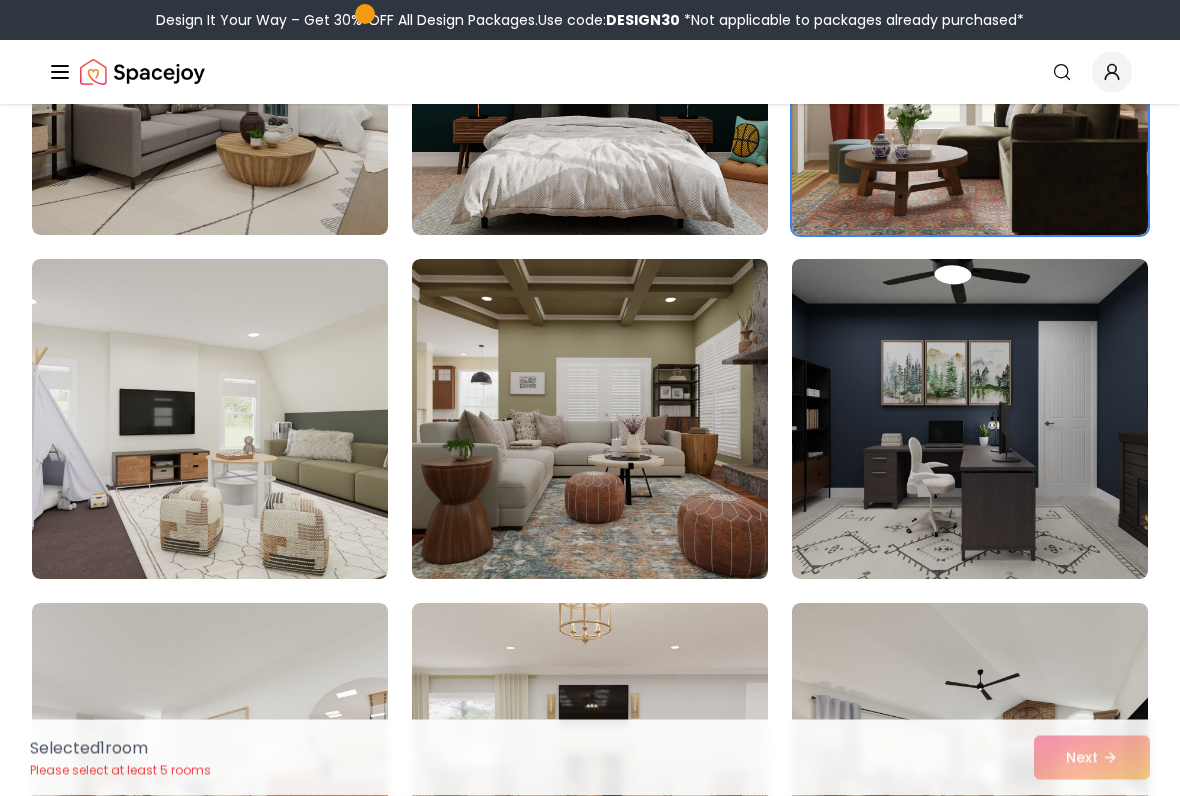 scroll, scrollTop: 723, scrollLeft: 0, axis: vertical 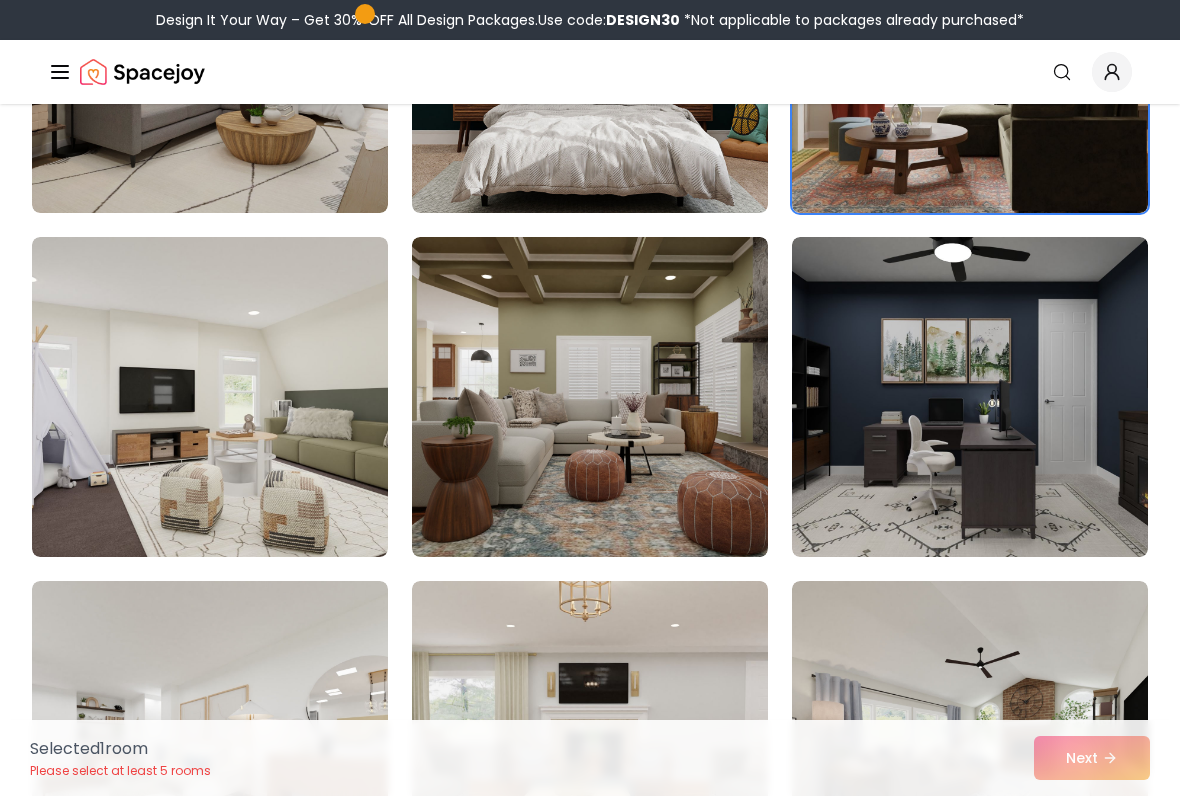 click at bounding box center [590, 397] 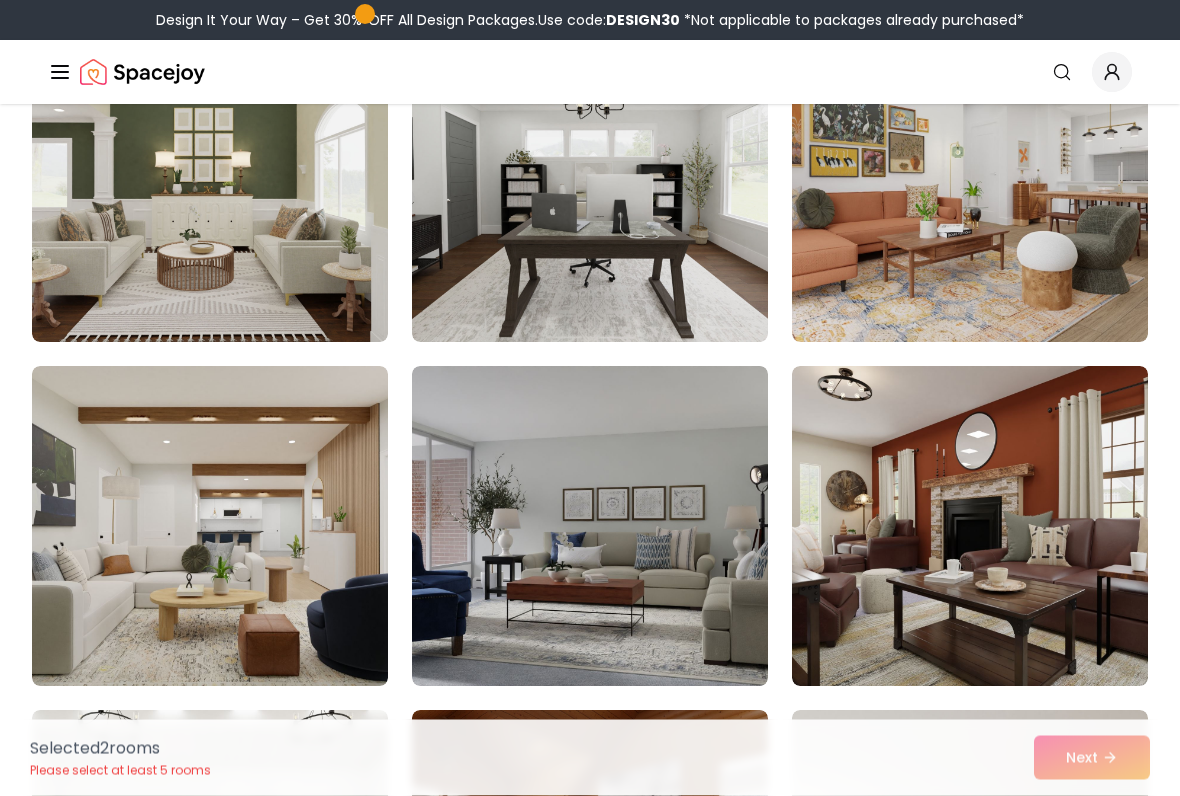 scroll, scrollTop: 3692, scrollLeft: 0, axis: vertical 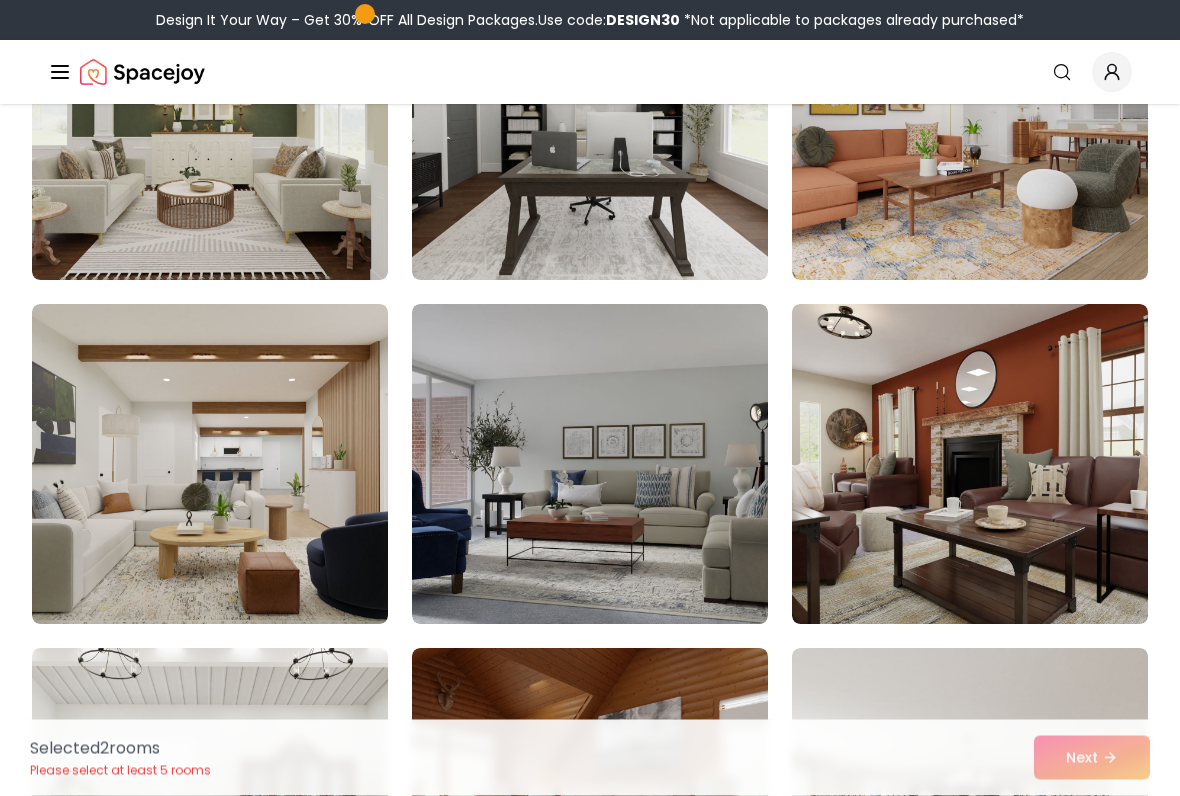 click at bounding box center [970, 465] 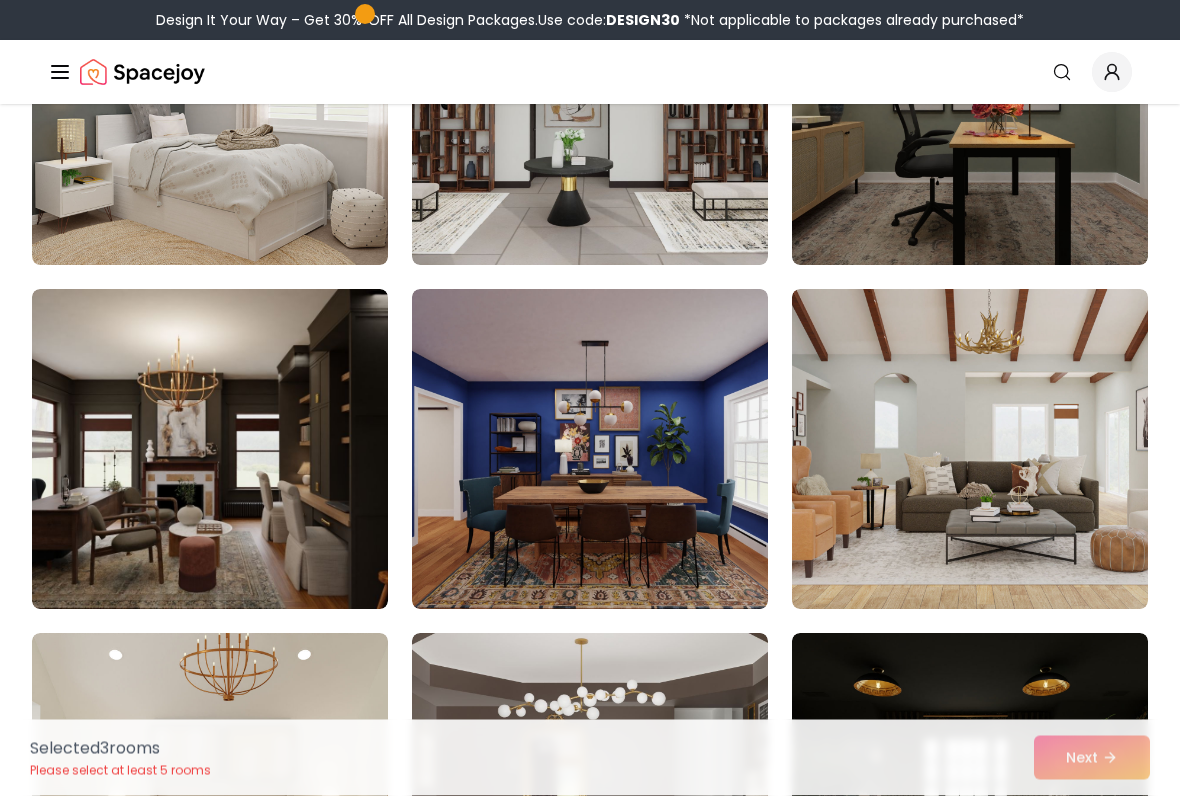 scroll, scrollTop: 4799, scrollLeft: 0, axis: vertical 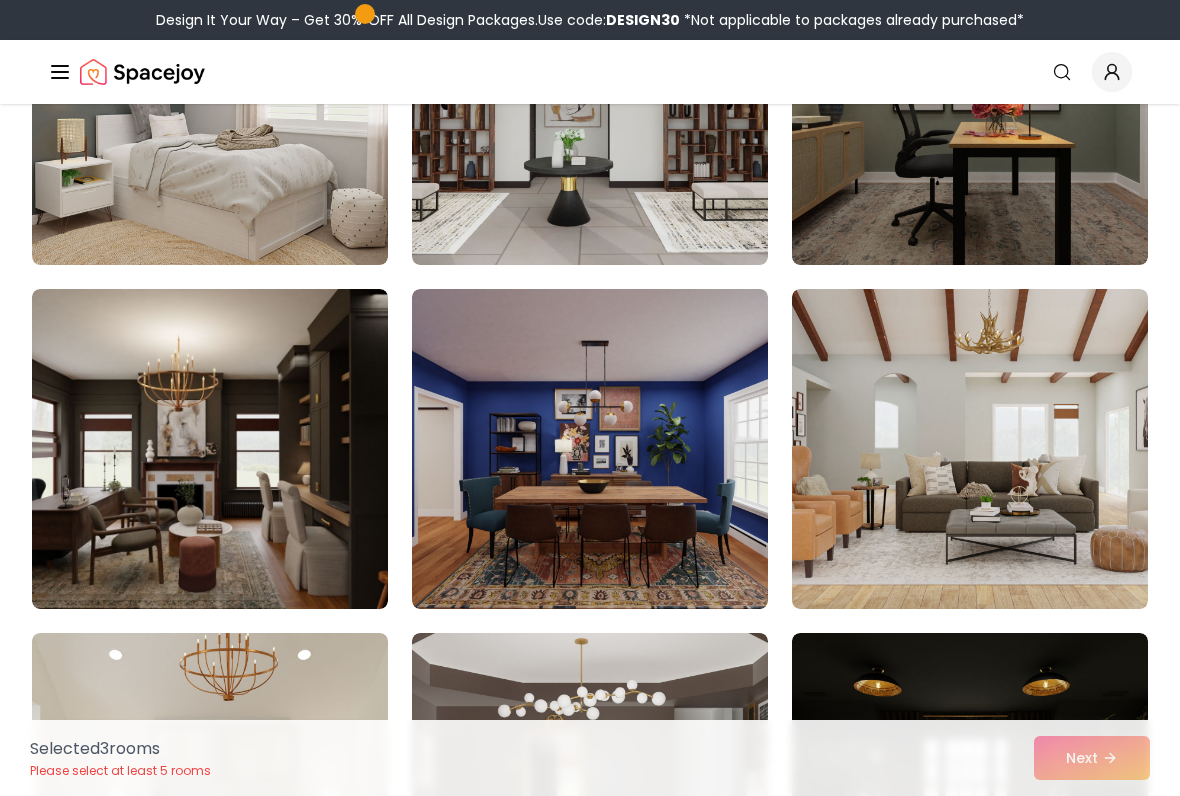 click at bounding box center (210, 449) 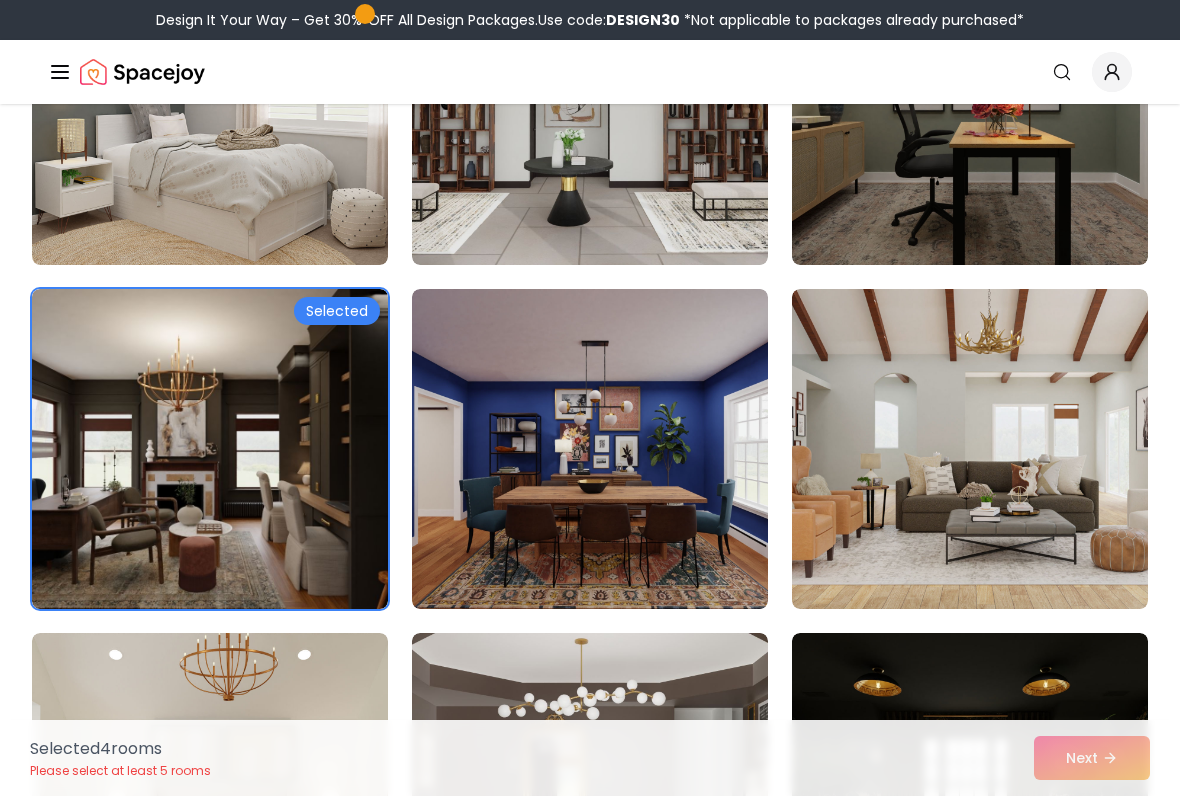 click at bounding box center (590, 449) 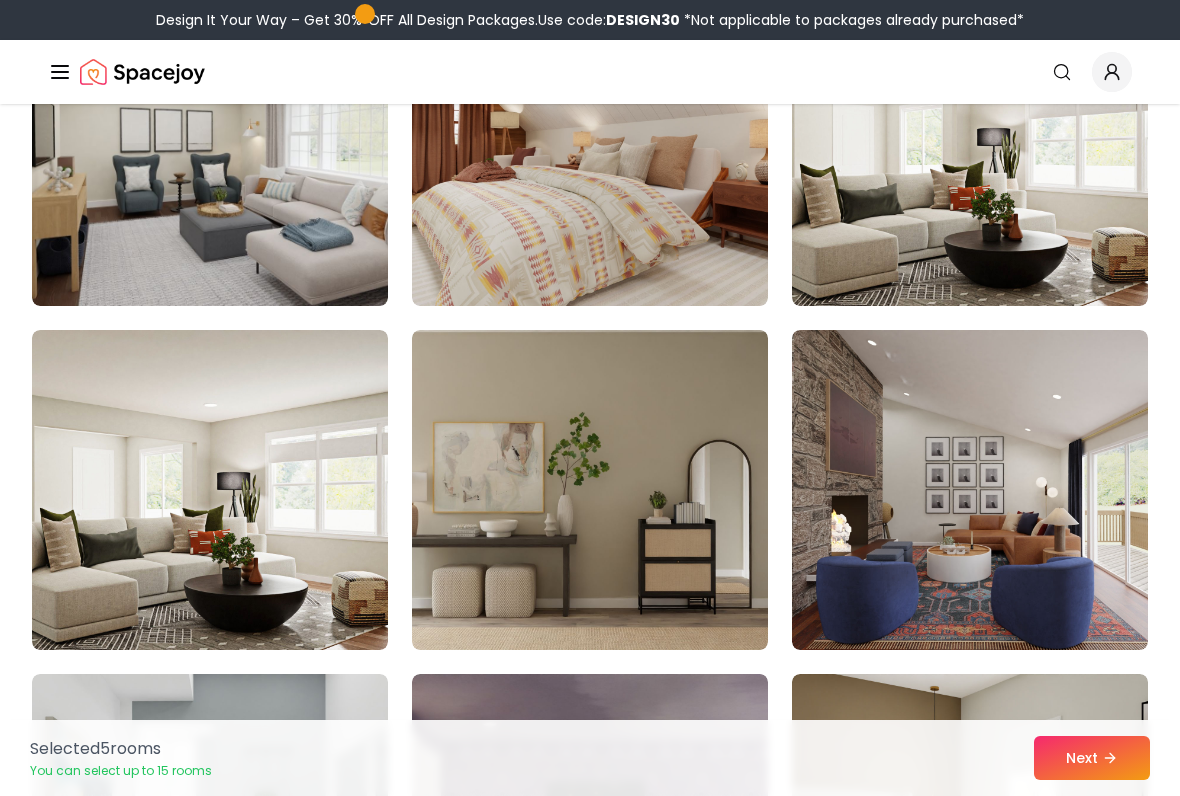 scroll, scrollTop: 7858, scrollLeft: 0, axis: vertical 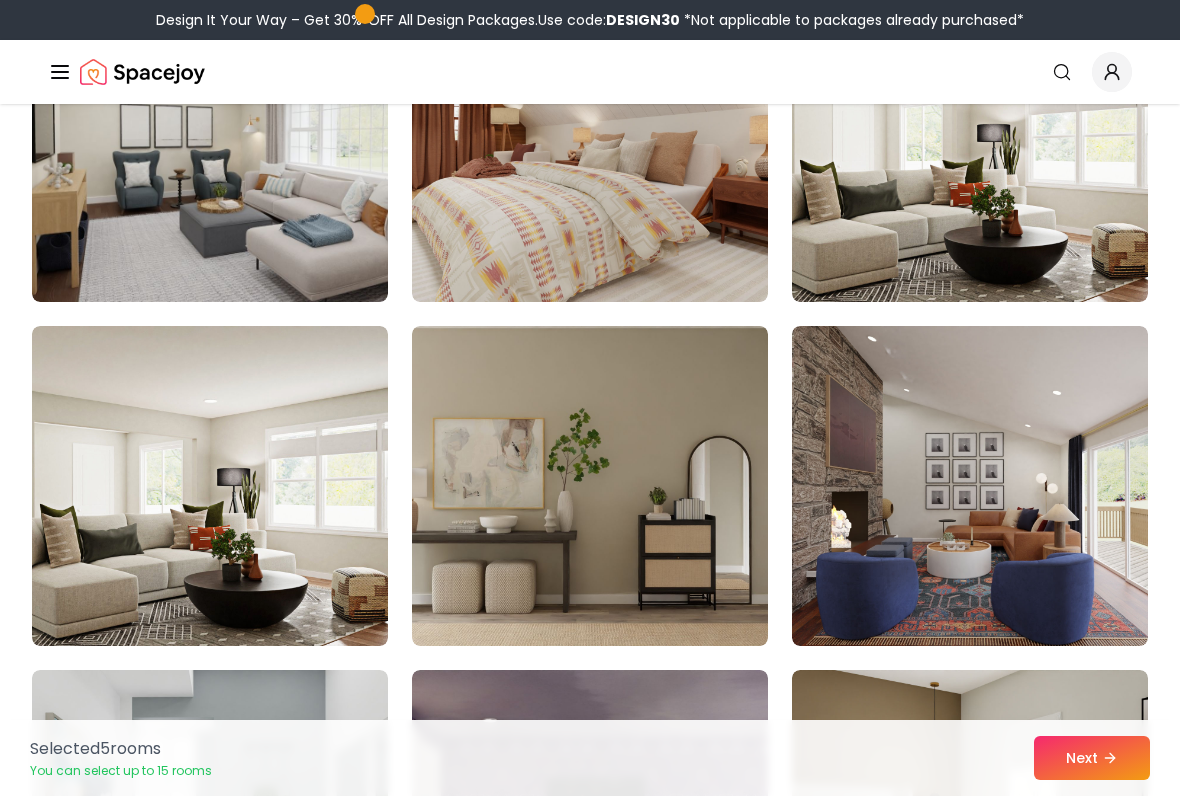click at bounding box center [970, 486] 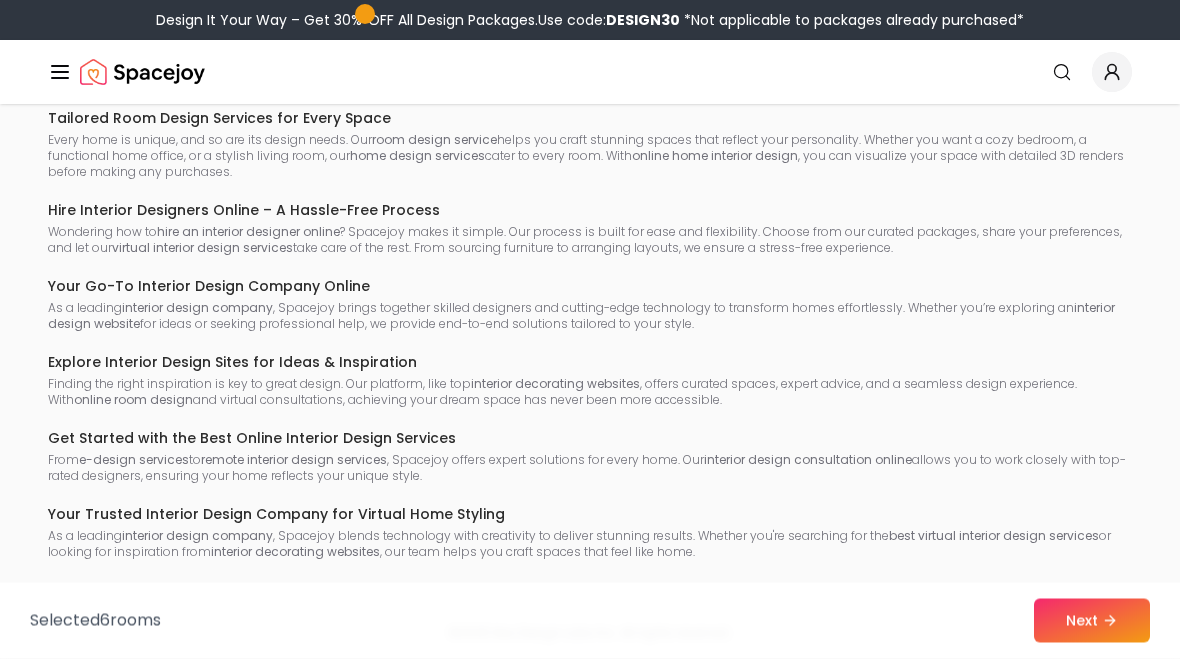 scroll, scrollTop: 13087, scrollLeft: 0, axis: vertical 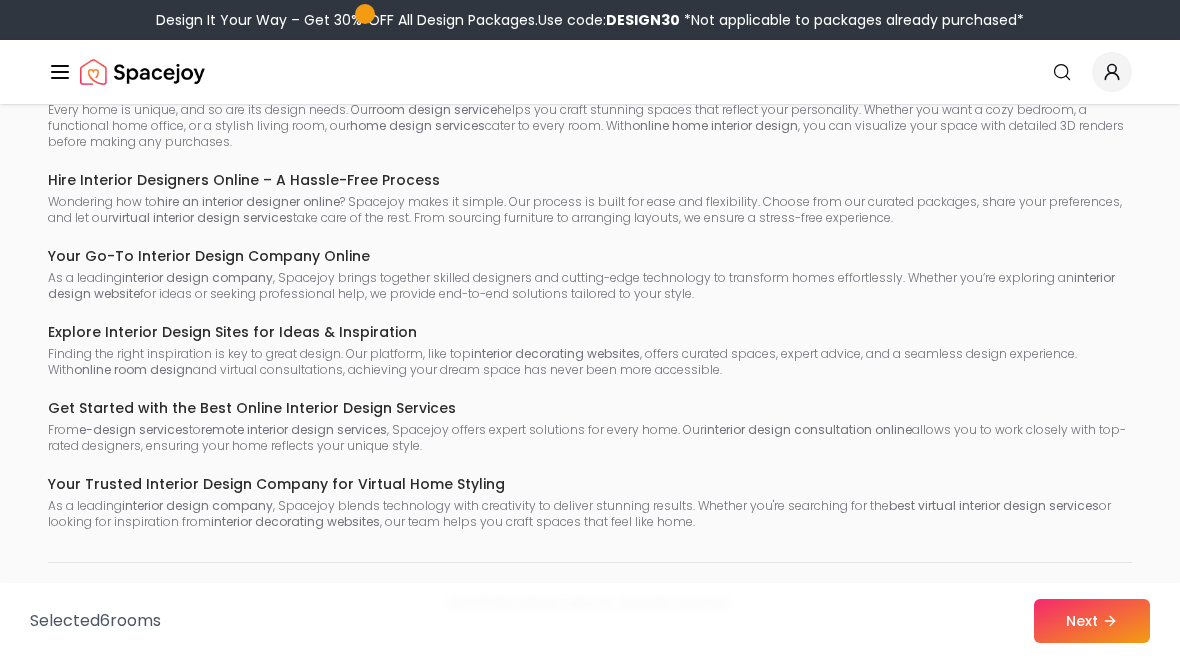 click 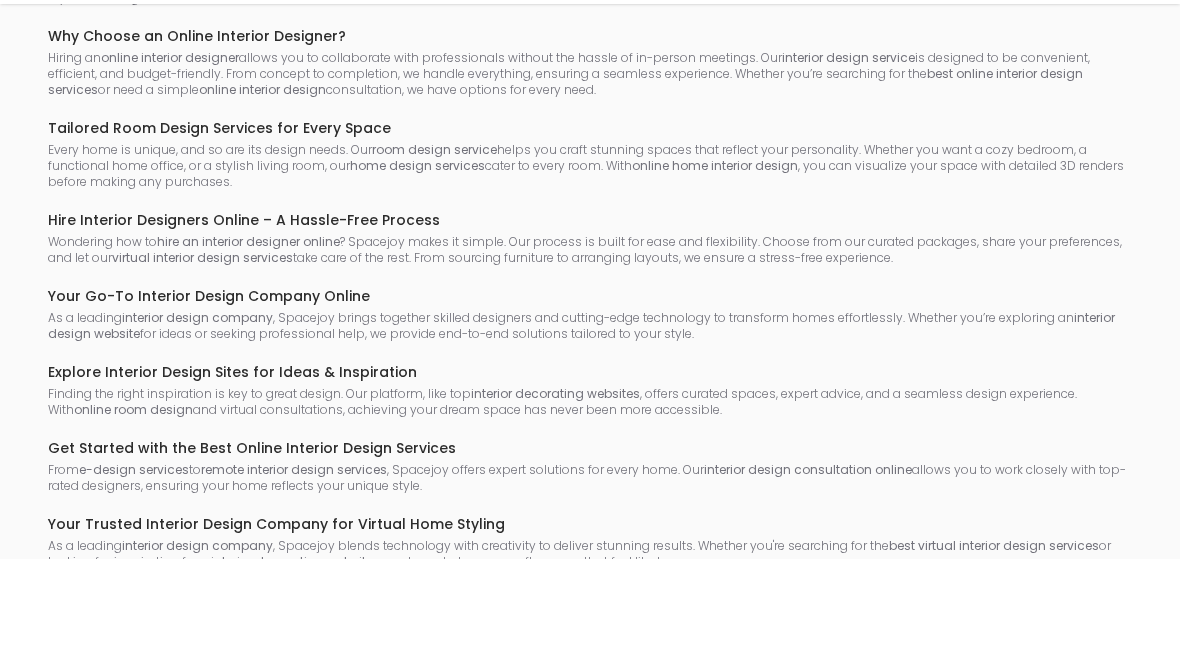 scroll, scrollTop: 4887, scrollLeft: 0, axis: vertical 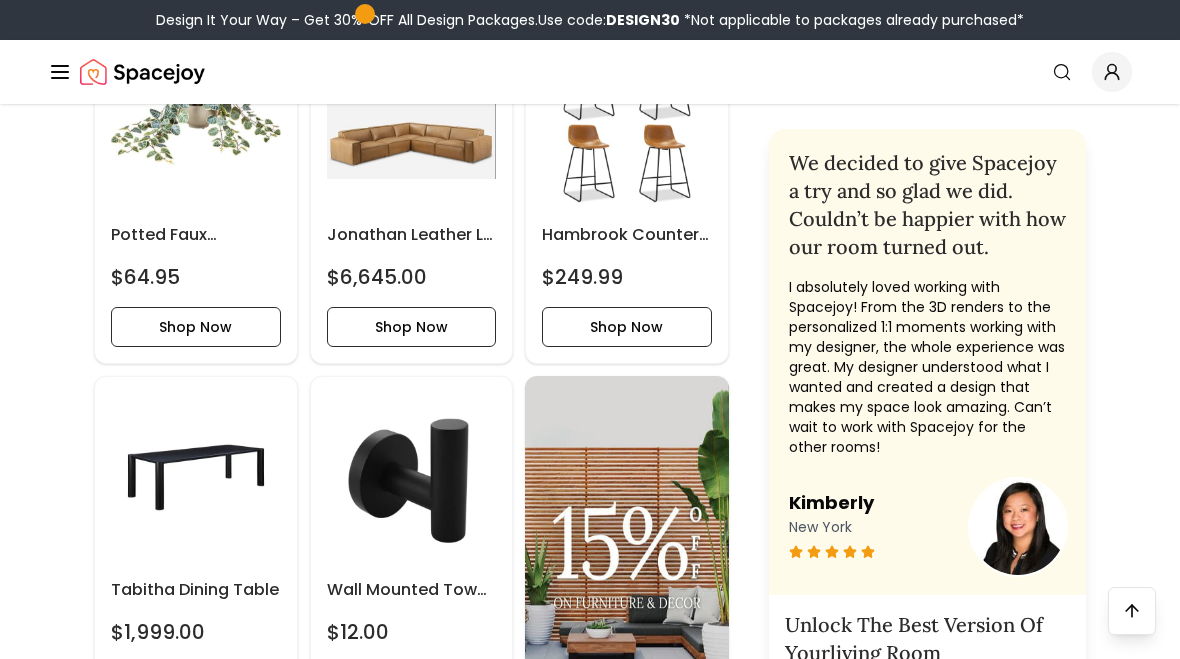 click at bounding box center (1132, 611) 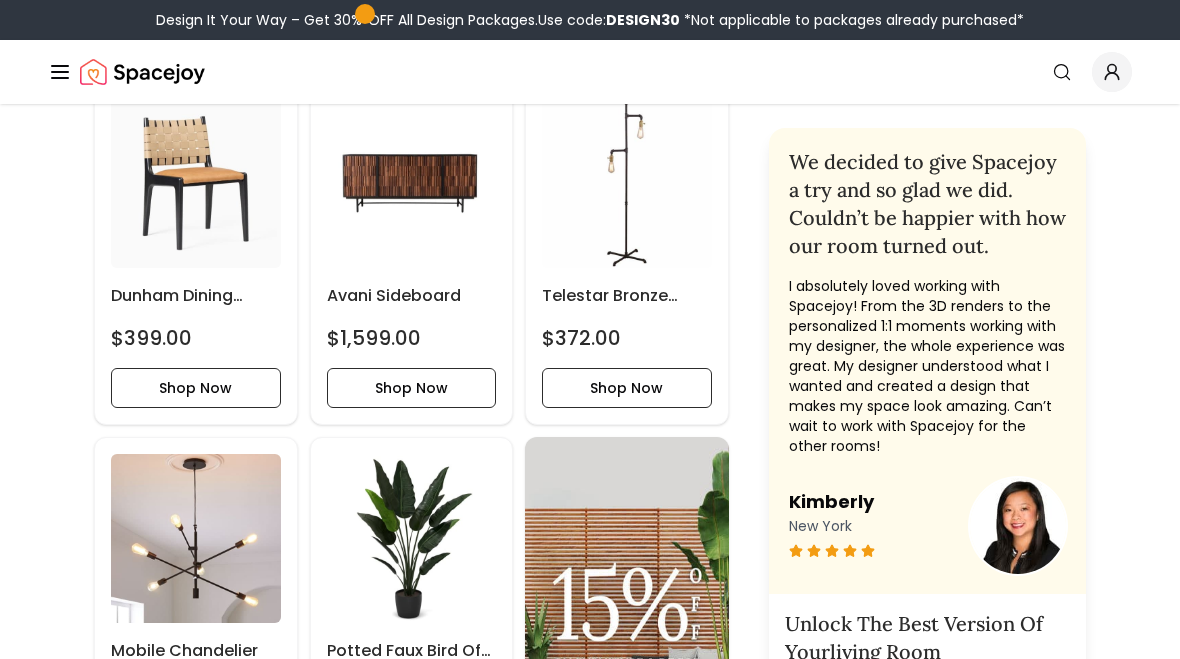 scroll, scrollTop: 486, scrollLeft: 0, axis: vertical 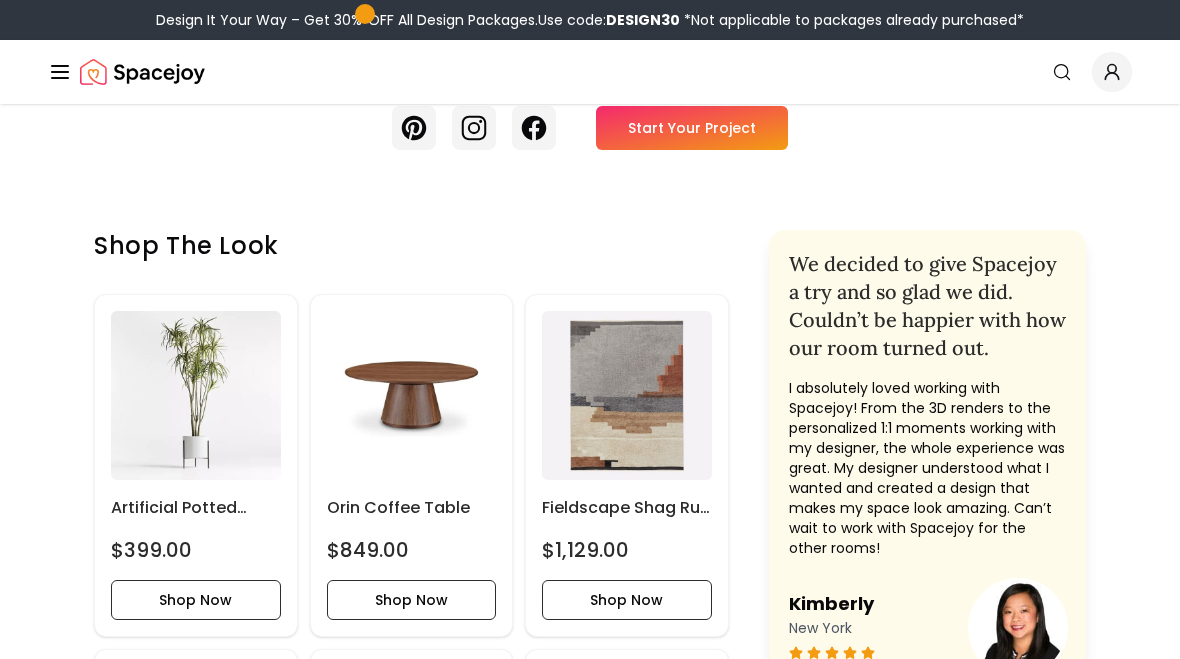 click on "Mid-Century Modern Open Living Space with Leather Sectional Preview Preview Preview Preview Preview This open living space beautifully embodies the essence of mid-century modern design, where form meets function in a harmonious blend of retro charm and contemporary chic. The heart of the room is a l... Read more Pinterest Instagram Facebook Start Your Project   Shop the look Artificial Potted Dracaena $399.00 Shop Now Orin Coffee Table $849.00 Shop Now Fieldscape Shag Rug 9x12 $1,129.00 Shop Now Dunham Dining Chair $399.00 Shop Now Avani Sideboard $1,599.00 Shop Now Telestar Bronze Metal 2-Light Reading Floor Lamp $372.00 Shop Now Mobile Chandelier $139.97 Shop Now Potted Faux Bird Of Paradise $329.00 Shop Now Radius Indoor Outdoor Planters $149.00 Shop Now Delin Round Sculpture 1 -Set Of 3 $994.40 Shop Now Delin Round Sculpture 2 - Set of 3 $994.40 Shop Now Delin Round Sculpture 3 - Set of 3 $549.00 Shop Now Form Studies Ceramic Table Lamp $279.00 Shop Now Emilio Throw Pillow $49.50 Shop Now $49.50 Shop Now" at bounding box center [590, 2523] 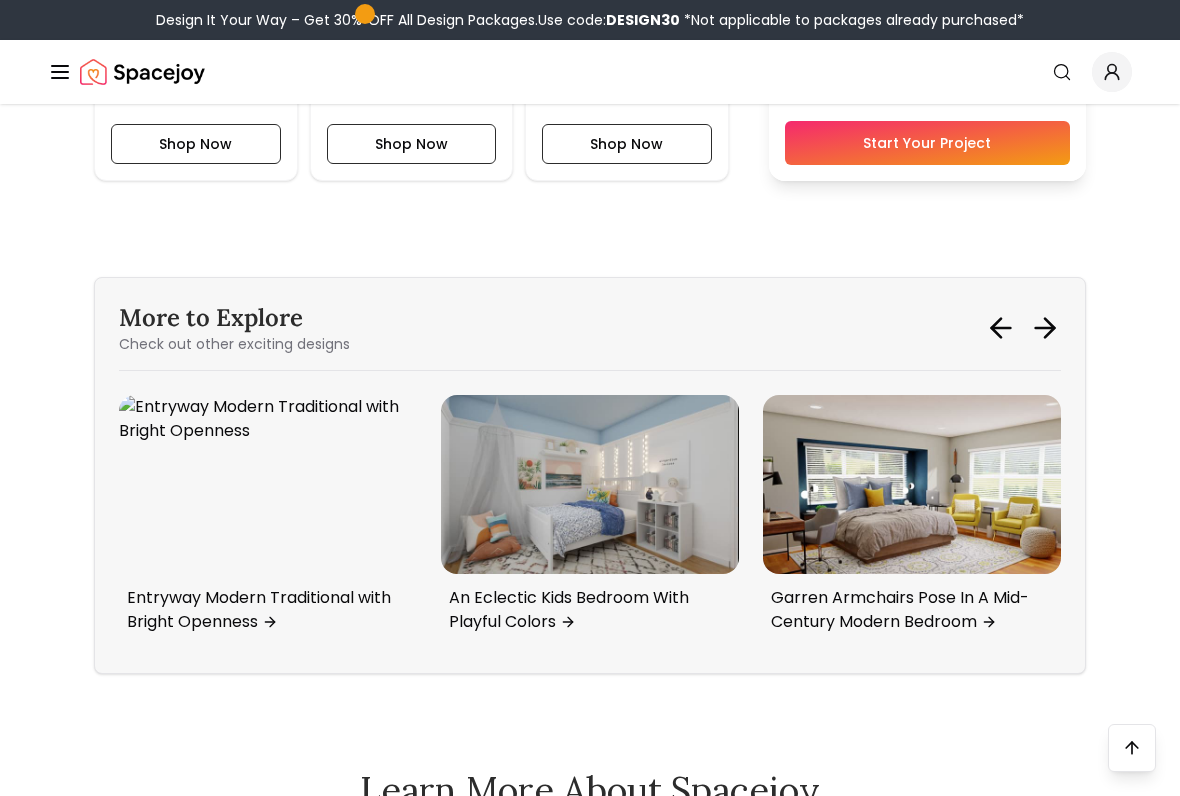 scroll, scrollTop: 5213, scrollLeft: 0, axis: vertical 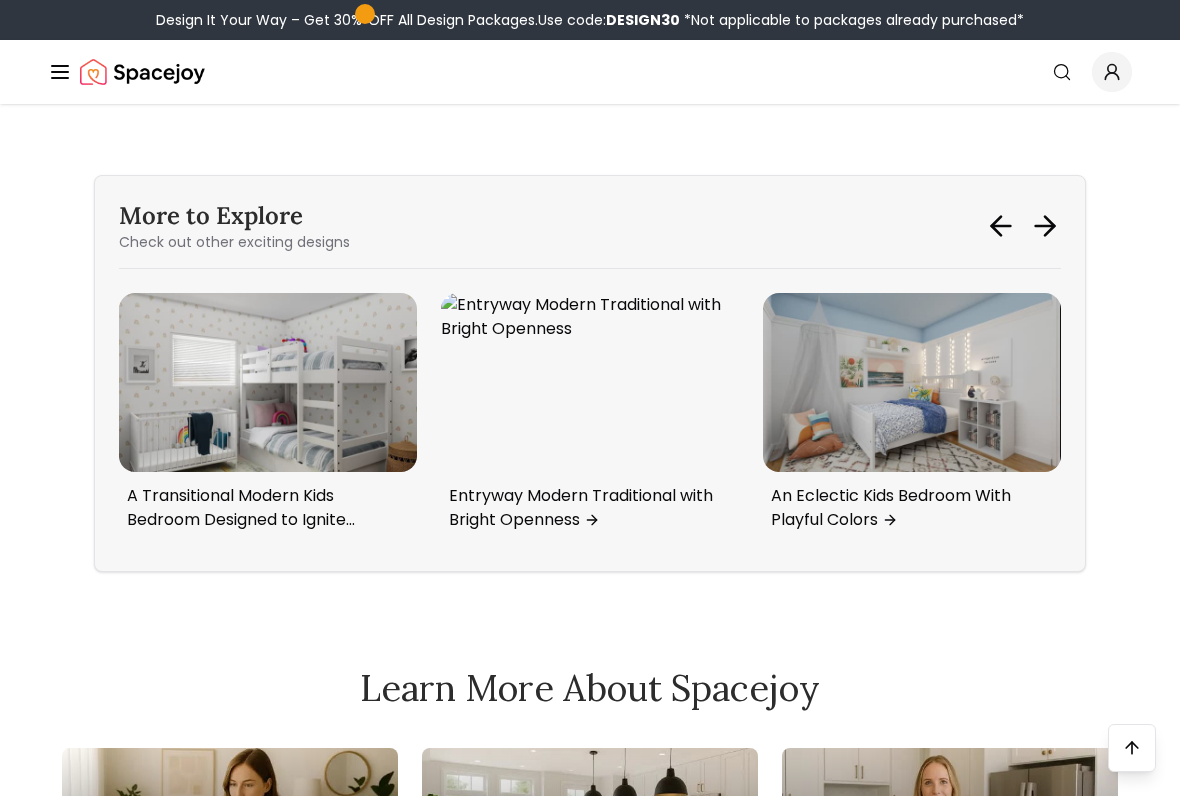 click on "An Eclectic Kids Bedroom With Playful Colors" at bounding box center (908, 508) 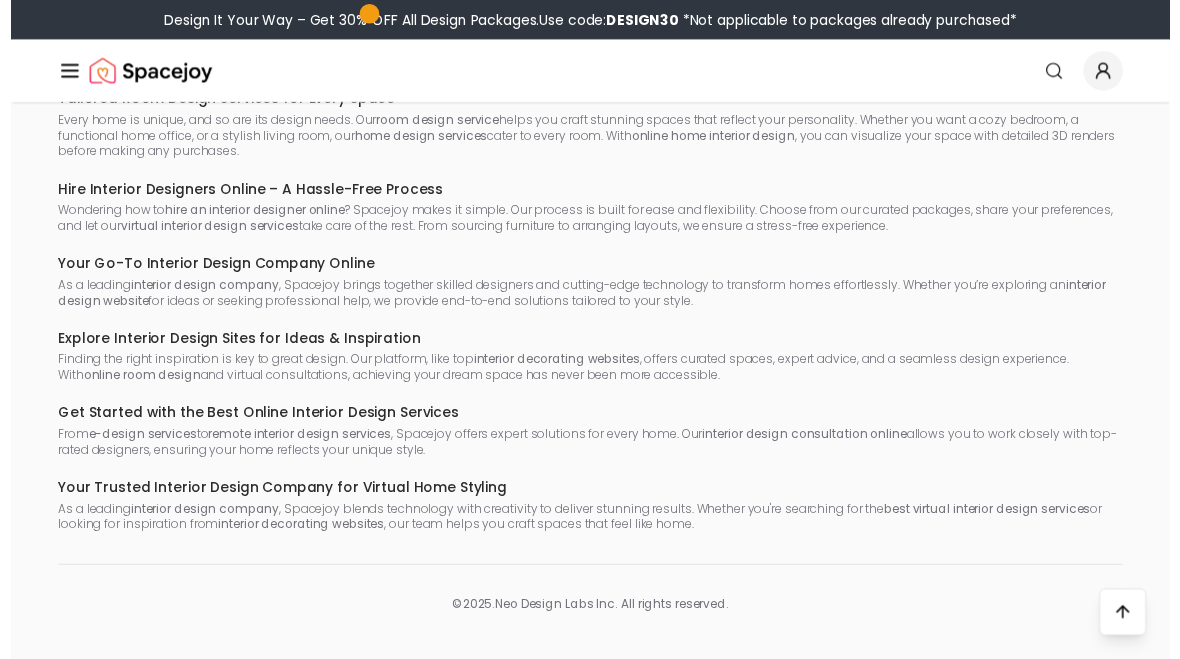 scroll, scrollTop: 9131, scrollLeft: 0, axis: vertical 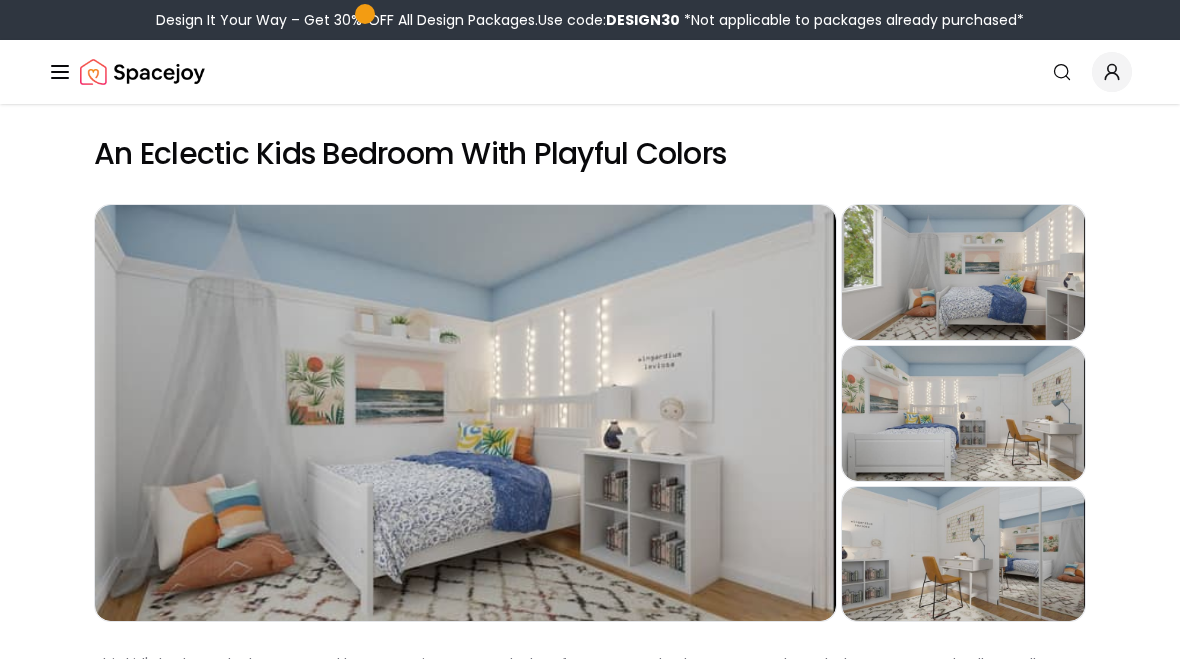 click on "An Eclectic Kids Bedroom With Playful Colors  Preview Preview Preview Preview This kid's bedroom looks merry and happy. We incorporated a lot of patterns and colors to space through the area rug and gallery wall. We moved the bed close to the wall and placed the bookcase beside... Read more Pinterest Instagram Facebook Start Your Project   Shop the look Prism Frost Luxe Shag Rug $346.00 Shop Now Mid-Century Mini Desk $389.99 Shop Now Elise Blue White Reversible Farmhouse Country Comforter Set $129.99 Shop Now Pearl Canopy $169.00 Shop Now Invite Dining Side Chair $188.25 Shop Now Magnetic Art Gallery $79.00 Shop Now Nudo in Rust Floor Pillow With Insert-26"x8" $66.75 Shop Now Slim Floating Shelf  $149.00 Shop Now Weekend in Mojave / Desert Landscape Poster $21.25 Shop Now Summer Sunset Canvas Print $156.39 Shop Now Let The Sunshine In Canvas Print $125.79 Shop Now Faux Potted Green Trailing Succulent Plant $39.00 Shop Now Potted Faux Aloe $9.97 Shop Now Small All Natural Woven Wall Art Plate $70.00 Shop Now" at bounding box center [590, 2722] 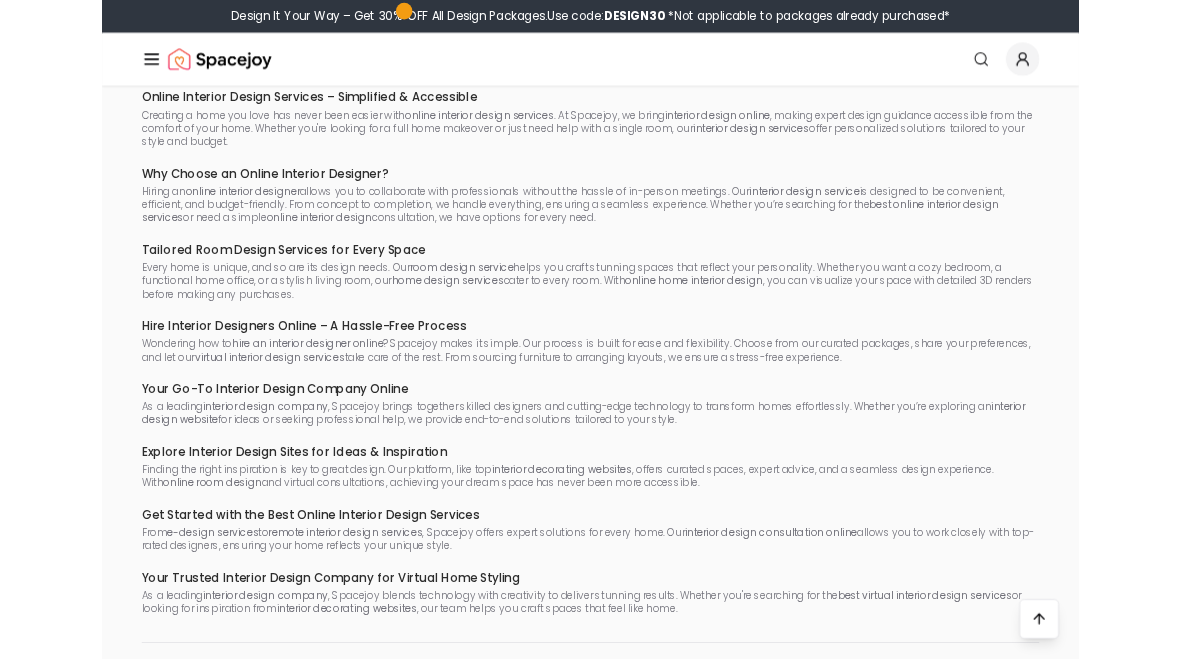 scroll, scrollTop: 8557, scrollLeft: 0, axis: vertical 